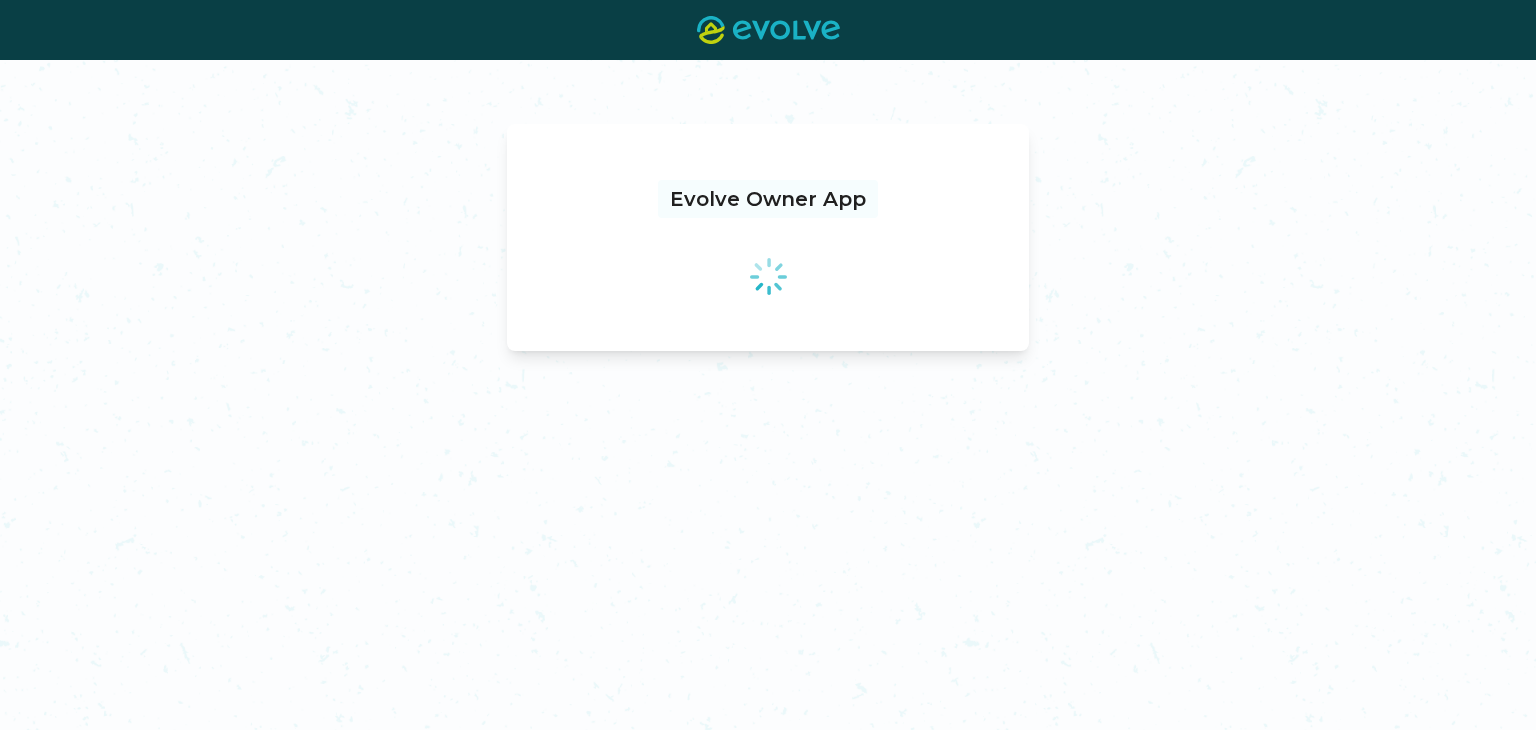 scroll, scrollTop: 0, scrollLeft: 0, axis: both 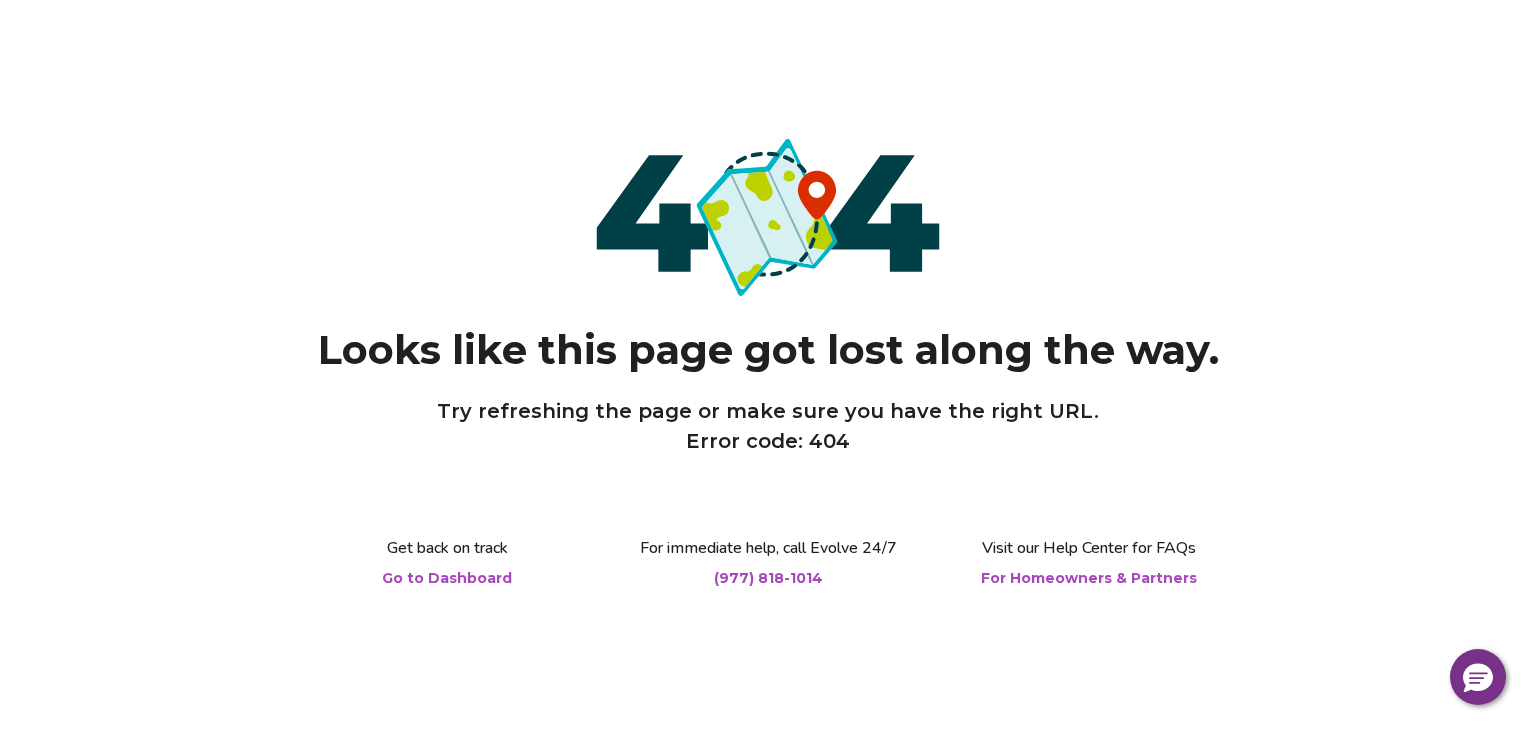 click on "Go to Dashboard" at bounding box center (447, 578) 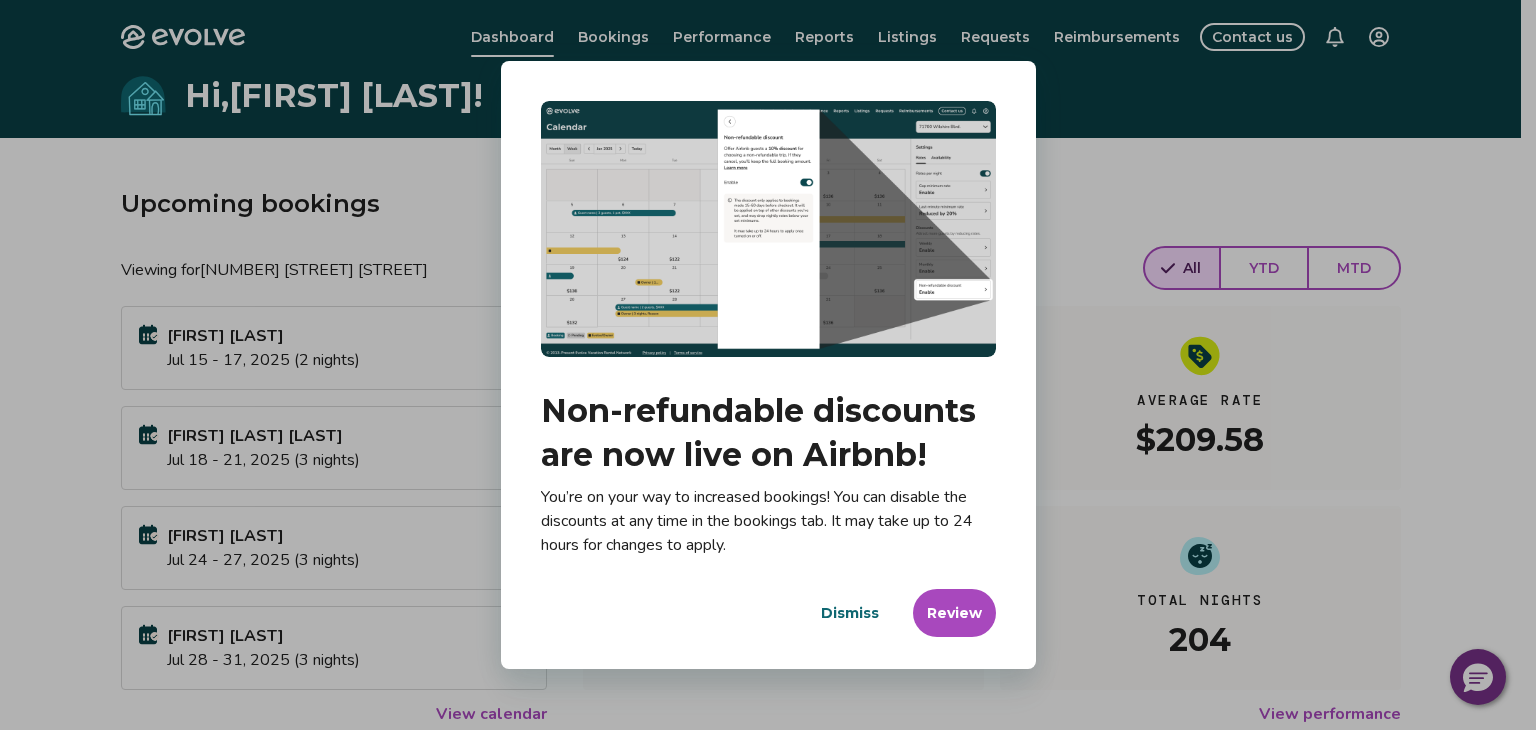 click on "Dismiss" at bounding box center (850, 613) 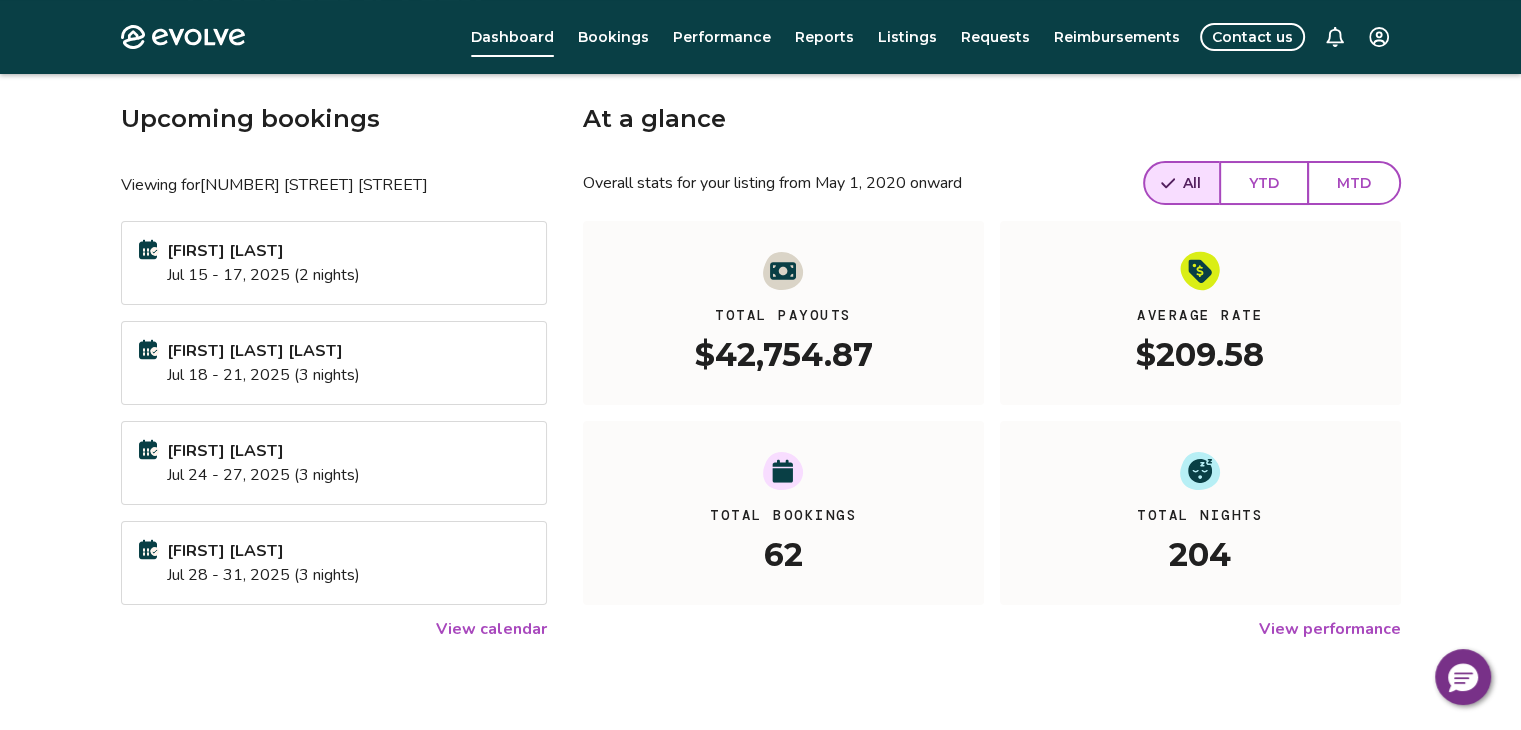 scroll, scrollTop: 0, scrollLeft: 0, axis: both 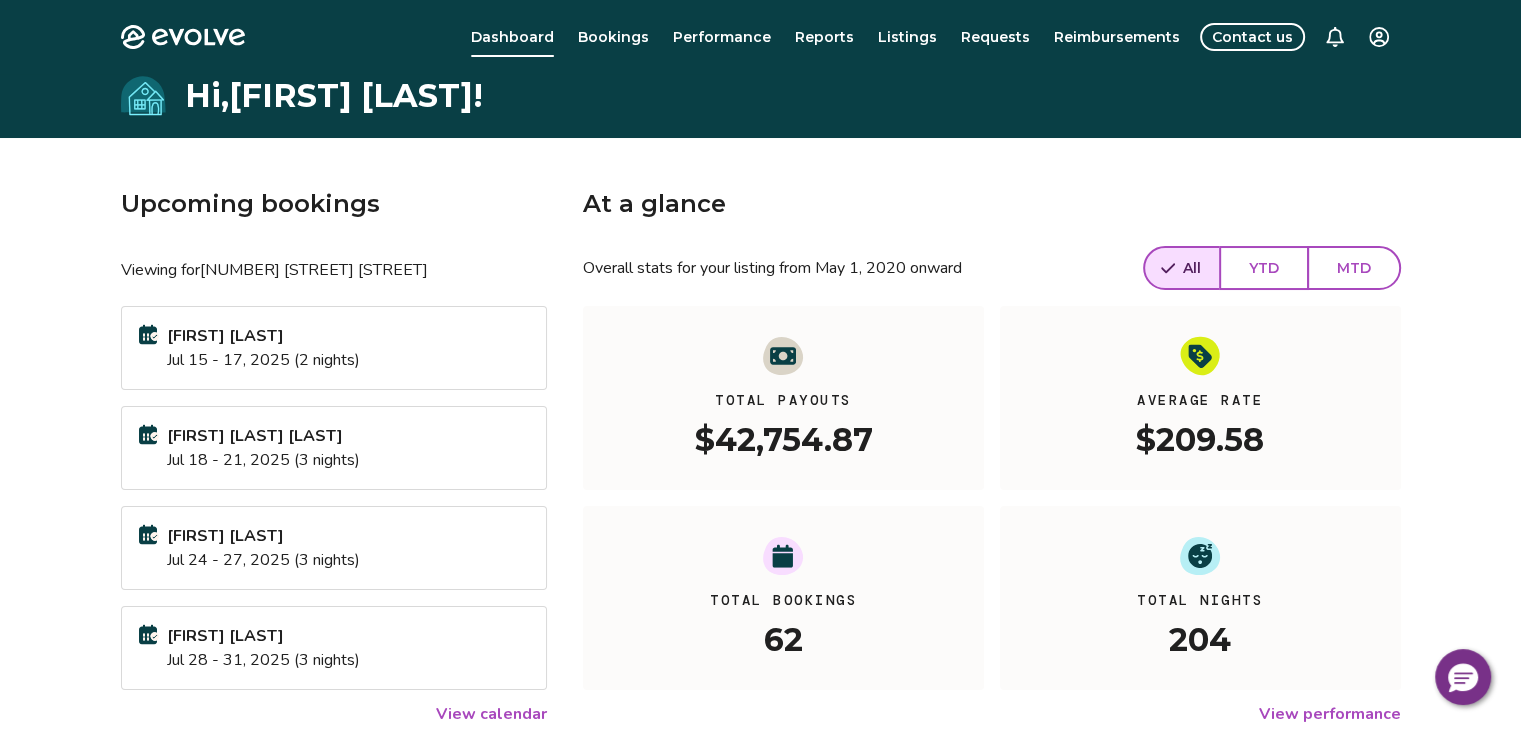 click on "Contact us" at bounding box center [1252, 37] 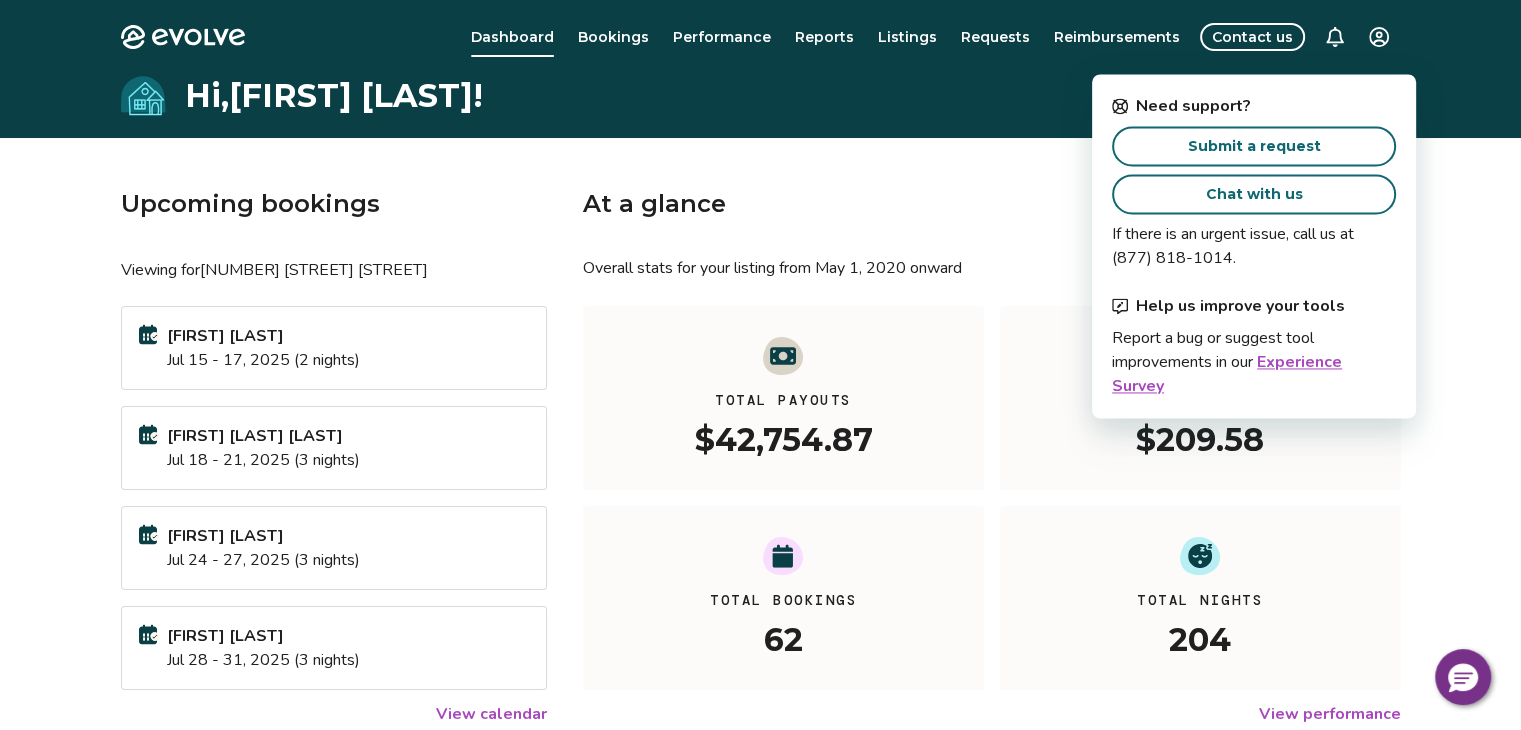 click on "Chat with us" at bounding box center [1254, 194] 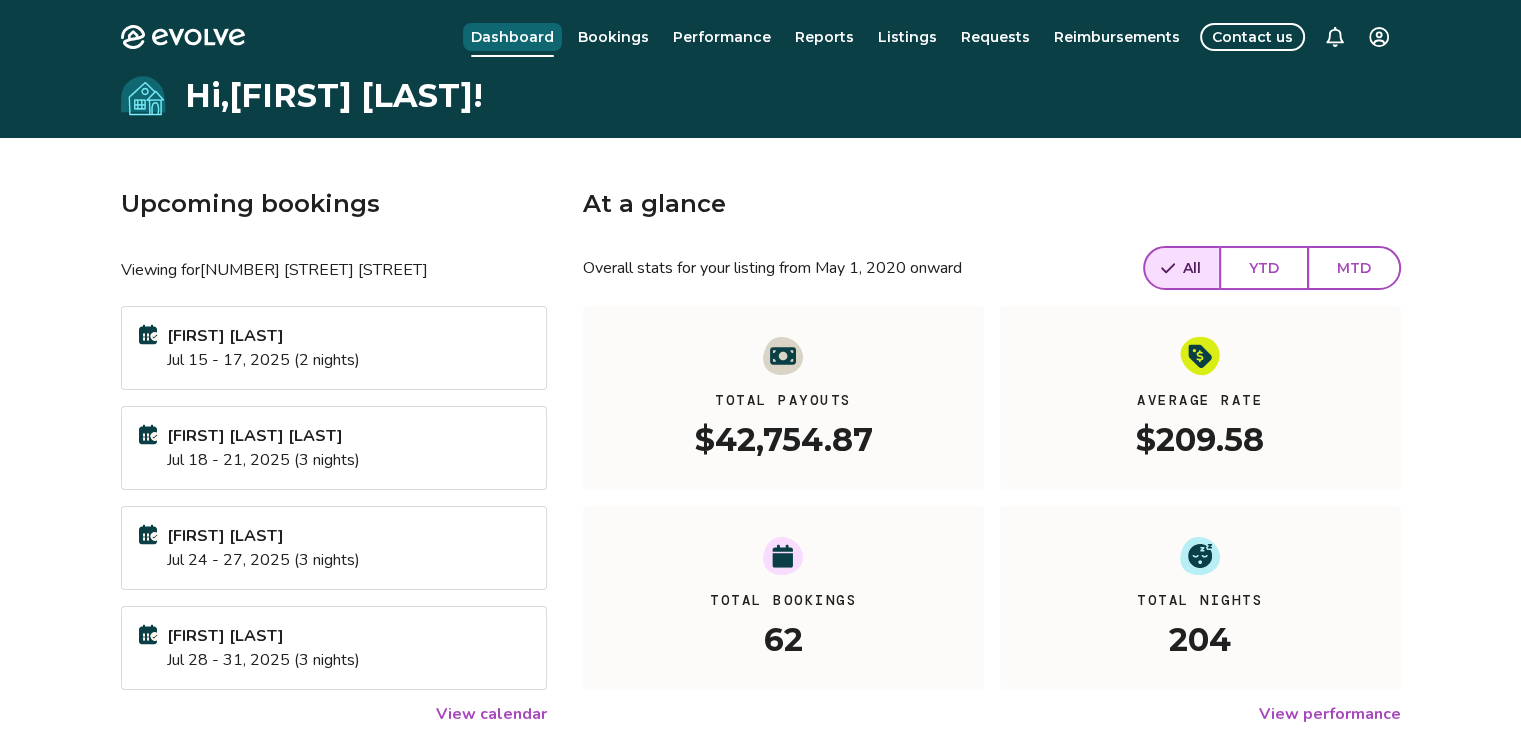 click on "Dashboard" at bounding box center (512, 37) 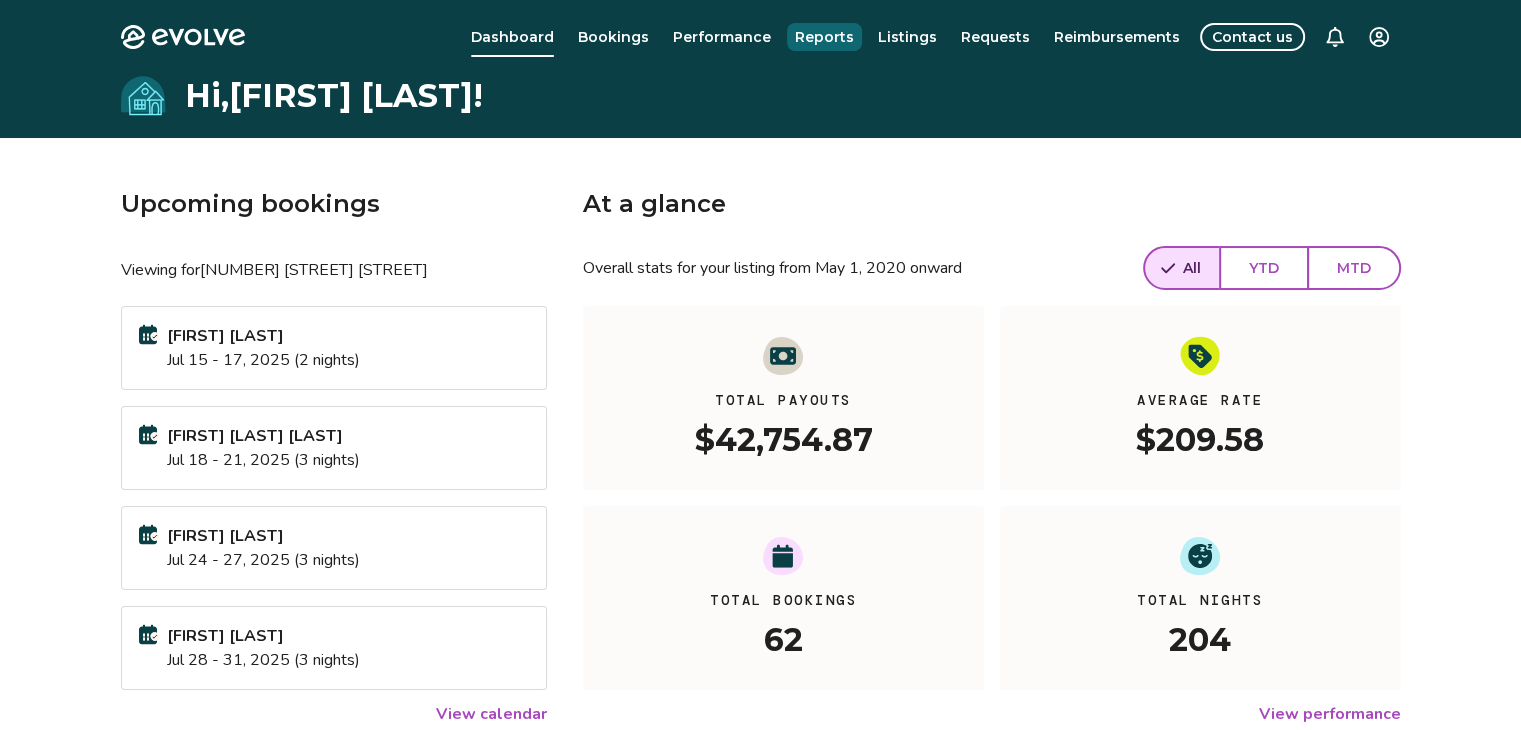 click on "Reports" at bounding box center (824, 37) 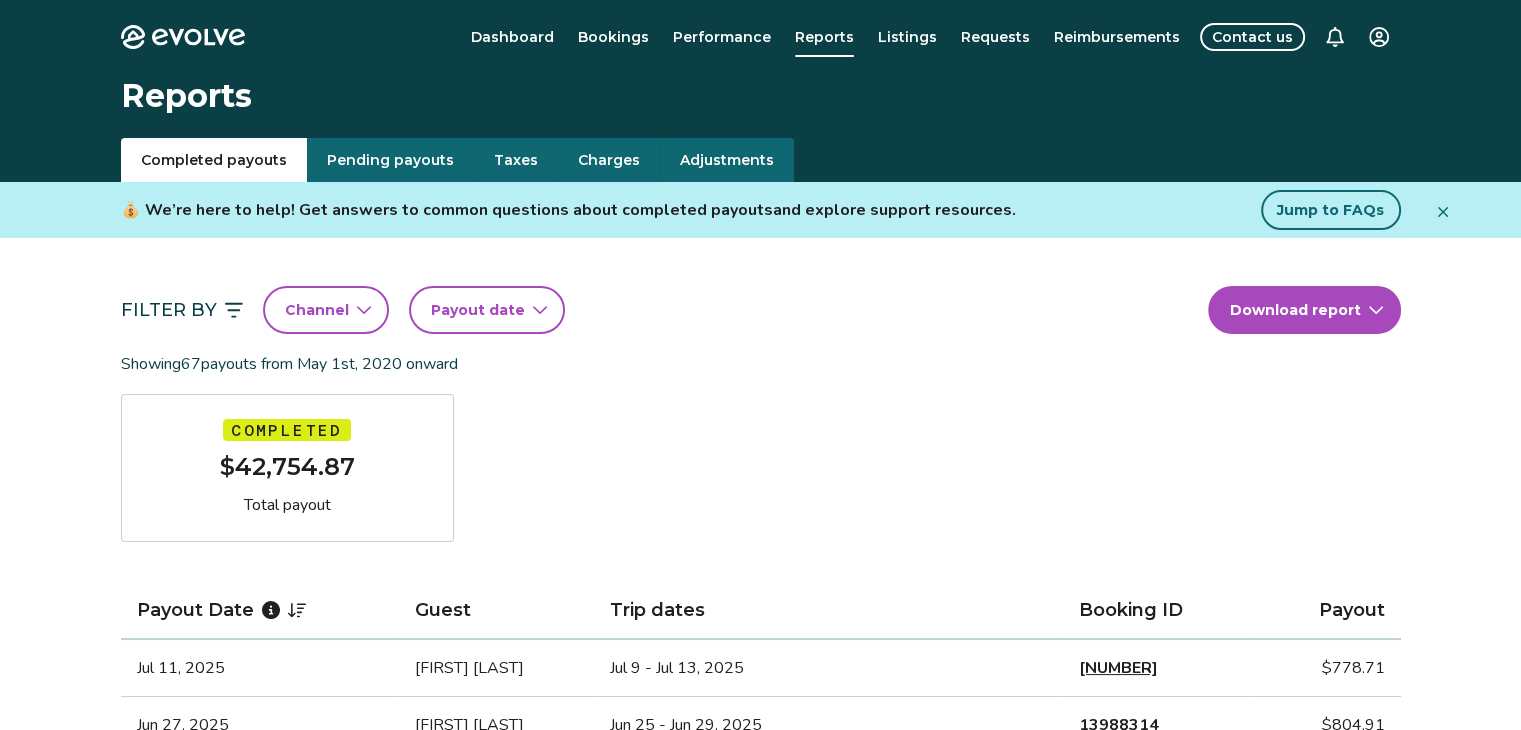 click on "Evolve Dashboard Bookings Performance Reports Listings Requests Reimbursements Contact us Reports Completed payouts Pending payouts Taxes Charges Adjustments 💰 We’re here to help! Get answers to common questions about   completed payouts  and explore support resources. Jump to FAQs Filter By  Channel Payout date Download   report Showing  67  payouts   from May 1st, 2020 onward Completed $42,754.87 Total payout Payout Date Guest Trip dates Booking ID Payout [MONTH] [DAY], [YEAR] [FIRST] [LAST] [MONTH] [DAY] - [MONTH] [DAY], [YEAR] [NUMBER] $[PRICE] [MONTH] [DAY], [YEAR] [FIRST] [LAST] [MONTH] [DAY] - [MONTH] [DAY], [YEAR] [NUMBER] $[PRICE] [MONTH] [DAY], [YEAR] [FIRST] [LAST] [MONTH] [DAY] - [MONTH] [DAY], [YEAR] [NUMBER] $[PRICE] [MONTH] [DAY], [YEAR] [FIRST] [LAST] [MONTH] [DAY] - [MONTH] [DAY], [YEAR] [NUMBER] $[PRICE] [MONTH] [DAY], [YEAR] [FIRST] [LAST] [MONTH] [DAY] - [MONTH] [DAY], [YEAR] [NUMBER] $[PRICE] [MONTH] [DAY], [YEAR] [FIRST] [LAST] [MONTH] [DAY] - [MONTH] [DAY], [YEAR] [NUMBER] $[PRICE] [MONTH] [DAY], [YEAR] [FIRST] [LAST] [MONTH] [DAY] - [MONTH] [DAY], [YEAR] [NUMBER] $[PRICE] [MONTH] [DAY], [YEAR] [FIRST] [LAST] [MONTH] [DAY] - [MONTH] [DAY], [YEAR] [NUMBER] $[PRICE] [MONTH] [DAY], [YEAR] [FIRST] [LAST] [MONTH] [DAY] - [MONTH] [DAY], [YEAR] [NUMBER] $[PRICE] [MONTH] [DAY], [YEAR] [FIRST] [LAST] [MONTH] [DAY] - [MONTH] [DAY], [YEAR] [NUMBER] $[PRICE] [MONTH] [DAY], [YEAR] [FIRST] [LAST] [MONTH] [DAY] - [MONTH] [DAY], [YEAR] [NUMBER] $[PRICE] [NUMBER]" at bounding box center [760, 1297] 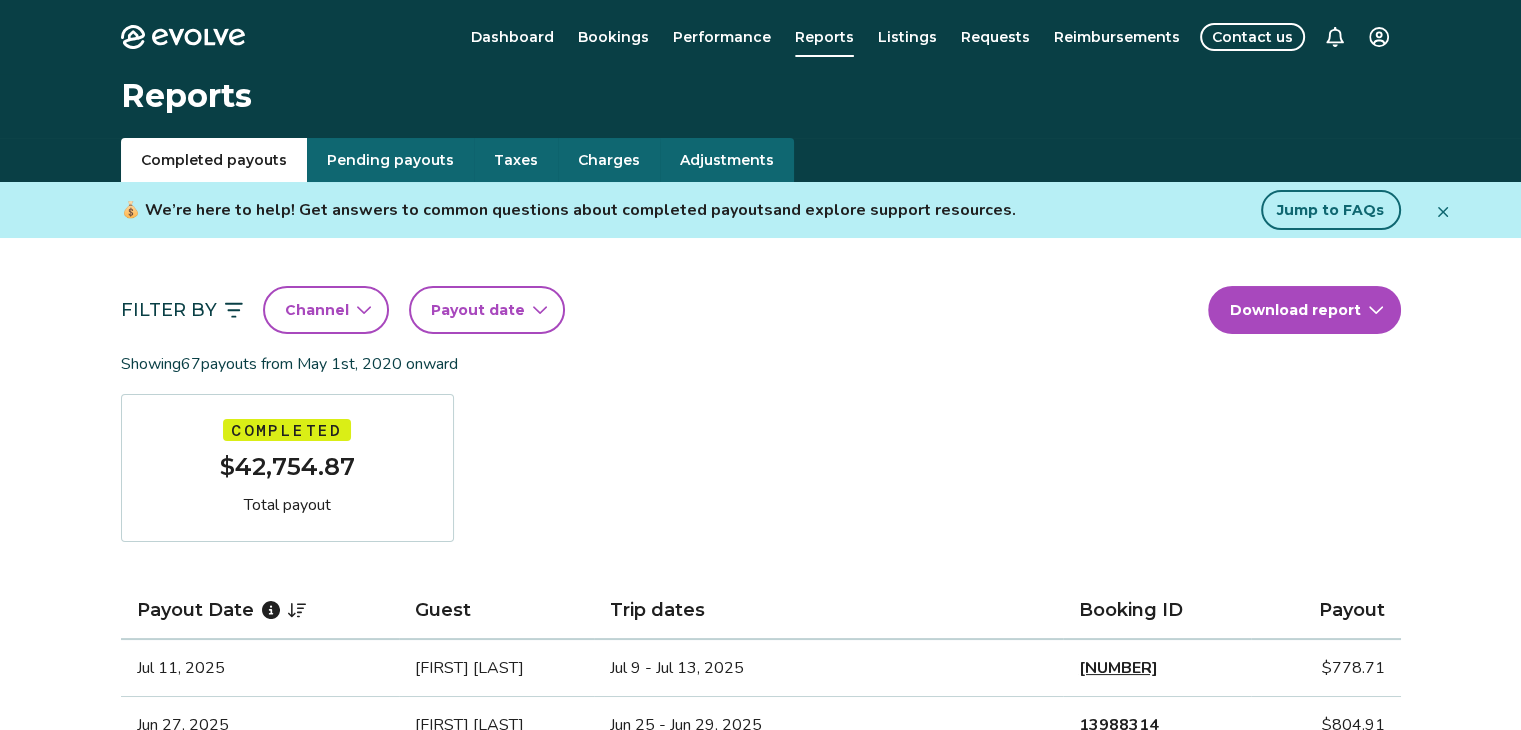 click on "Evolve Dashboard Bookings Performance Reports Listings Requests Reimbursements Contact us Reports Completed payouts Pending payouts Taxes Charges Adjustments 💰 We’re here to help! Get answers to common questions about   completed payouts  and explore support resources. Jump to FAQs Filter By  Channel Payout date Download   report Showing  67  payouts   from May 1st, 2020 onward Completed $42,754.87 Total payout Payout Date Guest Trip dates Booking ID Payout [MONTH] [DAY], [YEAR] [FIRST] [LAST] [MONTH] [DAY] - [MONTH] [DAY], [YEAR] [NUMBER] $[PRICE] [MONTH] [DAY], [YEAR] [FIRST] [LAST] [MONTH] [DAY] - [MONTH] [DAY], [YEAR] [NUMBER] $[PRICE] [MONTH] [DAY], [YEAR] [FIRST] [LAST] [MONTH] [DAY] - [MONTH] [DAY], [YEAR] [NUMBER] $[PRICE] [MONTH] [DAY], [YEAR] [FIRST] [LAST] [MONTH] [DAY] - [MONTH] [DAY], [YEAR] [NUMBER] $[PRICE] [MONTH] [DAY], [YEAR] [FIRST] [LAST] [MONTH] [DAY] - [MONTH] [DAY], [YEAR] [NUMBER] $[PRICE] [MONTH] [DAY], [YEAR] [FIRST] [LAST] [MONTH] [DAY] - [MONTH] [DAY], [YEAR] [NUMBER] $[PRICE] [MONTH] [DAY], [YEAR] [FIRST] [LAST] [MONTH] [DAY] - [MONTH] [DAY], [YEAR] [NUMBER] $[PRICE] [MONTH] [DAY], [YEAR] [FIRST] [LAST] [MONTH] [DAY] - [MONTH] [DAY], [YEAR] [NUMBER] $[PRICE] [MONTH] [DAY], [YEAR] [FIRST] [LAST] [MONTH] [DAY] - [MONTH] [DAY], [YEAR] [NUMBER] $[PRICE] [MONTH] [DAY], [YEAR] [FIRST] [LAST] [MONTH] [DAY] - [MONTH] [DAY], [YEAR] [NUMBER] $[PRICE] [MONTH] [DAY], [YEAR] [FIRST] [LAST] [MONTH] [DAY] - [MONTH] [DAY], [YEAR] [NUMBER] $[PRICE] [NUMBER]" at bounding box center [760, 1297] 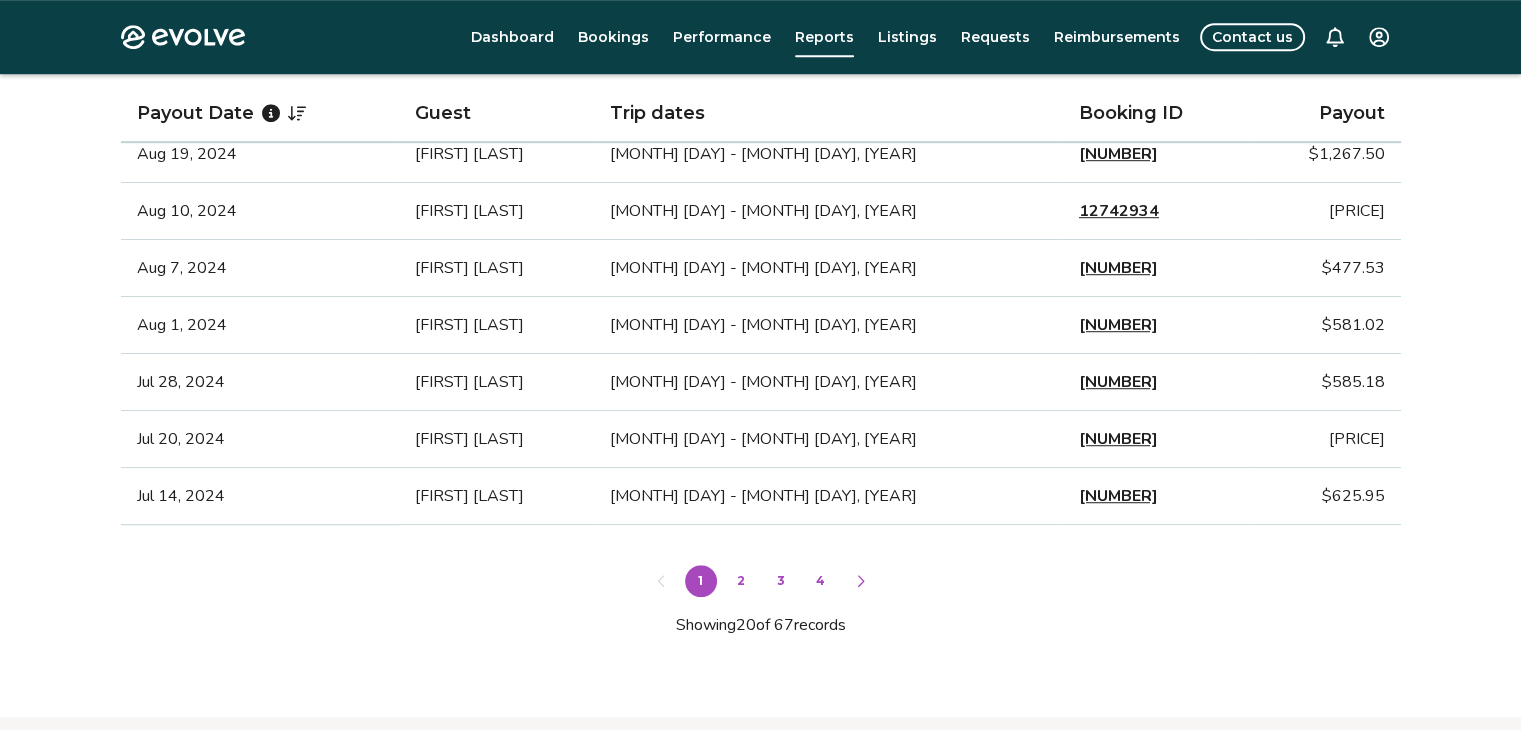 scroll, scrollTop: 1264, scrollLeft: 0, axis: vertical 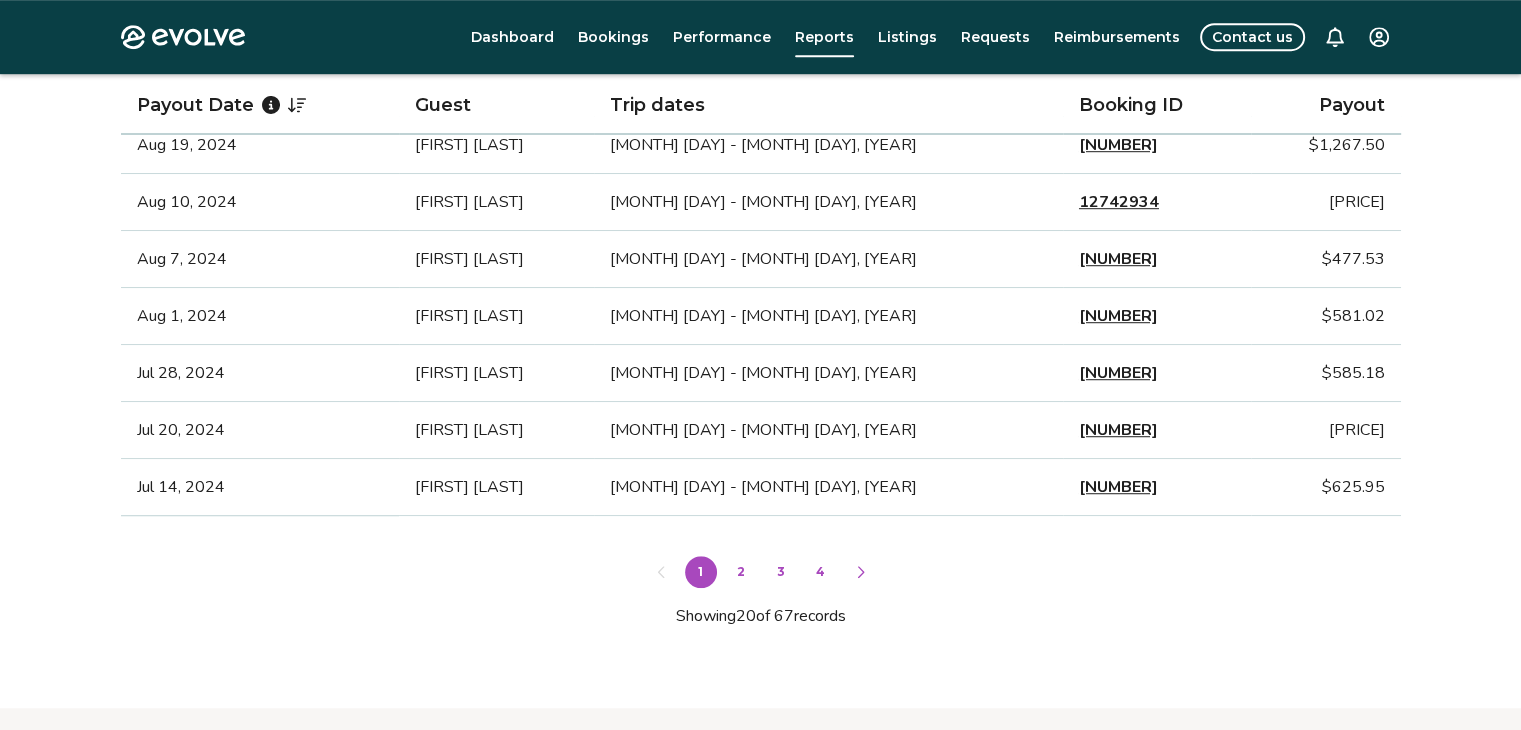 click on "2" at bounding box center (741, 572) 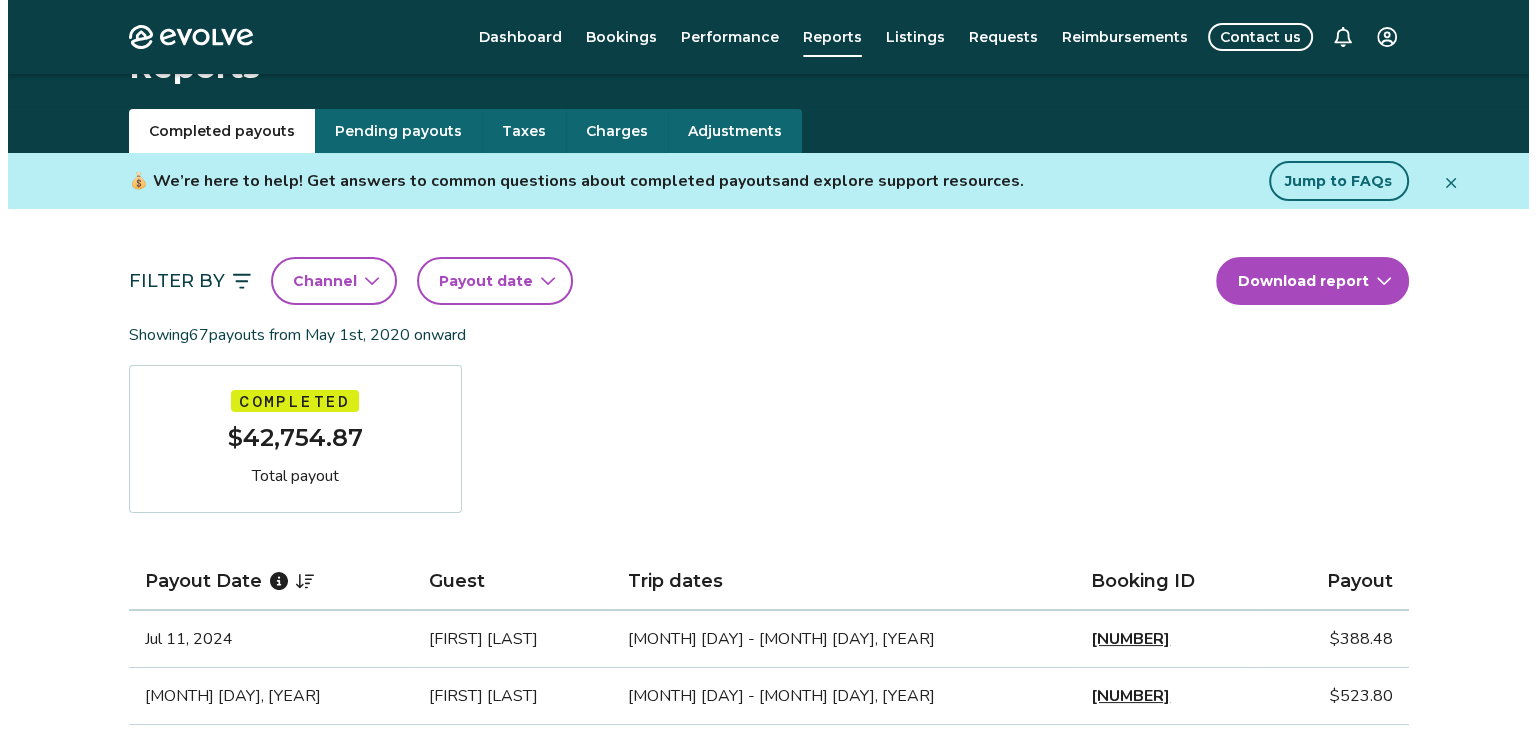 scroll, scrollTop: 0, scrollLeft: 0, axis: both 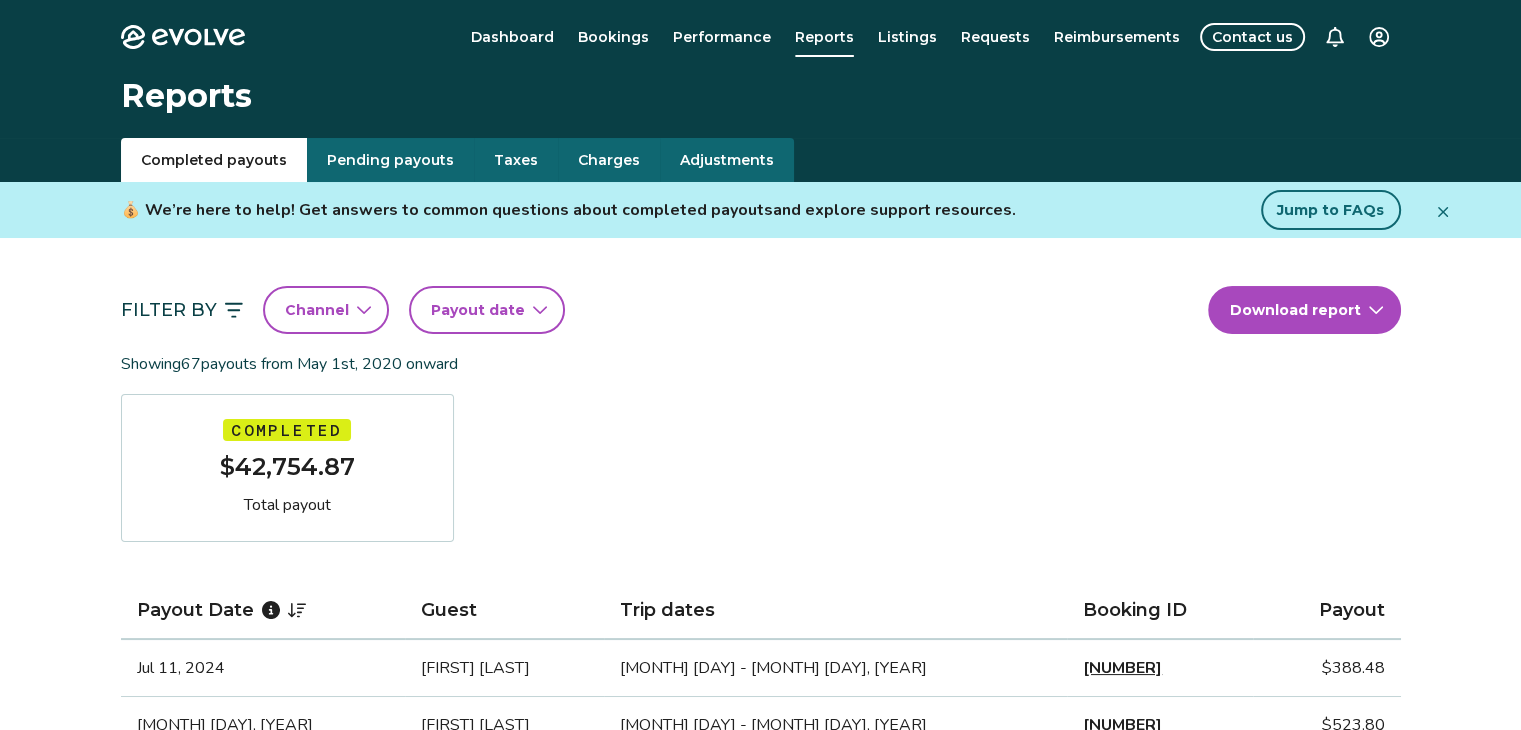 click on "Evolve Dashboard Bookings Performance Reports Listings Requests Reimbursements Contact us Reports Completed payouts Pending payouts Taxes Charges Adjustments 💰 We’re here to help! Get answers to common questions about   completed payouts  and explore support resources. Jump to FAQs Filter By  Channel Payout date Download   report Showing  67  payouts   from May 1st, 2020 onward Completed $42,754.87 Total payout Payout Date Guest Trip dates Booking ID Payout [MONTH] [DAY], [YEAR] [FIRST] [LAST] [MONTH] [DAY] - [MONTH] [DAY], [YEAR] [NUMBER] $[PRICE] [MONTH] [DAY], [YEAR] [FIRST] [LAST] [MONTH] [DAY] - [MONTH] [DAY], [YEAR] [NUMBER] $[PRICE] [MONTH] [DAY], [YEAR] [FIRST] [LAST] [MONTH] [DAY] - [MONTH] [DAY], [YEAR] [NUMBER] $[PRICE] [MONTH] [DAY], [YEAR] [FIRST] [LAST] [MONTH] [DAY] - [MONTH] [DAY], [YEAR] [NUMBER] $[PRICE] [MONTH] [DAY], [YEAR] [FIRST] [LAST] [MONTH] [DAY] - [MONTH] [DAY], [YEAR] [NUMBER] $[PRICE] [MONTH] [DAY], [YEAR] [FIRST] [LAST] [MONTH] [DAY] - [MONTH] [DAY], [YEAR] [NUMBER] $[PRICE] [MONTH] [DAY], [YEAR] [FIRST] [LAST] [MONTH] [DAY] - [MONTH] [DAY], [YEAR] [NUMBER] $[PRICE] [MONTH] [DAY], [YEAR] [FIRST] [LAST] [MONTH] [DAY] - [MONTH] [DAY], [YEAR] [NUMBER] $[PRICE] [MONTH] [DAY], [YEAR] [FIRST] [LAST] [MONTH] [DAY] - [MONTH] [DAY], [YEAR] [NUMBER] $[PRICE] [MONTH] [DAY], [YEAR] [FIRST] [LAST] [MONTH] [DAY] - [MONTH] [DAY], [YEAR] [NUMBER] $[PRICE] [MONTH] [DAY], [YEAR] [FIRST] [LAST] [MONTH] [DAY] - [MONTH] [DAY], [YEAR] [NUMBER] $[PRICE] [NUMBER] [NUMBER]" at bounding box center (760, 1297) 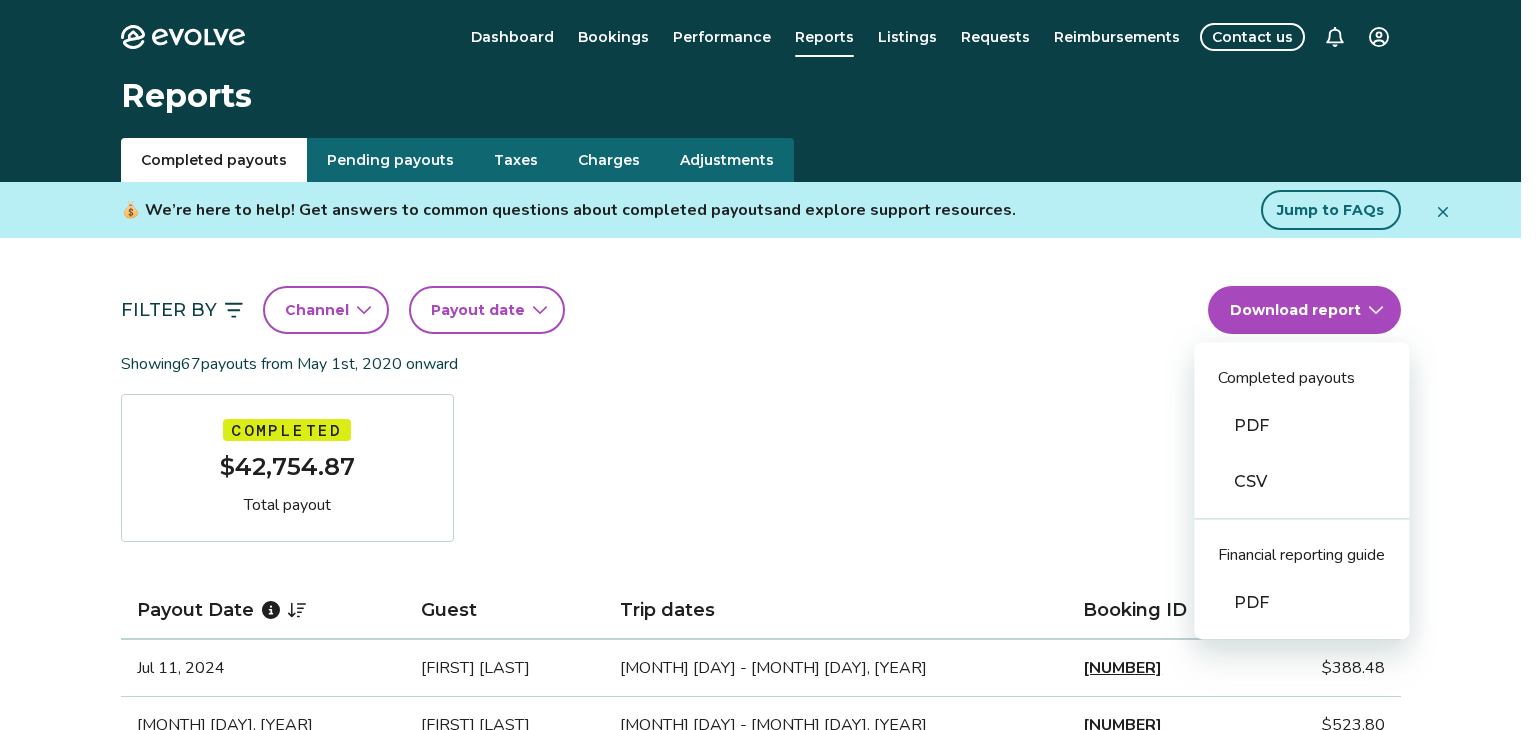 click on "PDF" at bounding box center (1301, 426) 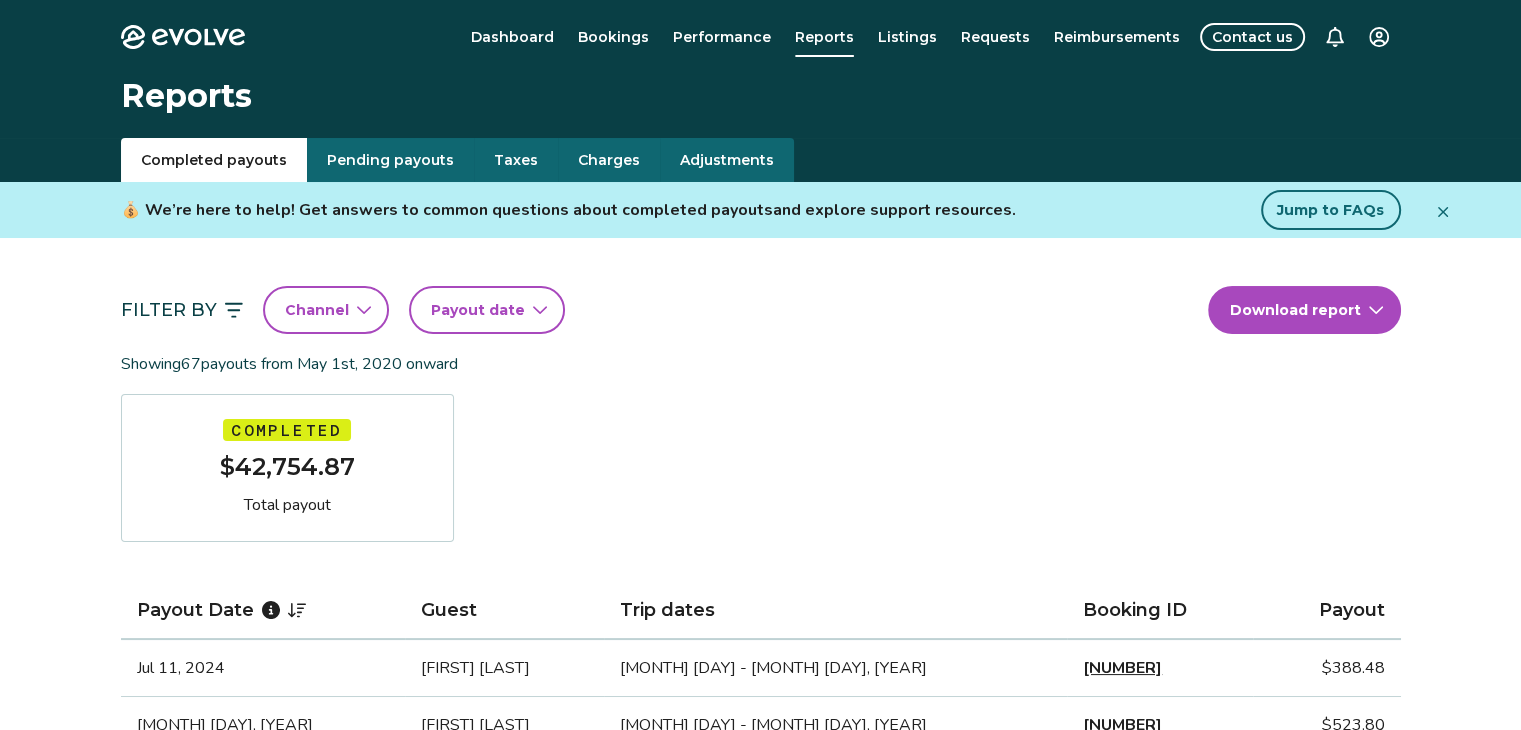 click on "Taxes" at bounding box center [516, 160] 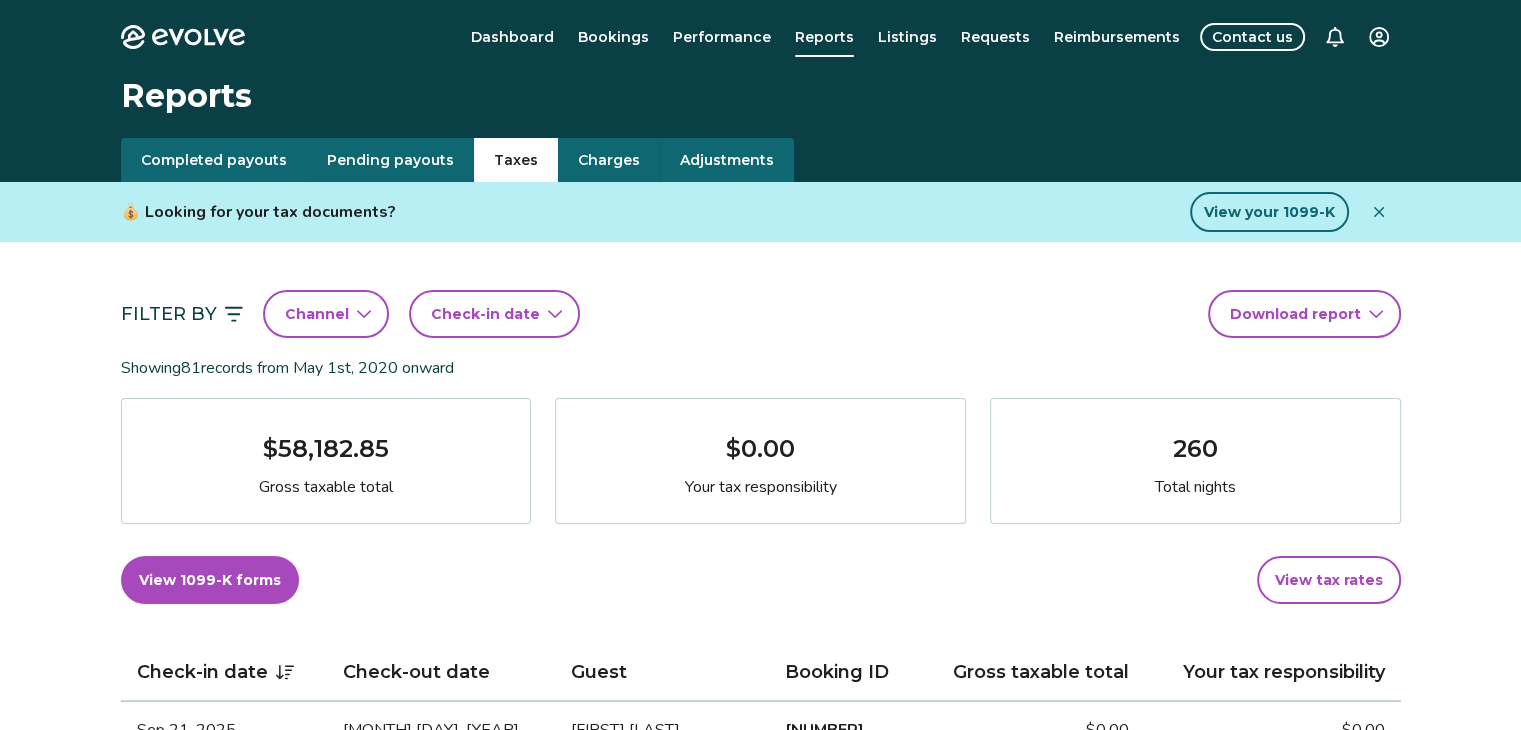 click on "View your 1099-K" at bounding box center [1269, 212] 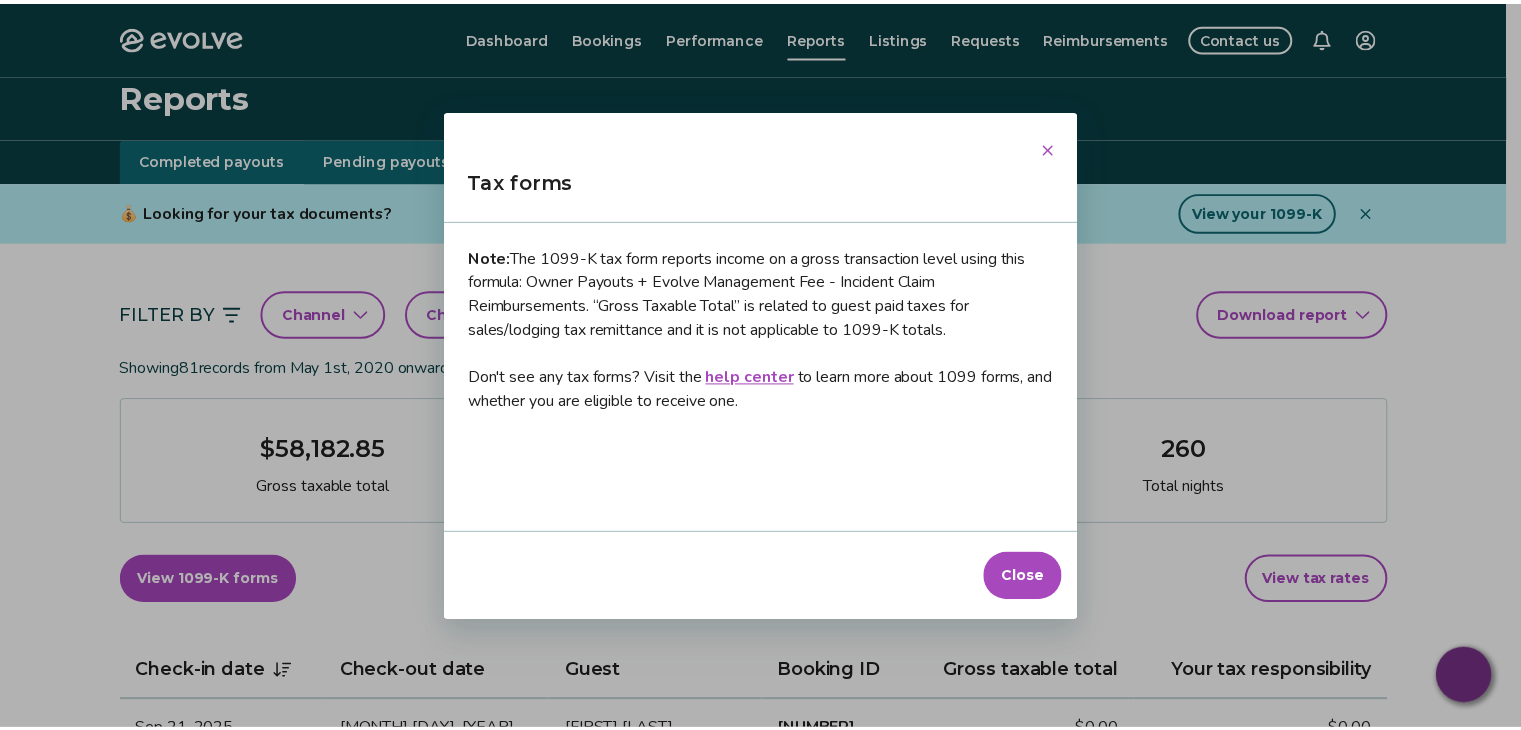 scroll, scrollTop: 15, scrollLeft: 0, axis: vertical 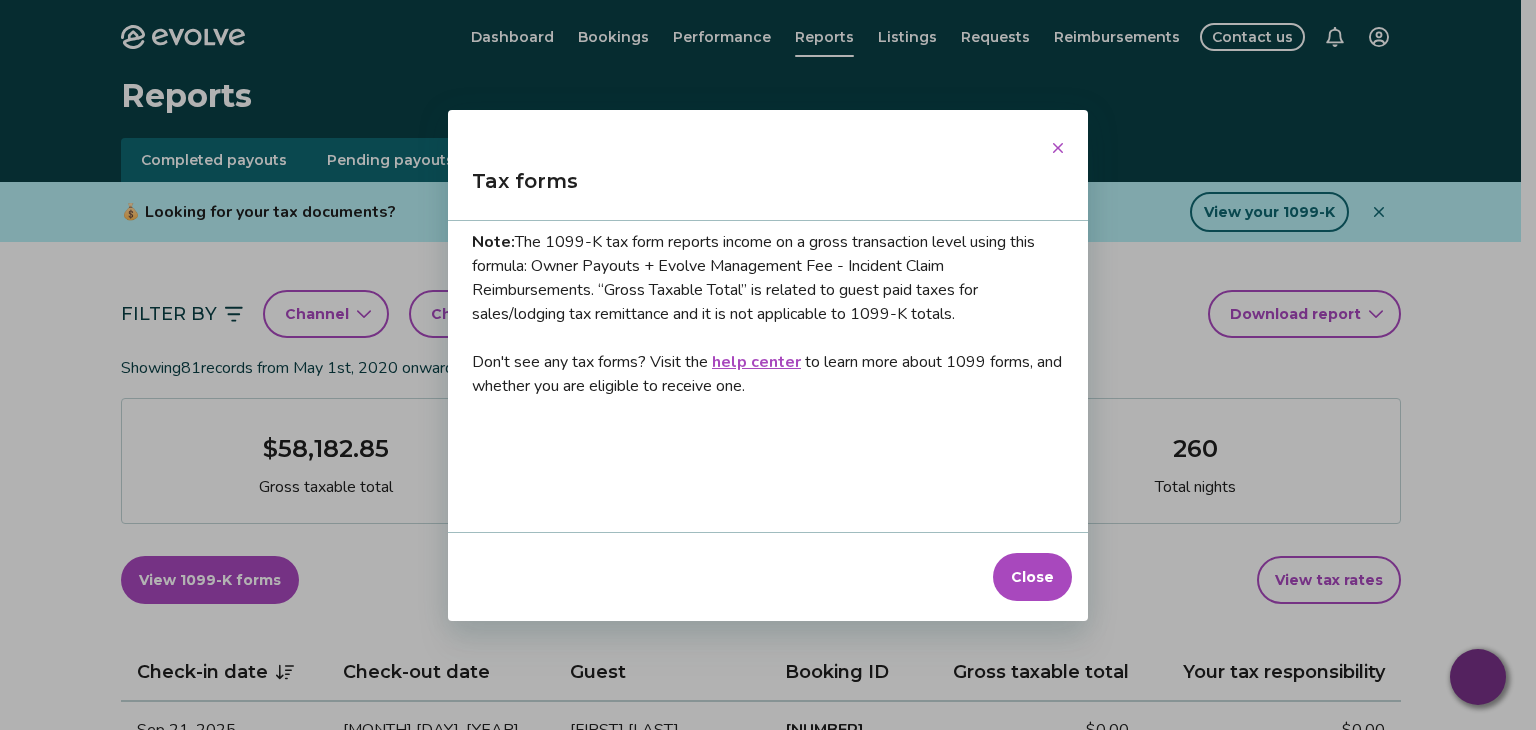 click 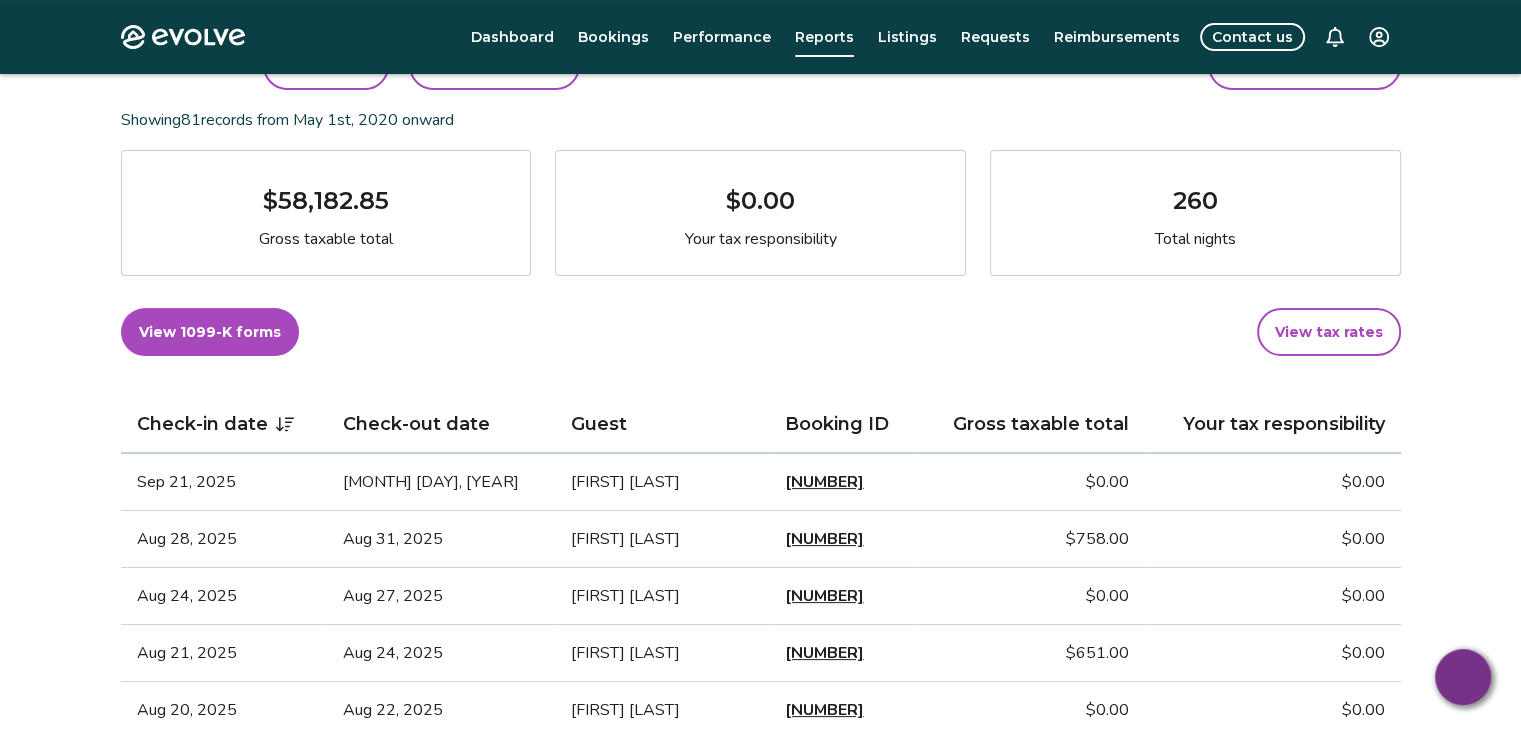 scroll, scrollTop: 264, scrollLeft: 0, axis: vertical 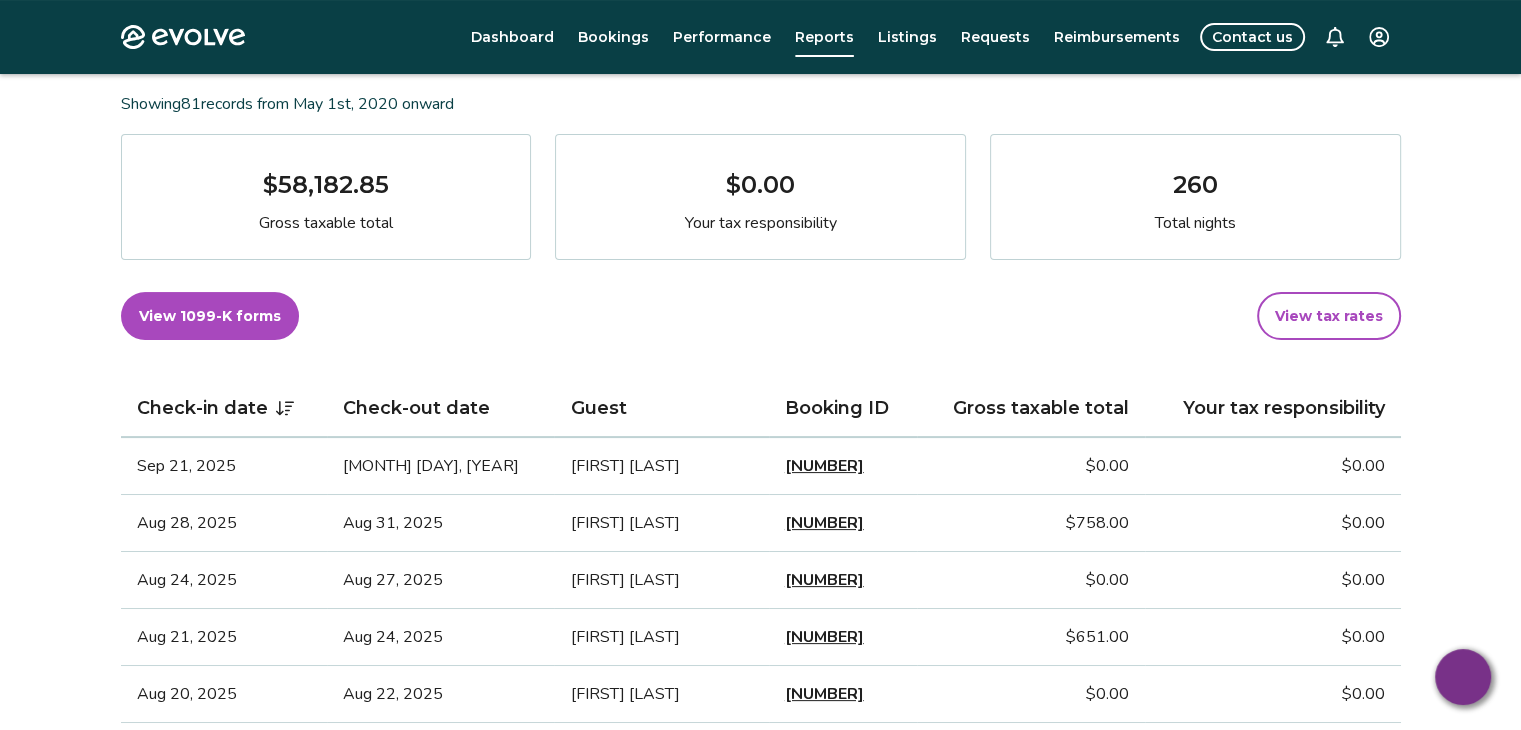 click on "View tax rates" at bounding box center [1329, 316] 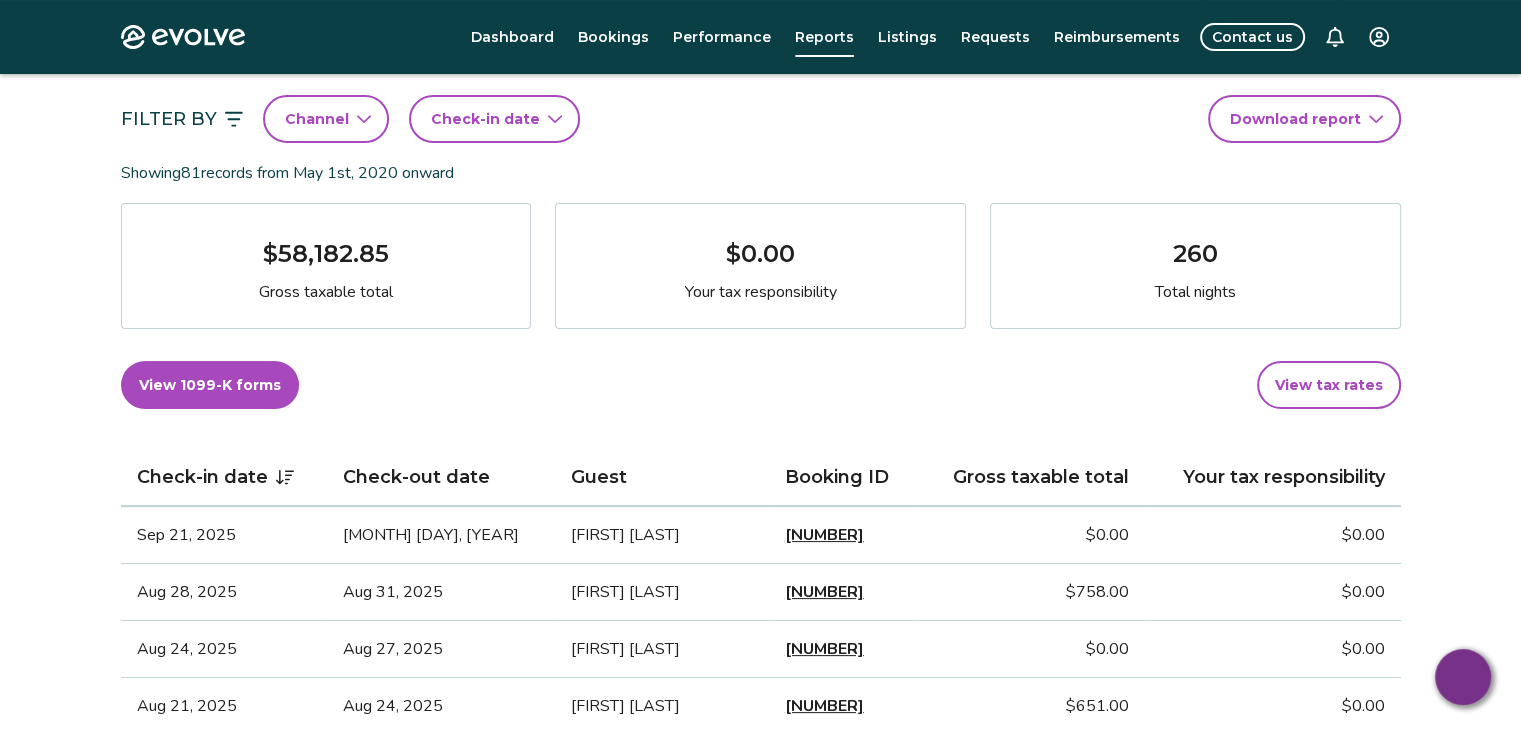 scroll, scrollTop: 202, scrollLeft: 0, axis: vertical 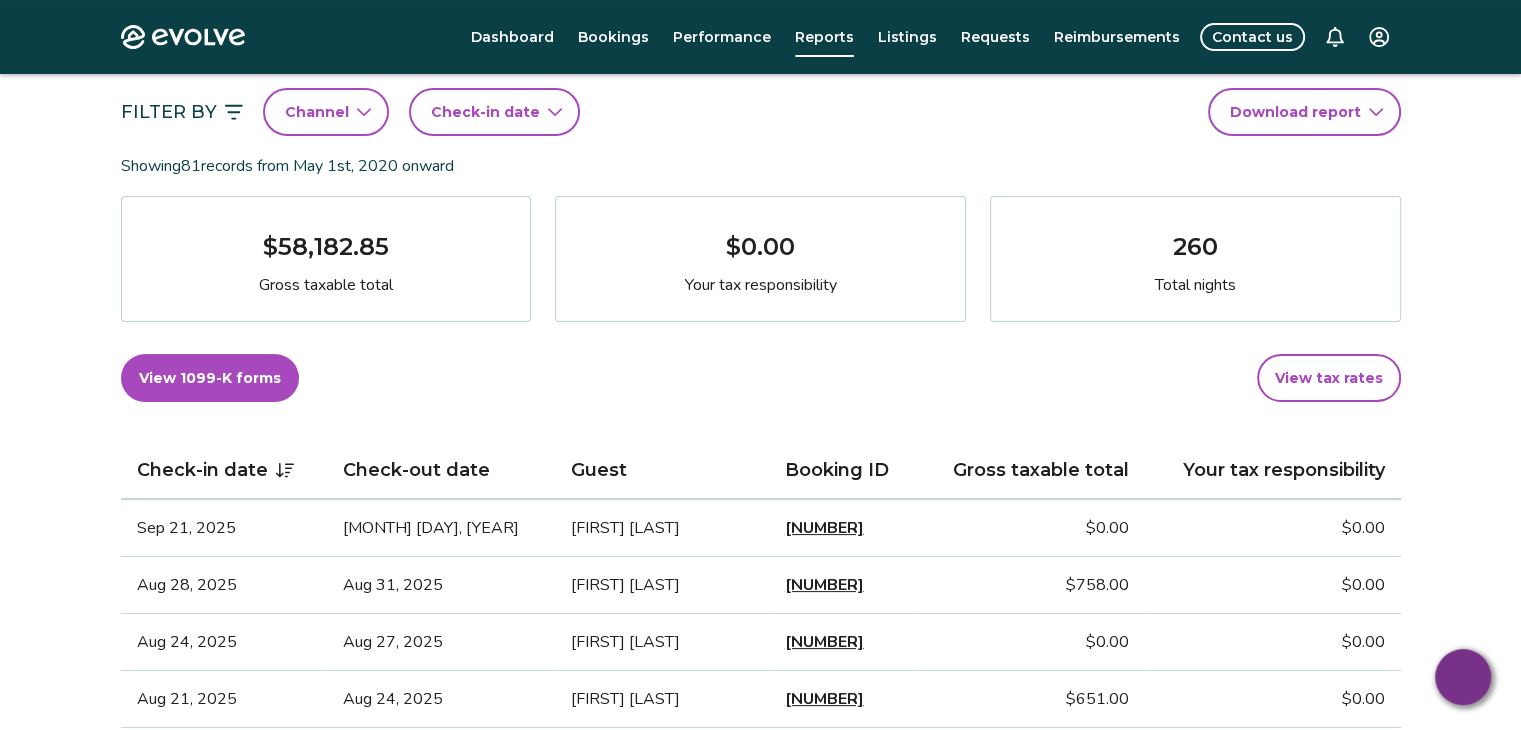 click 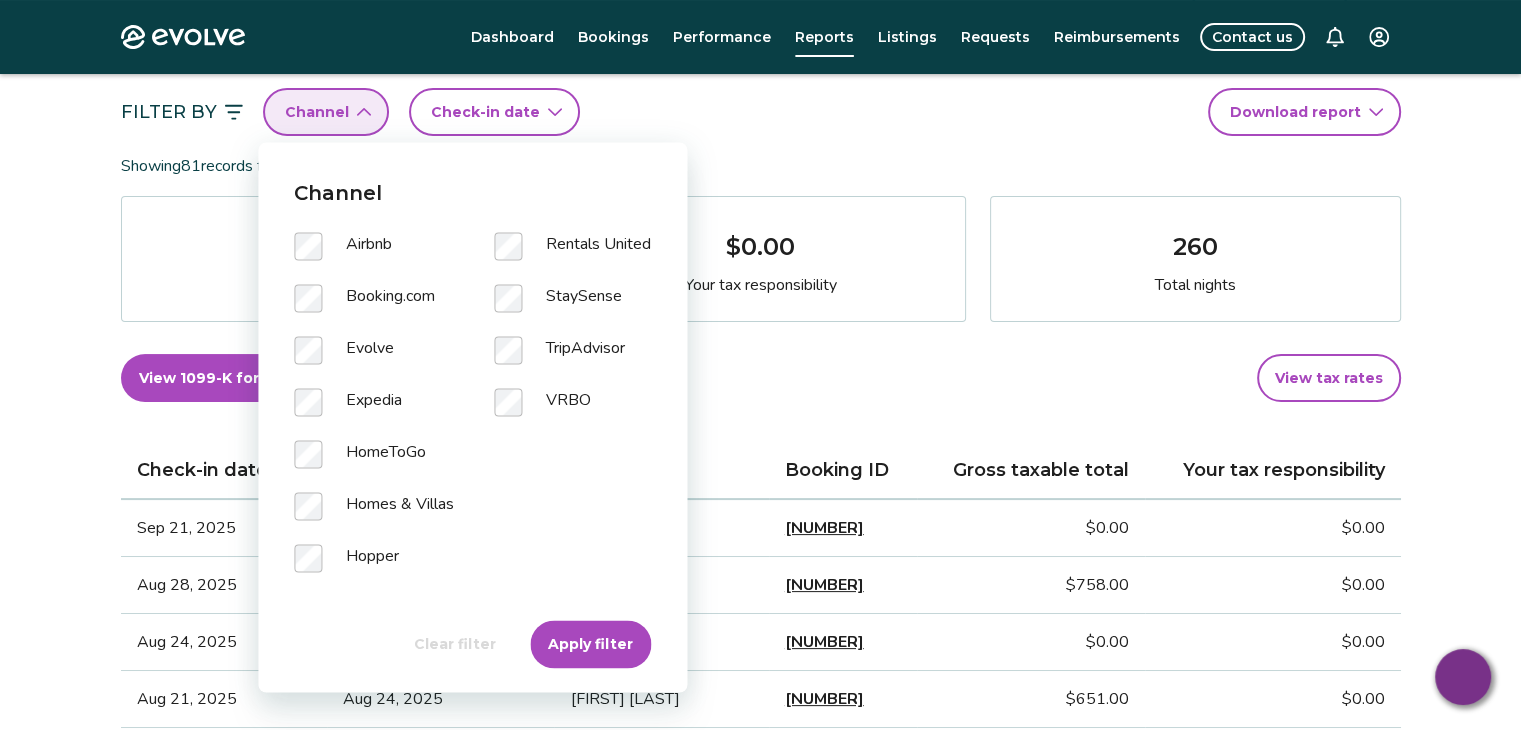 click on "Filter By  Channel Check-in date Download   report" at bounding box center (761, 112) 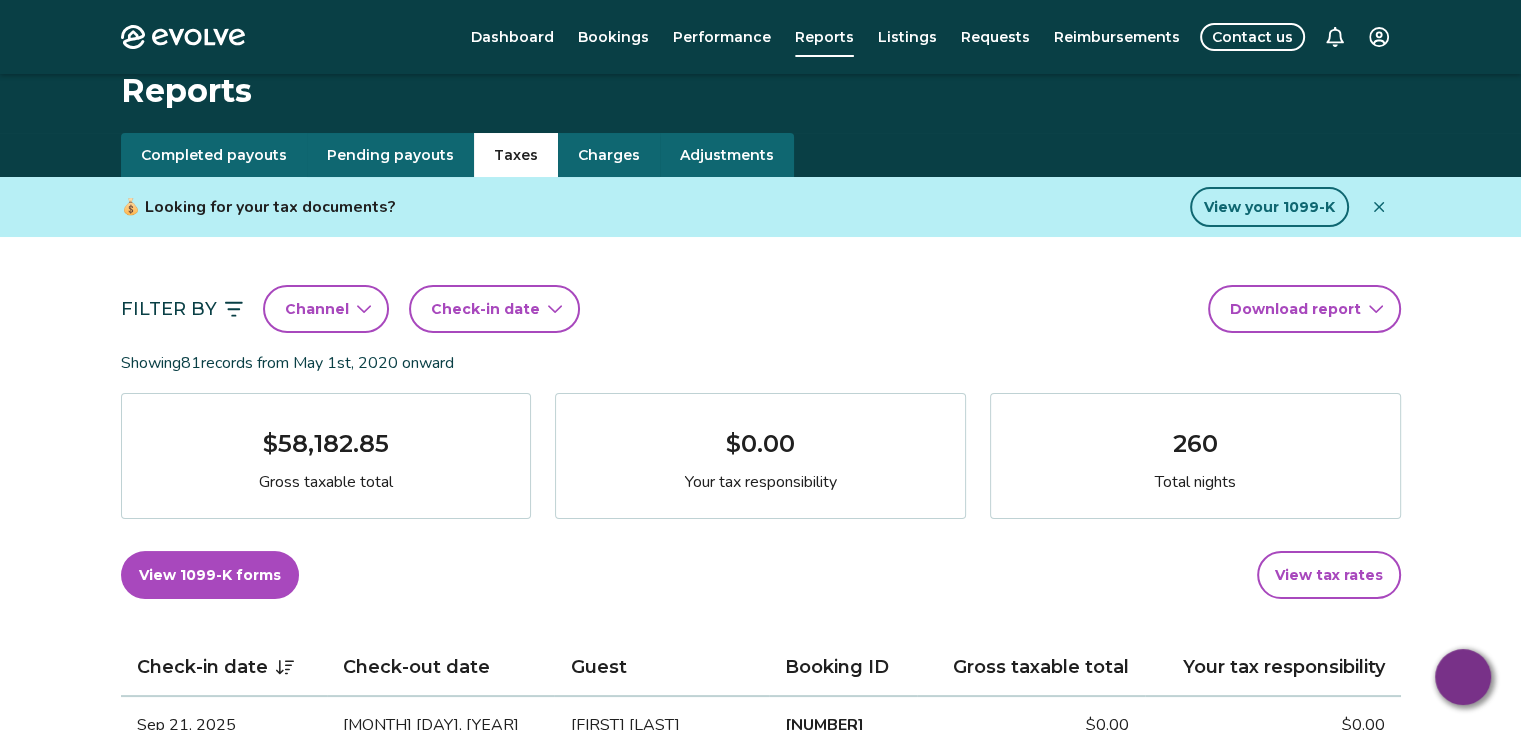 scroll, scrollTop: 0, scrollLeft: 0, axis: both 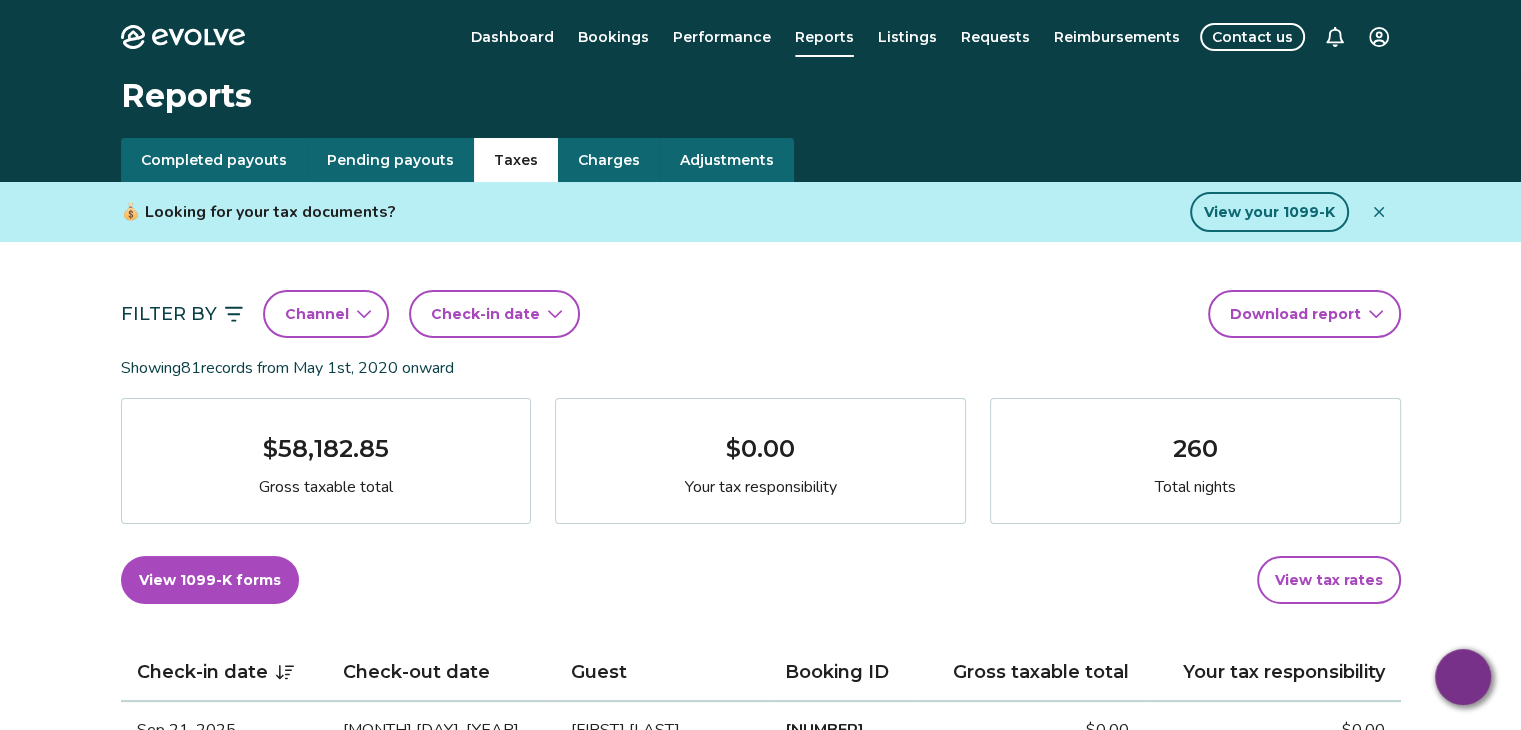 click 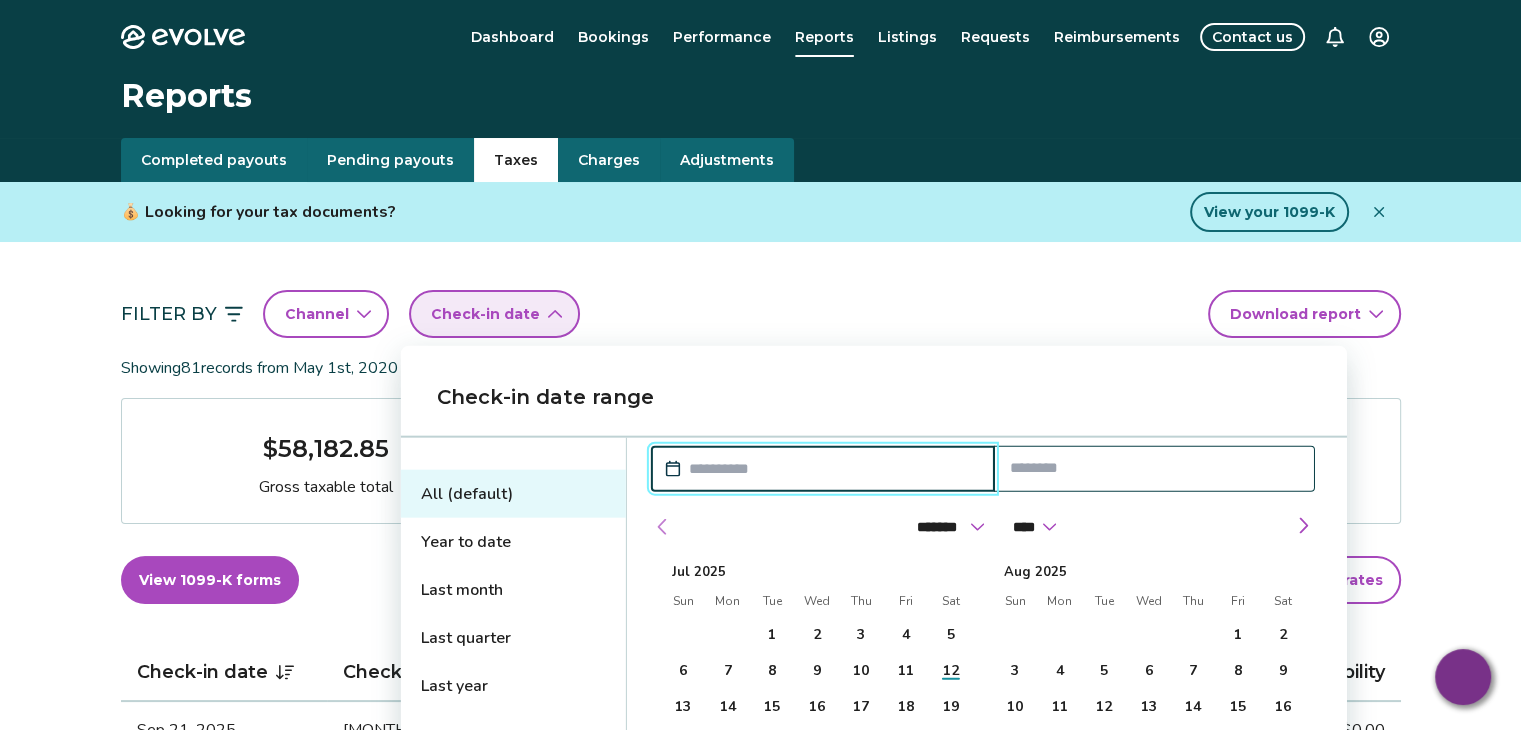 click at bounding box center [663, 527] 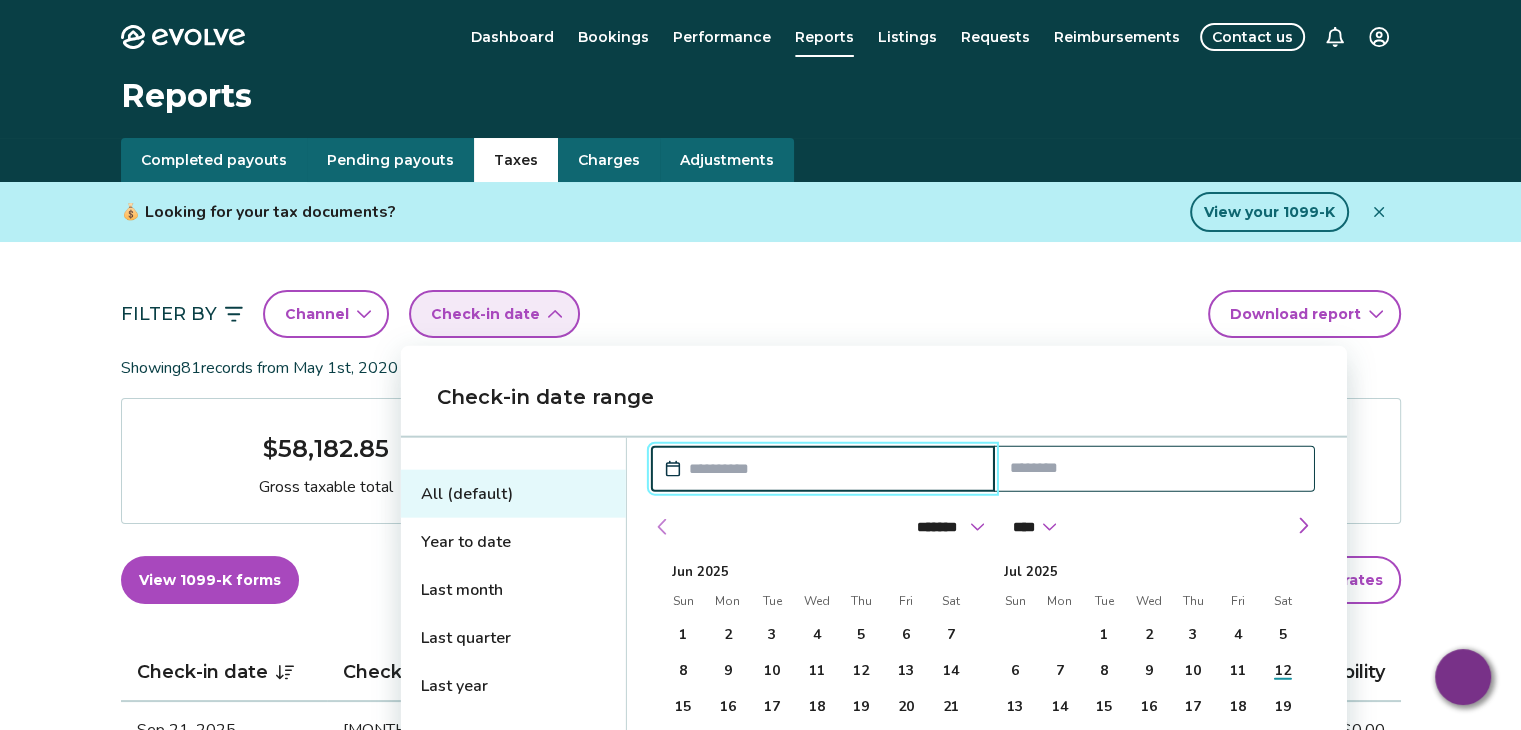 click at bounding box center (663, 527) 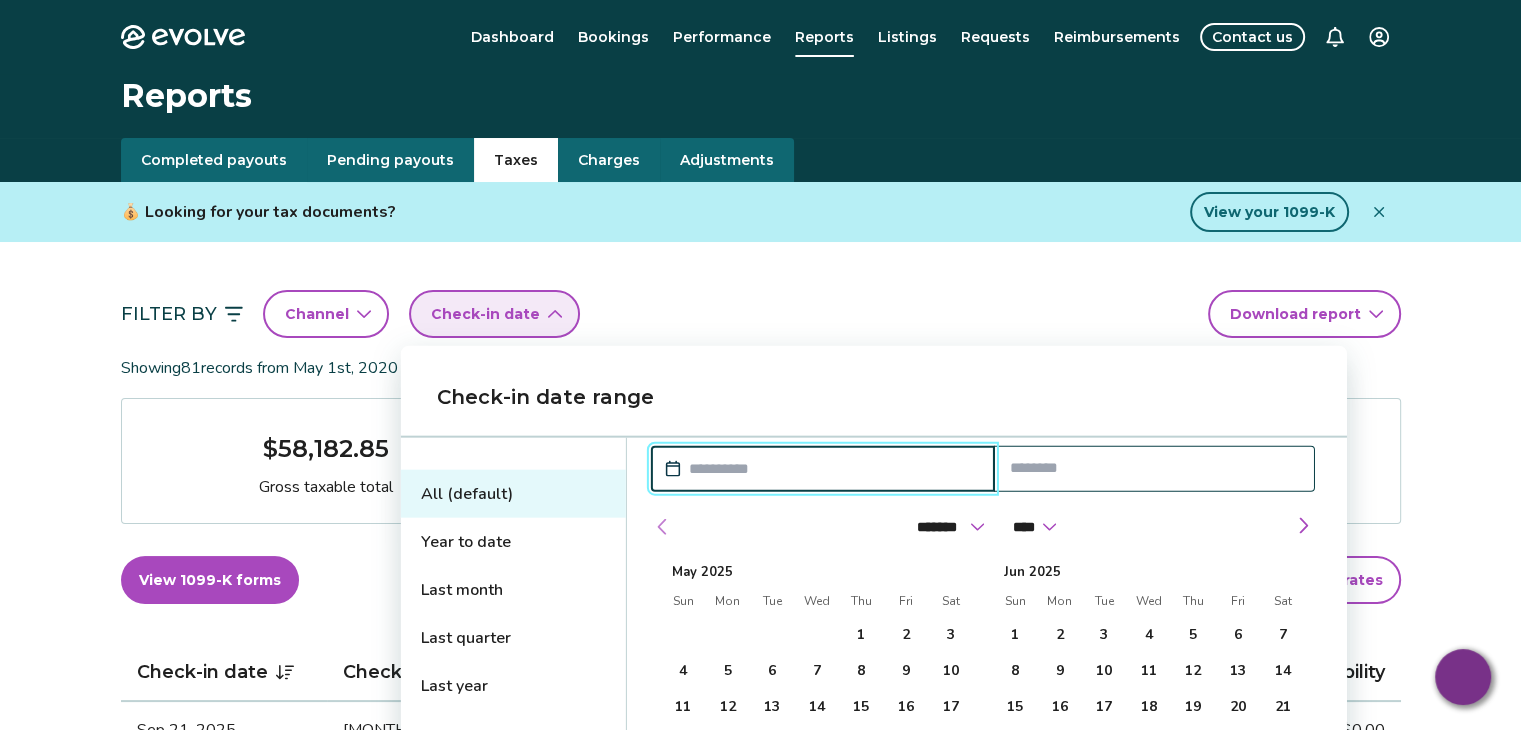 click at bounding box center [663, 527] 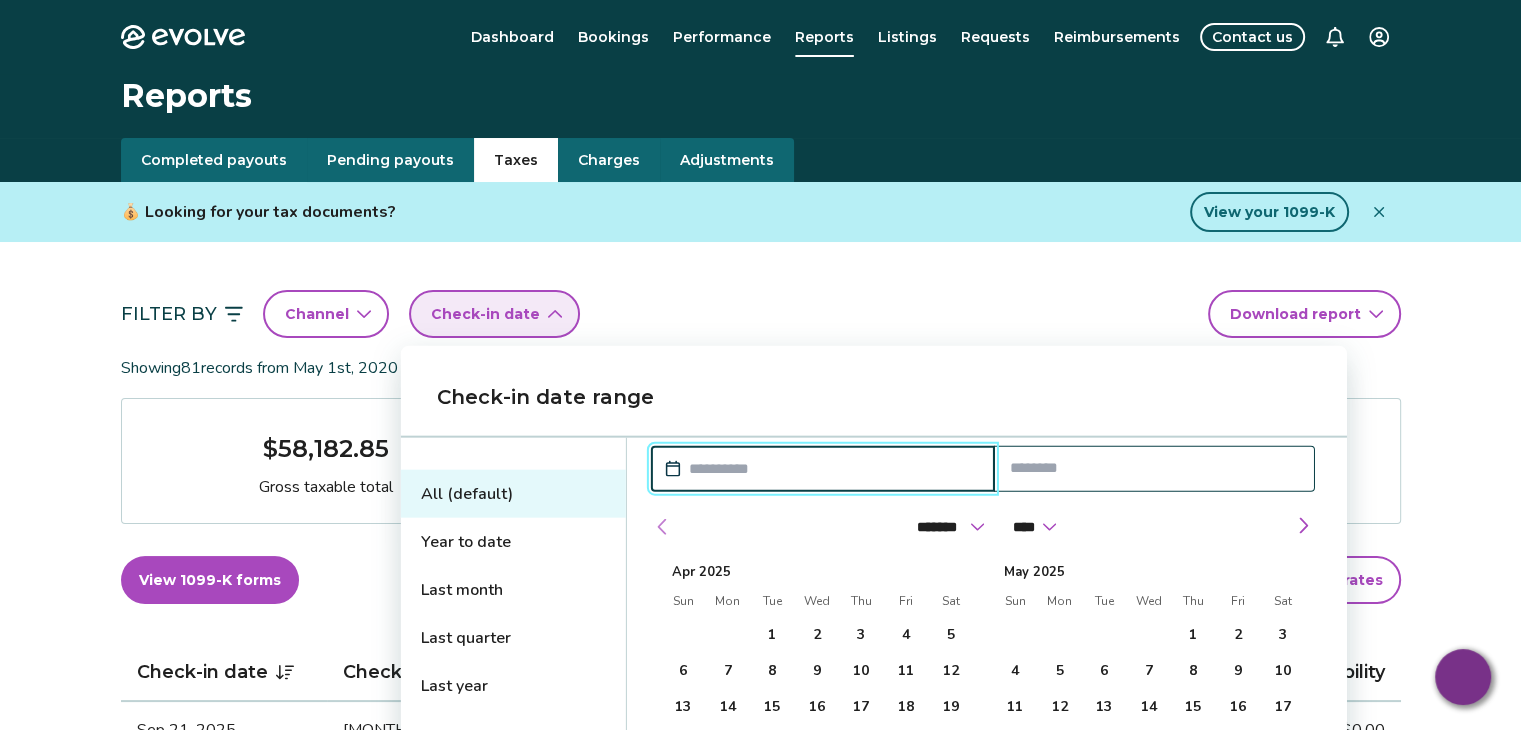click at bounding box center [663, 527] 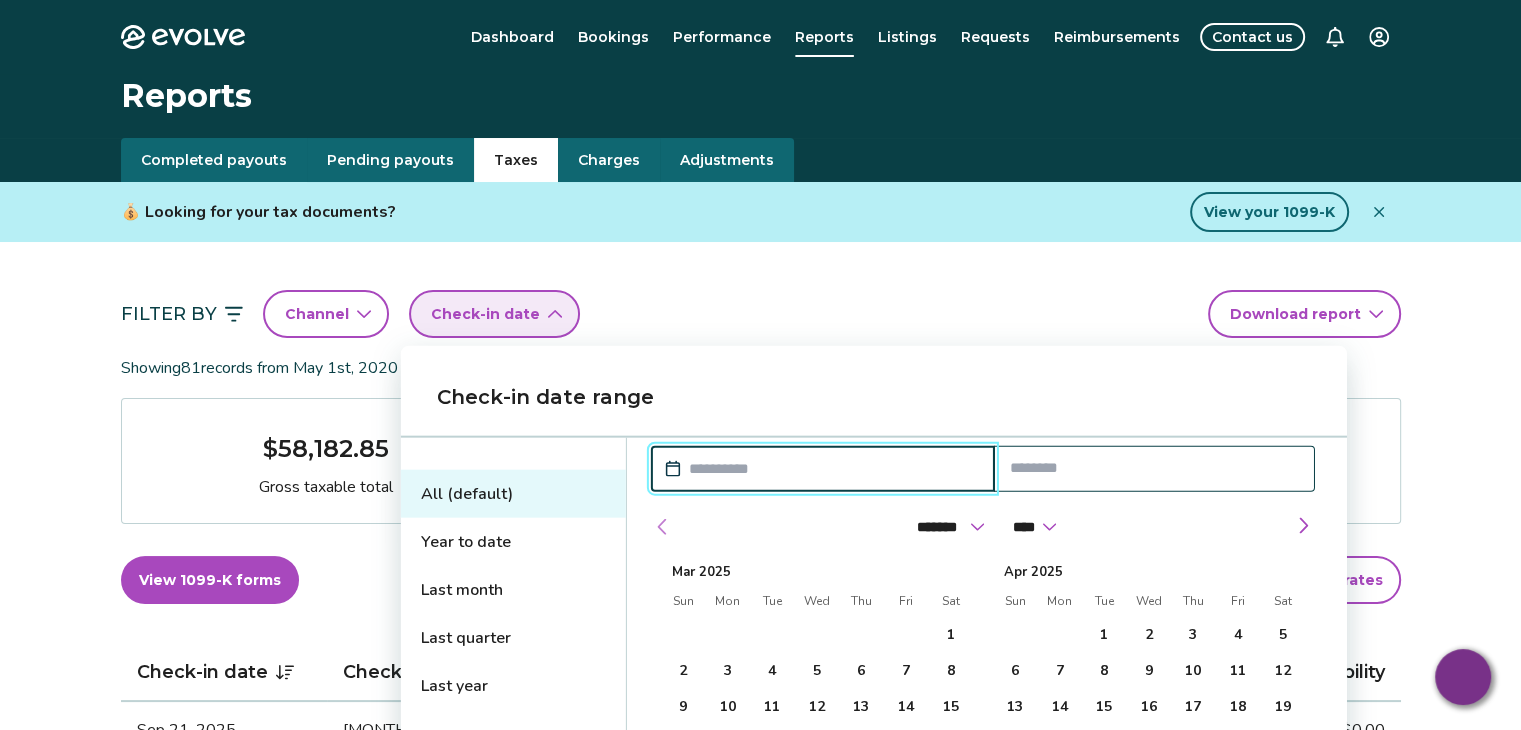 click at bounding box center (663, 527) 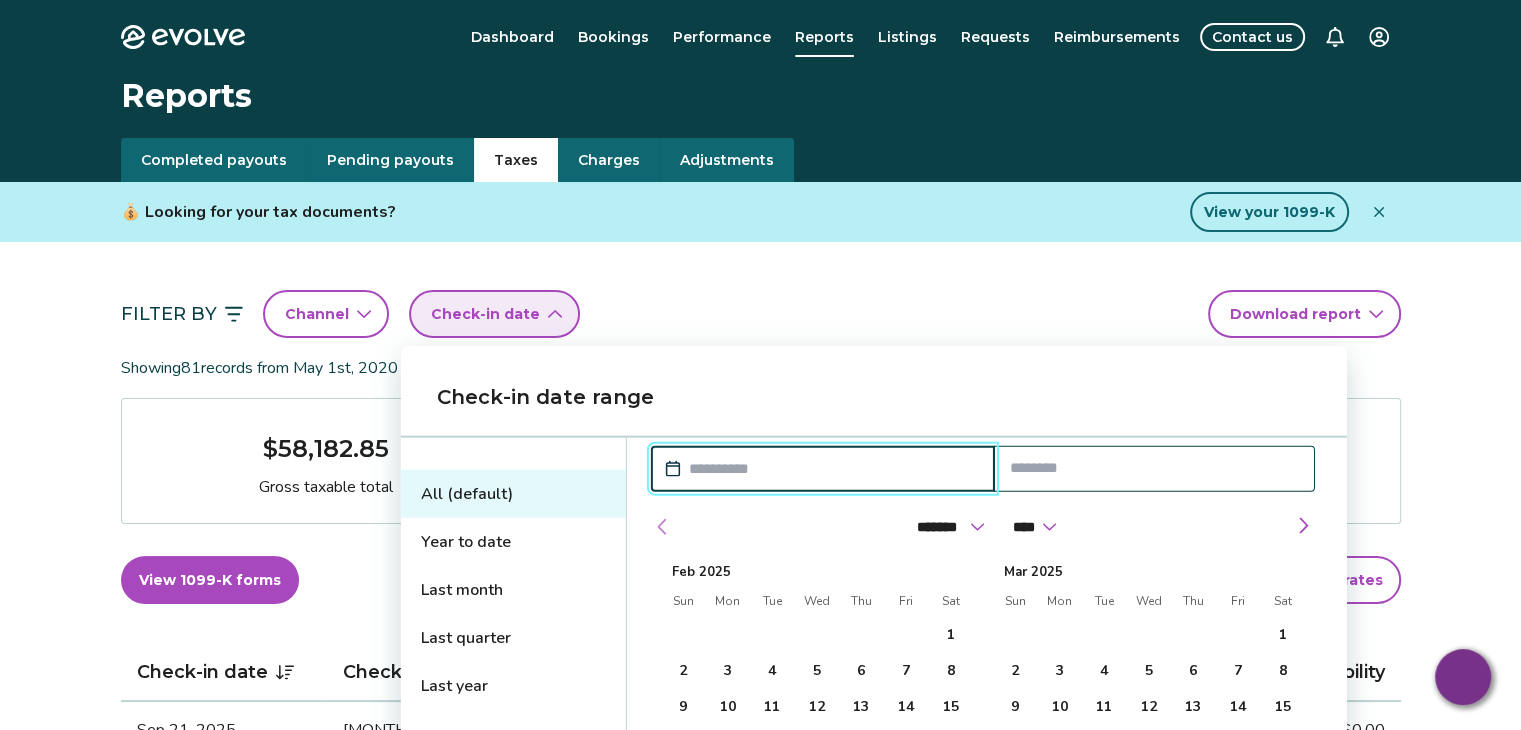 click at bounding box center (663, 527) 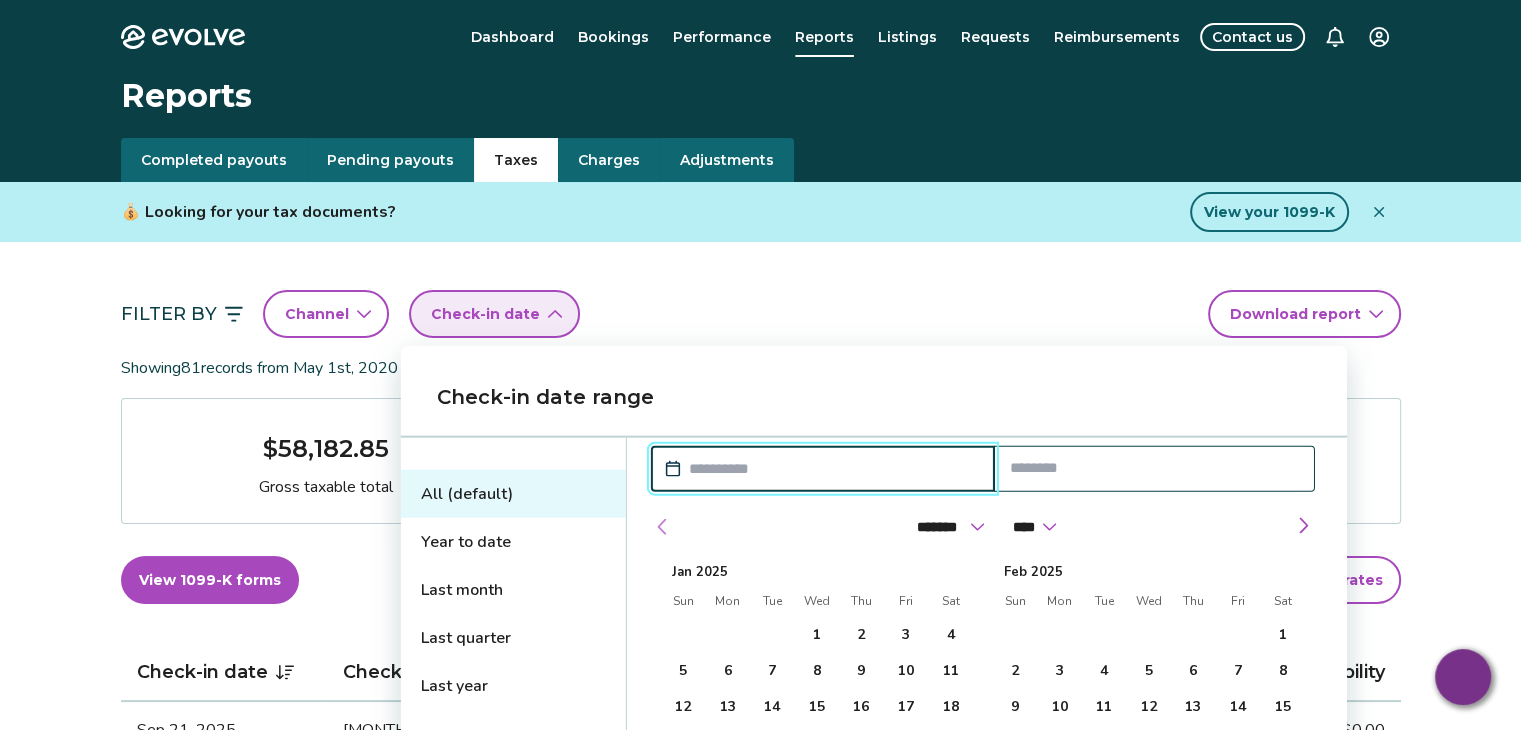 click at bounding box center [663, 527] 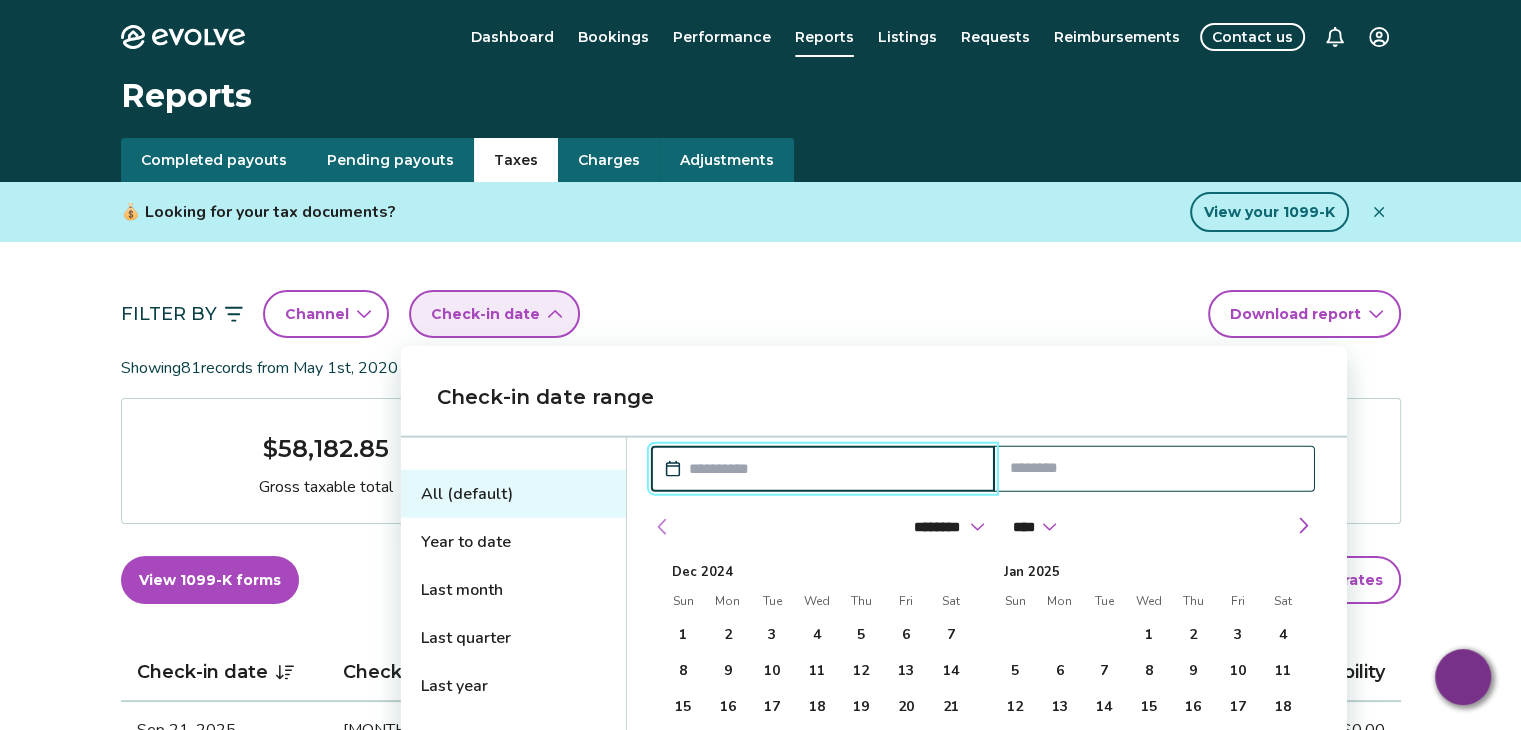 click at bounding box center [663, 527] 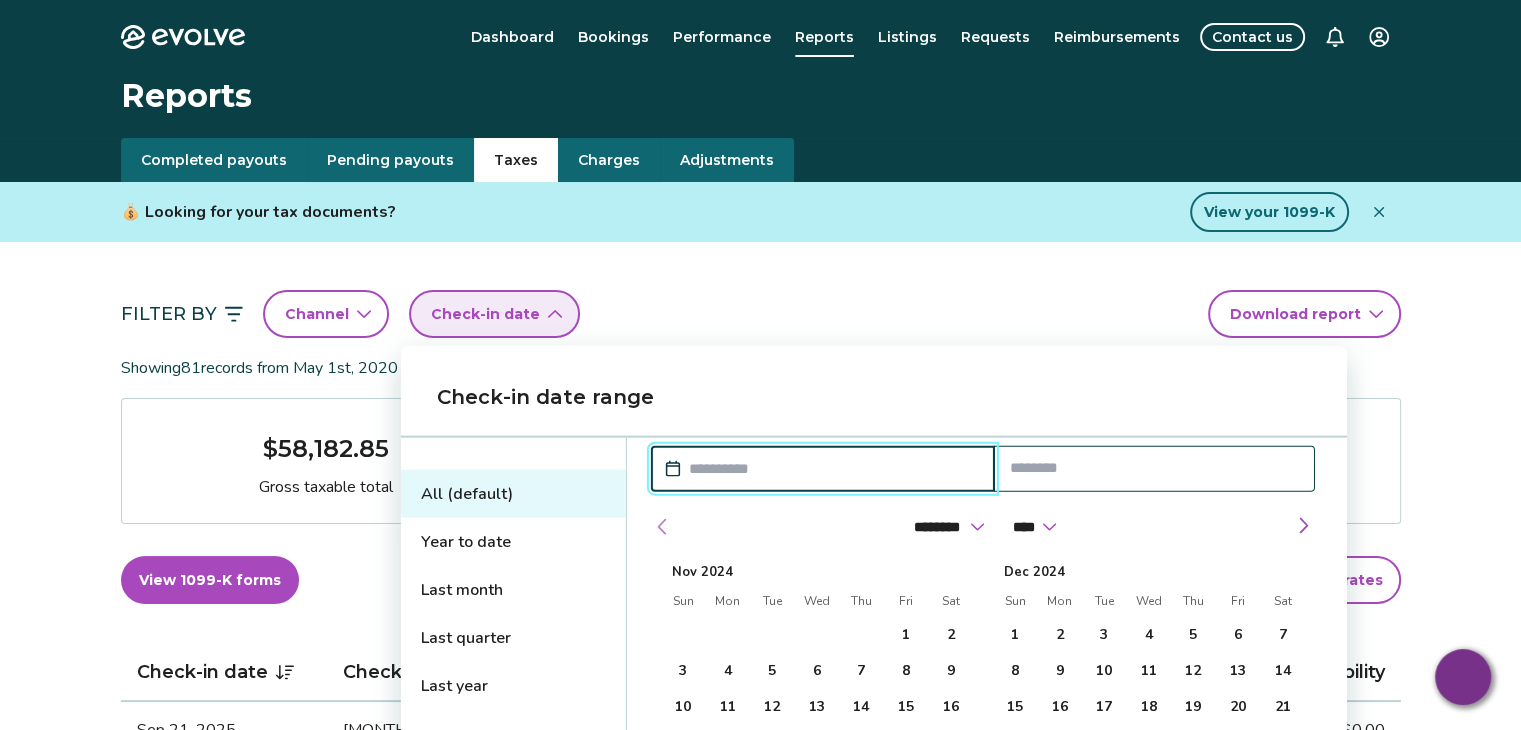 click at bounding box center [663, 527] 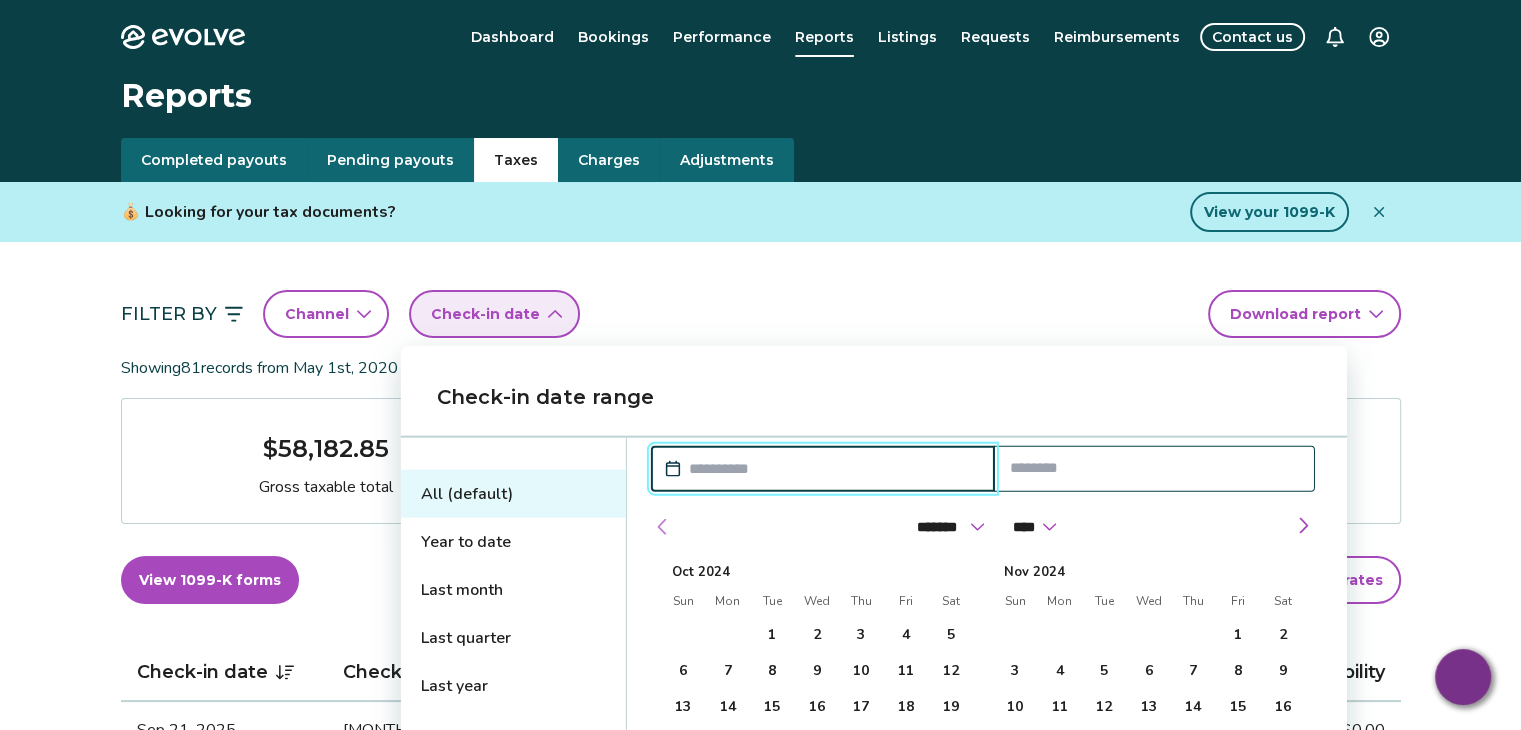 click at bounding box center (663, 527) 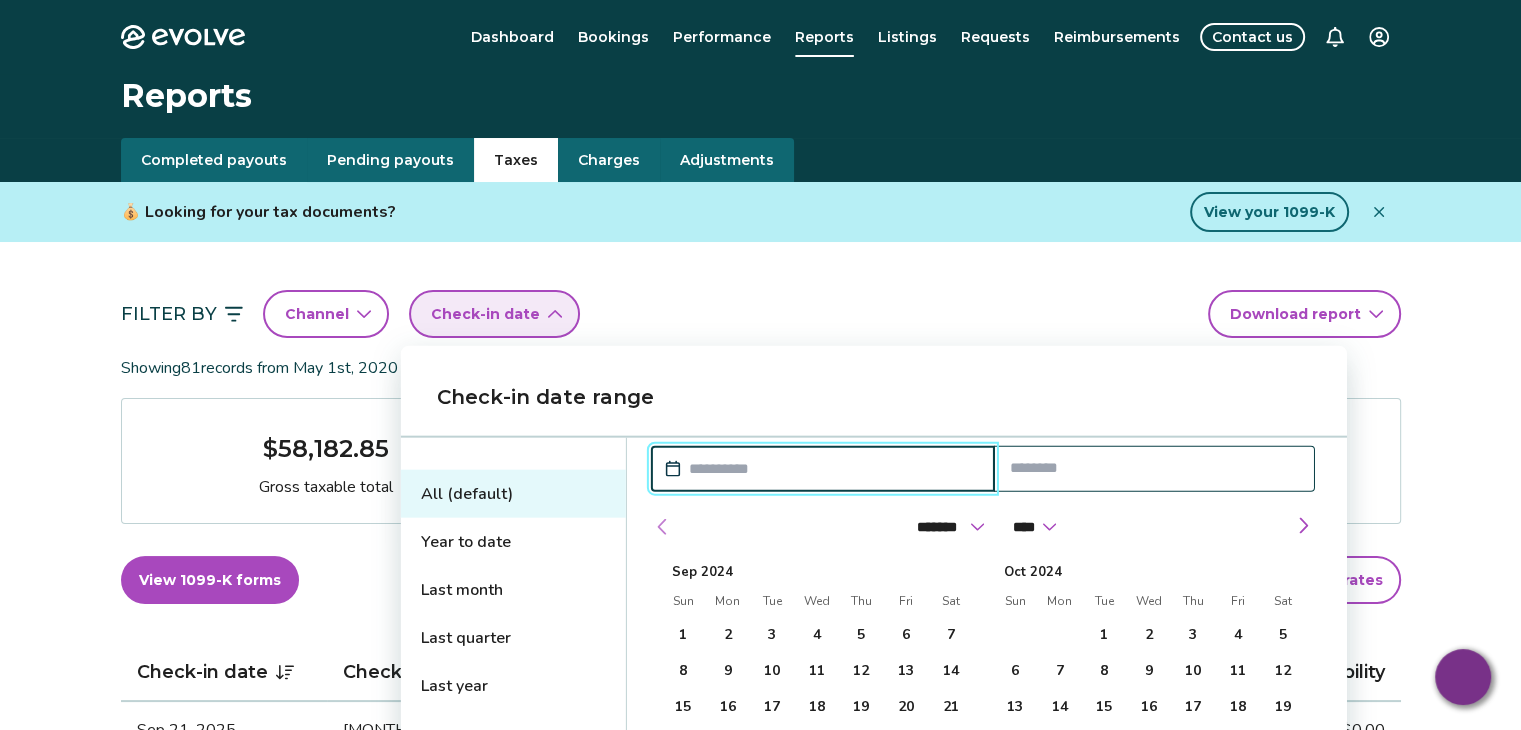 click at bounding box center (663, 527) 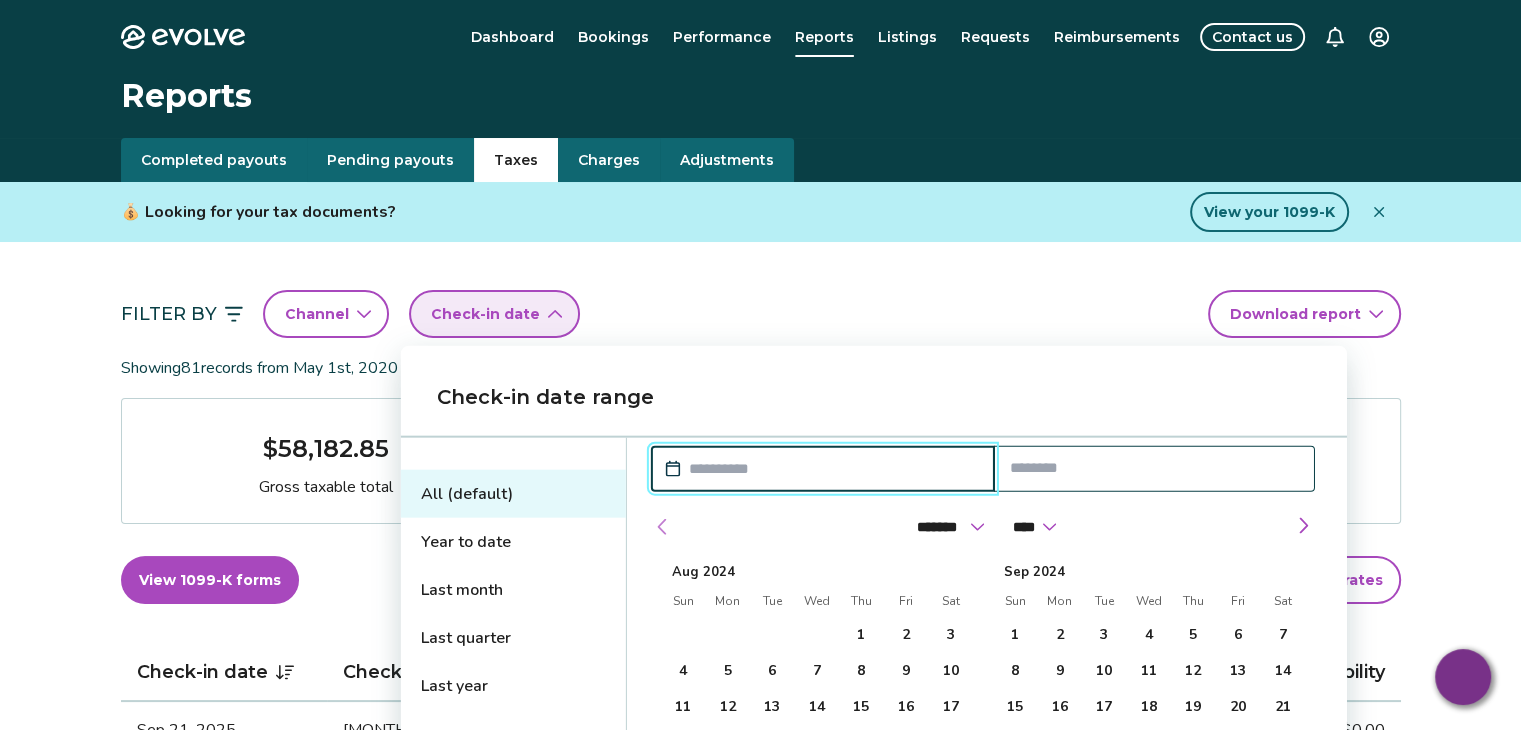 click at bounding box center (663, 527) 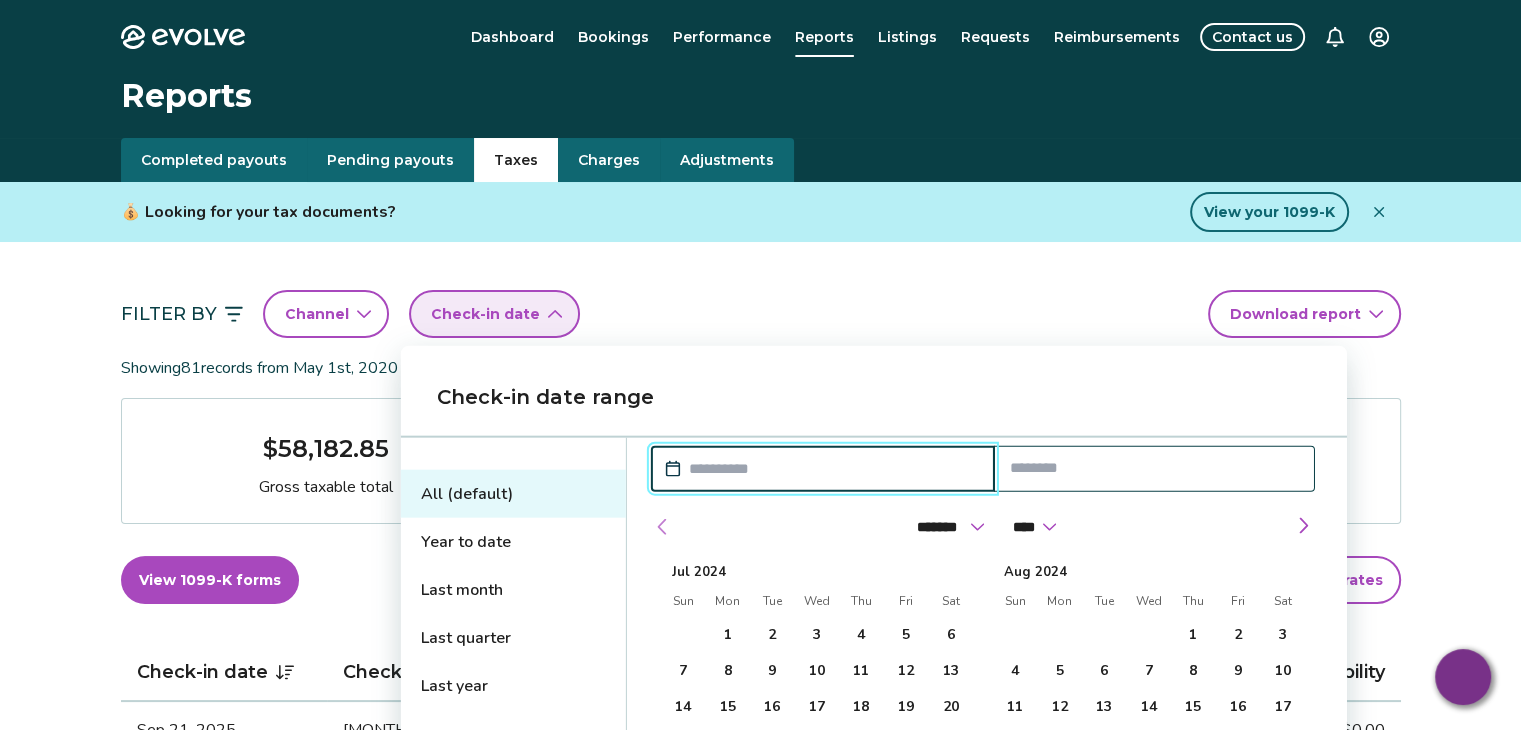 click at bounding box center [663, 527] 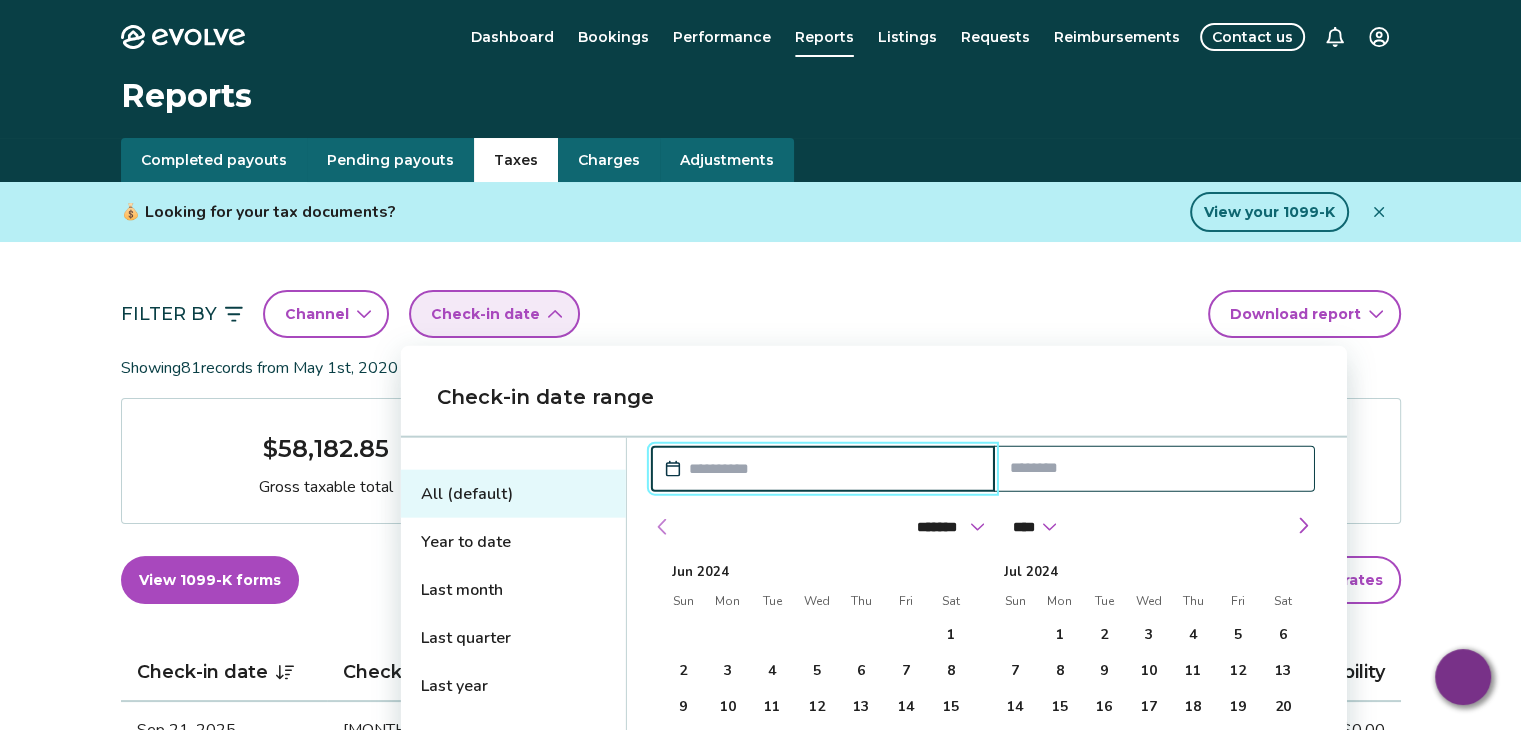 click at bounding box center [663, 527] 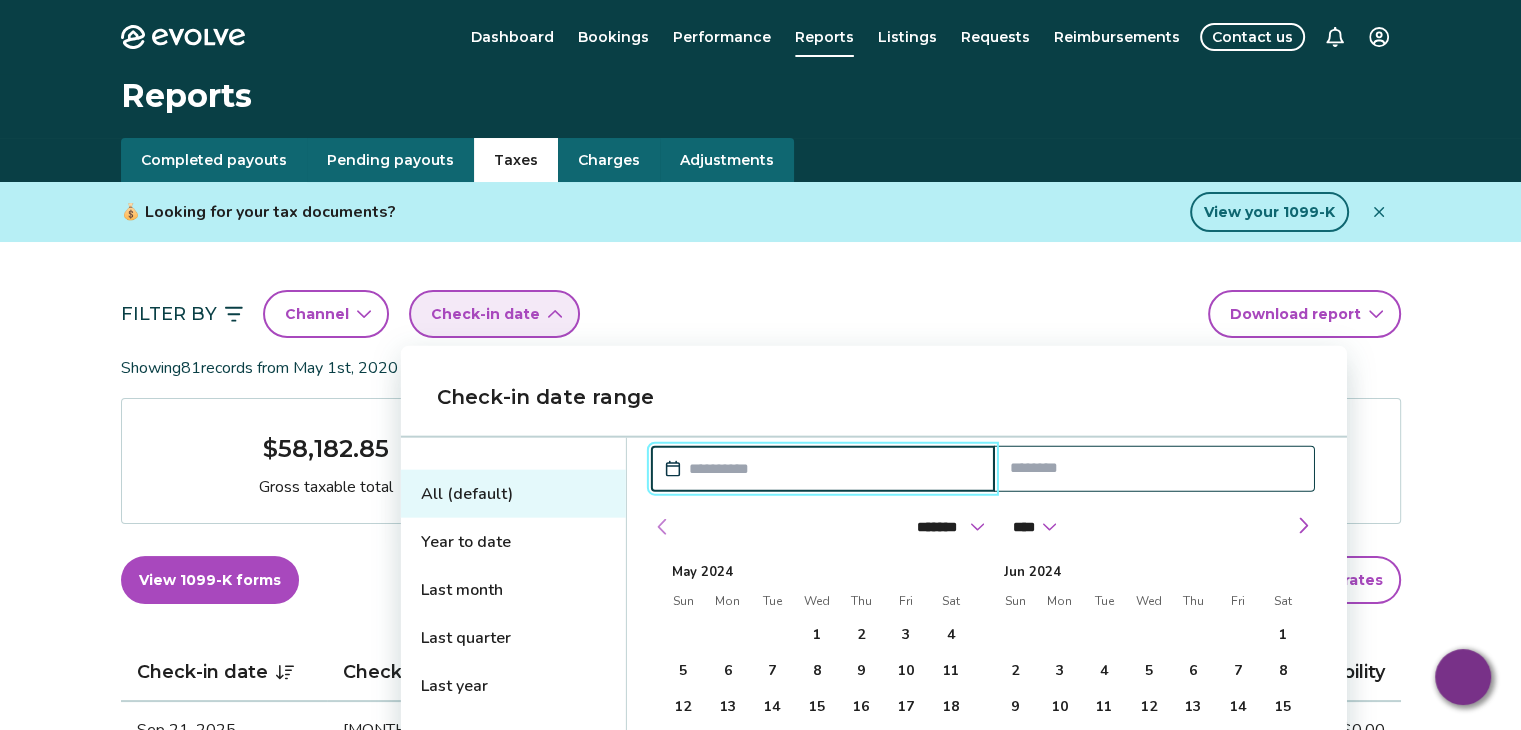 click at bounding box center [663, 527] 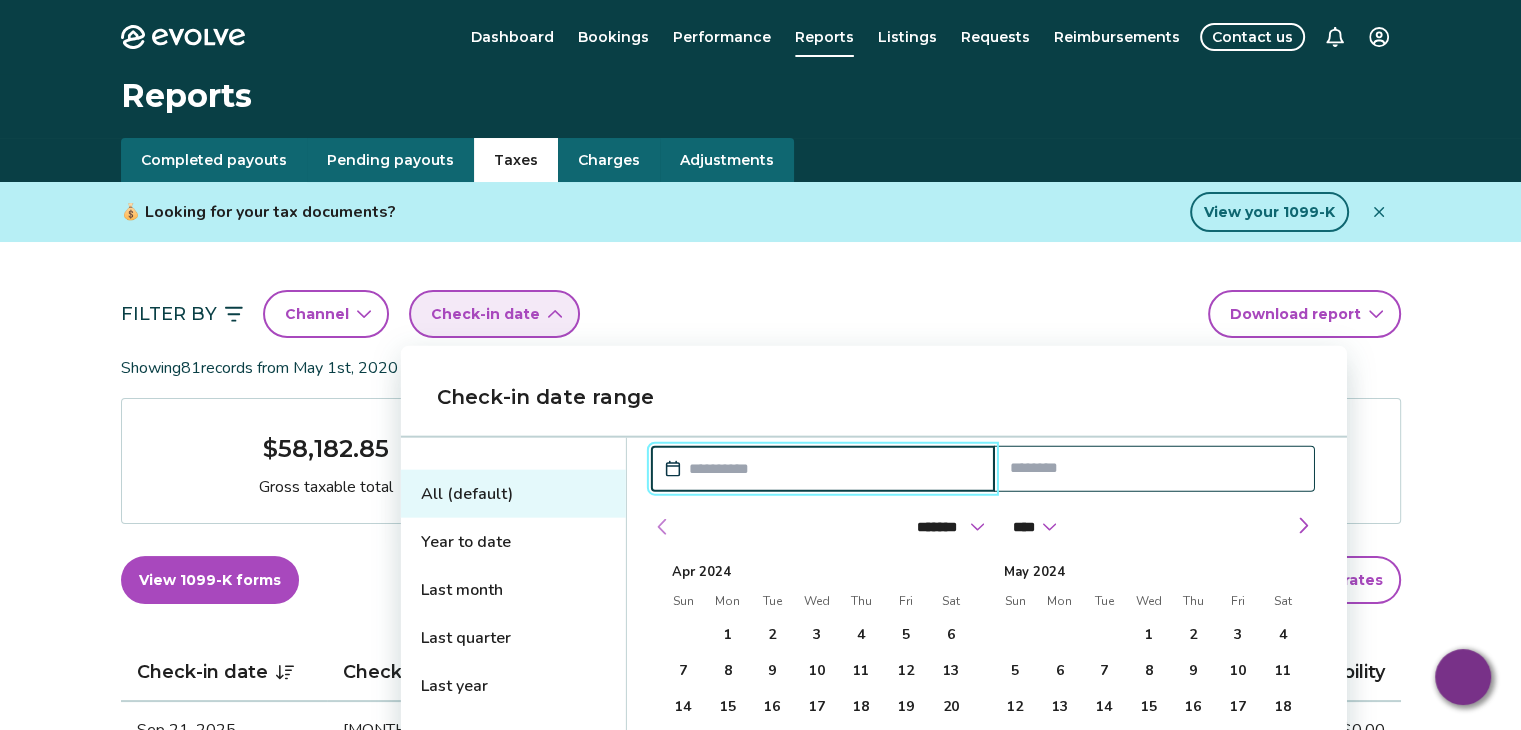 click at bounding box center [663, 527] 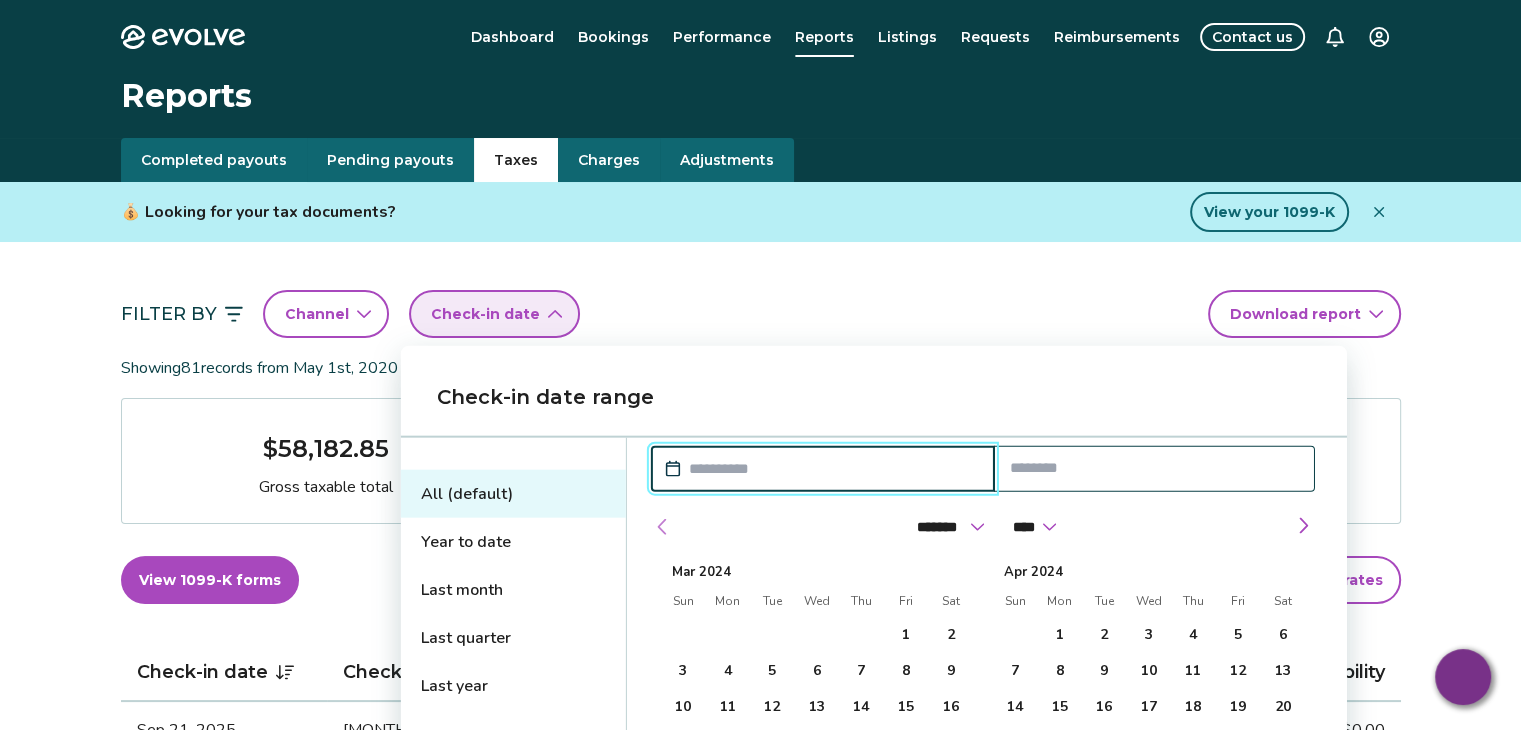 click at bounding box center (663, 527) 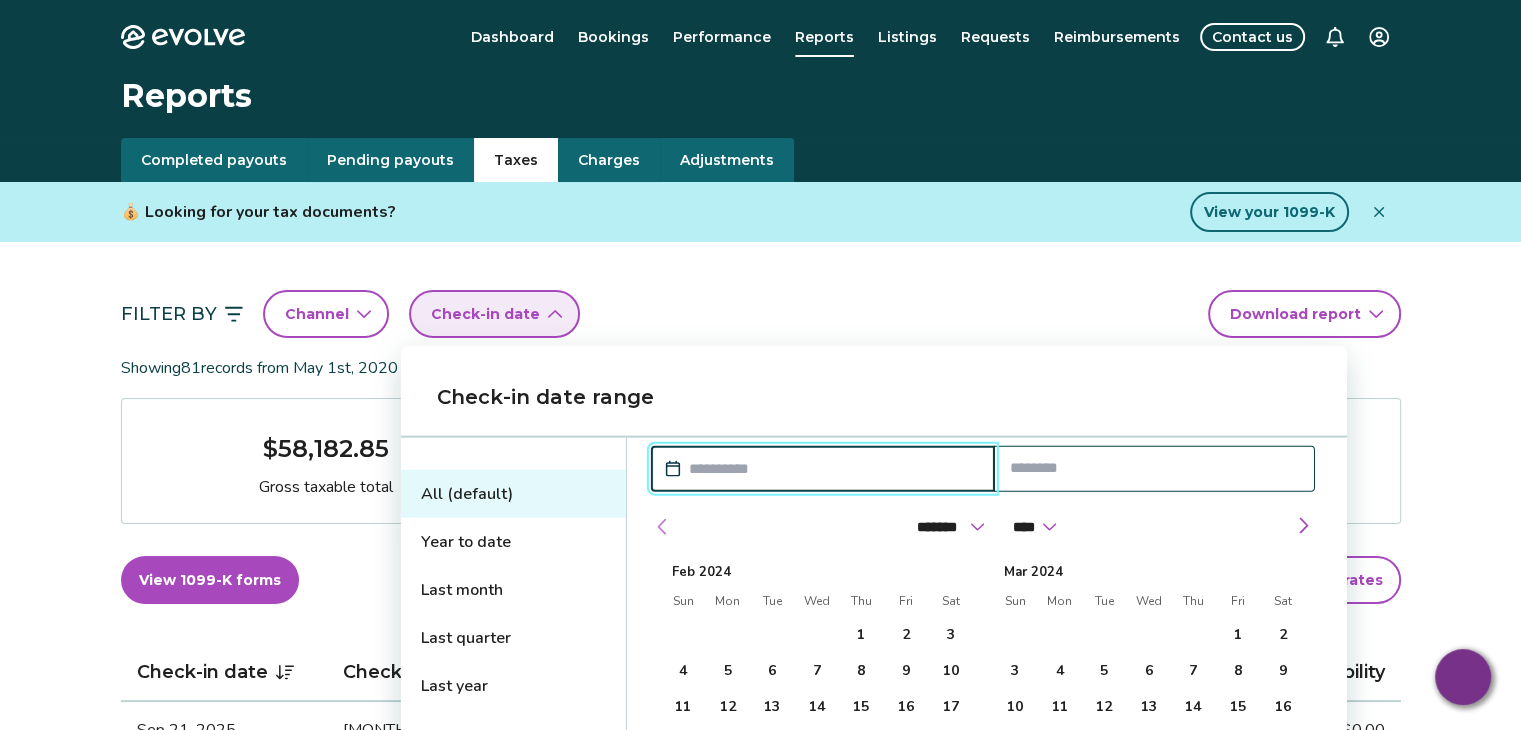 click at bounding box center [663, 527] 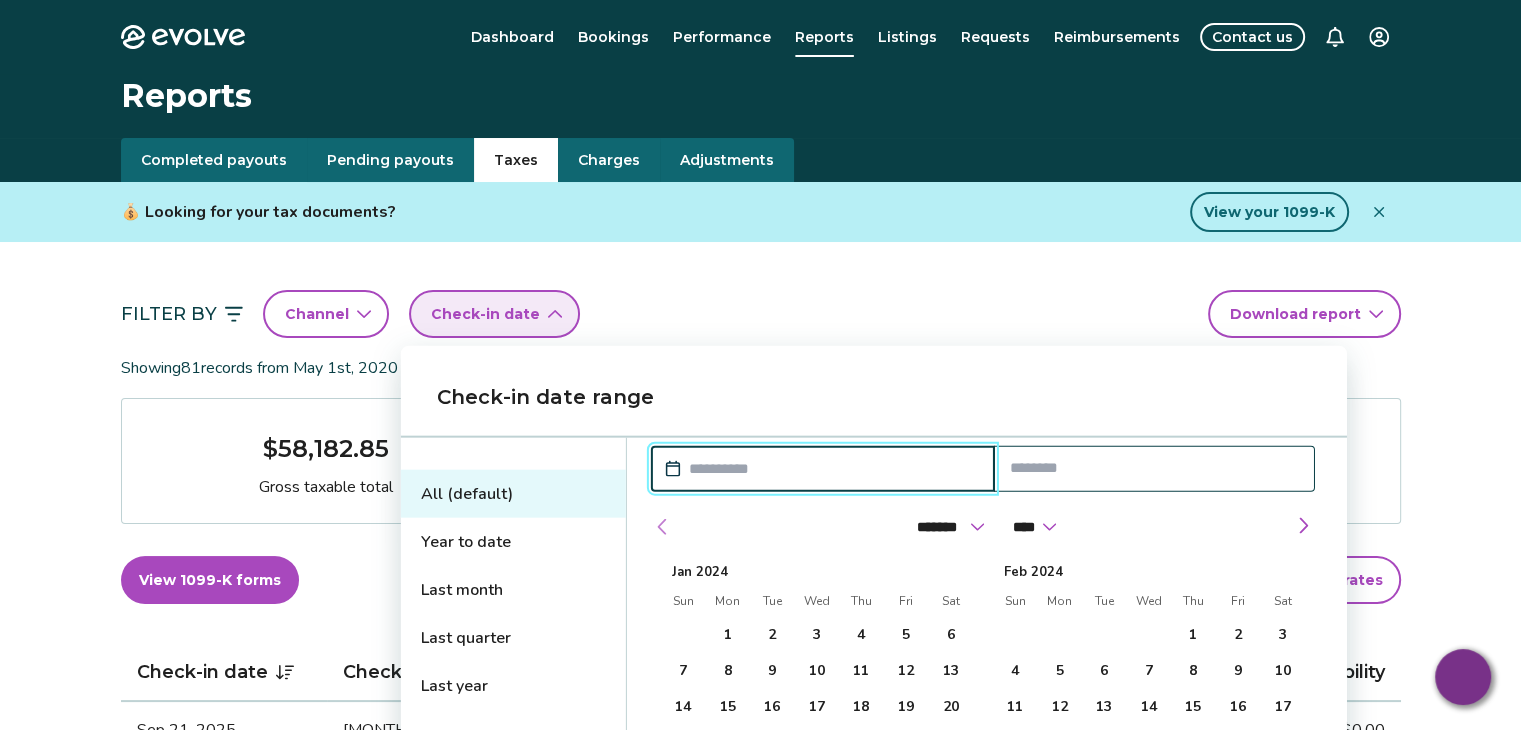 click at bounding box center [663, 527] 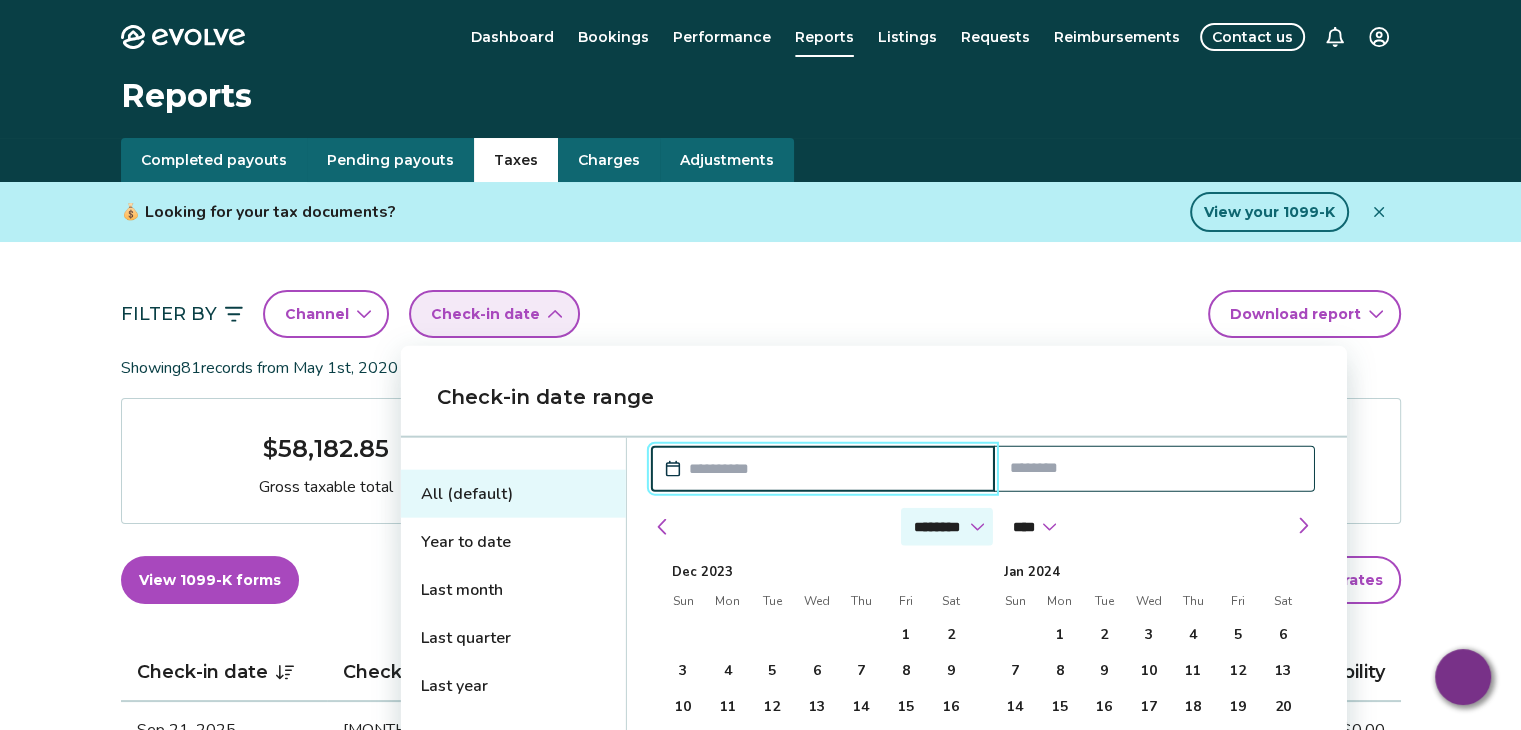click on "******* ******** ***** ***** *** **** **** ****** ********* ******* ******** ********" at bounding box center (947, 527) 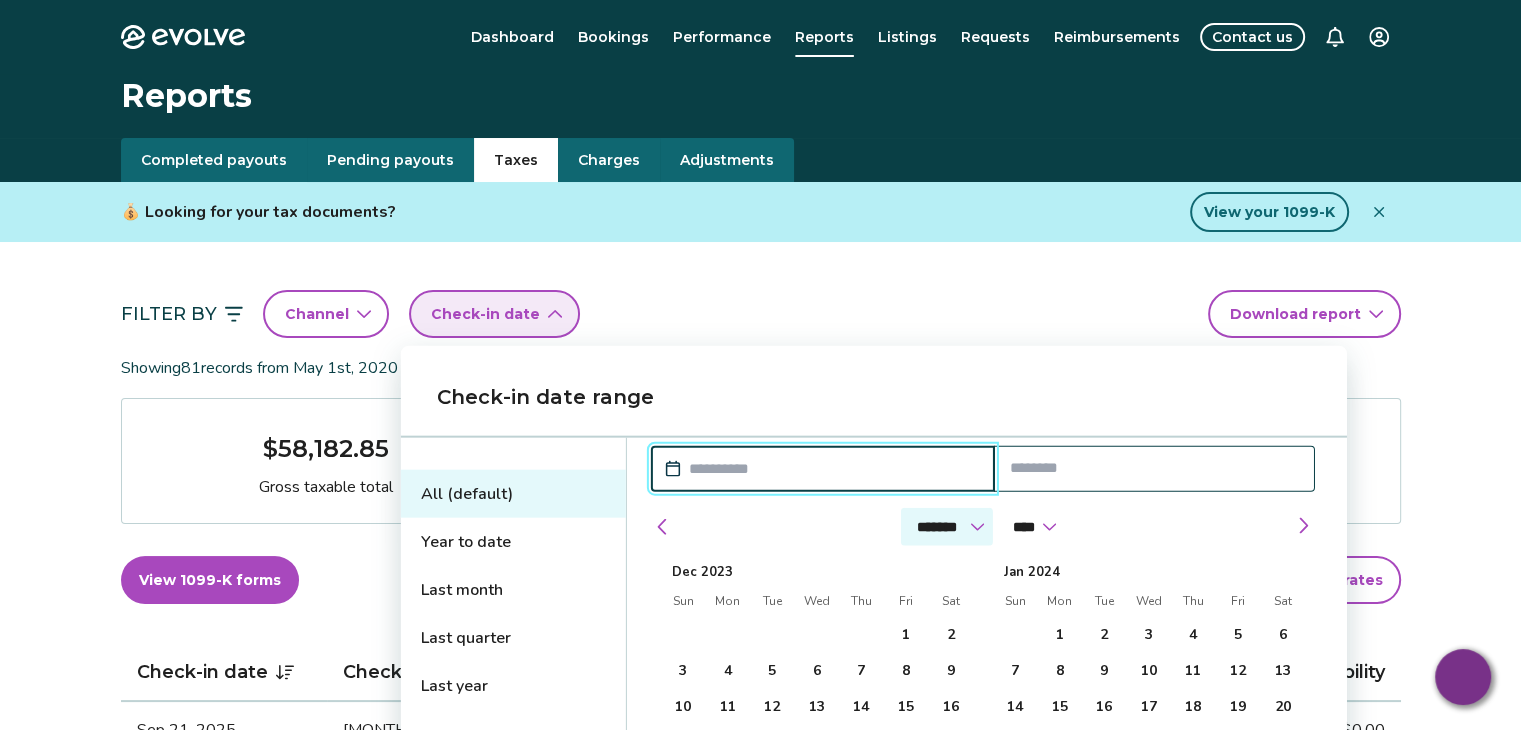 click on "******* ******** ***** ***** *** **** **** ****** ********* ******* ******** ********" at bounding box center (947, 527) 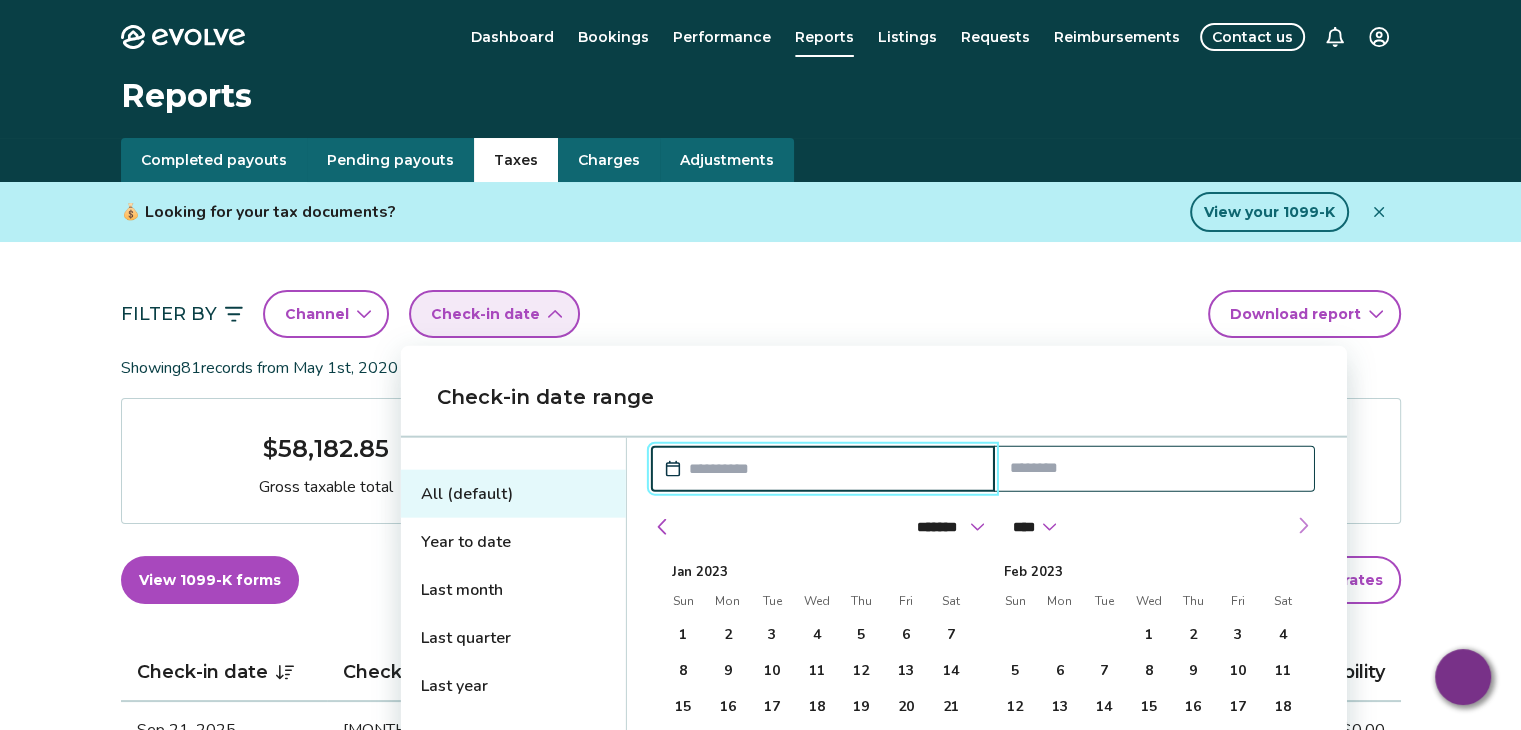 click at bounding box center (1303, 526) 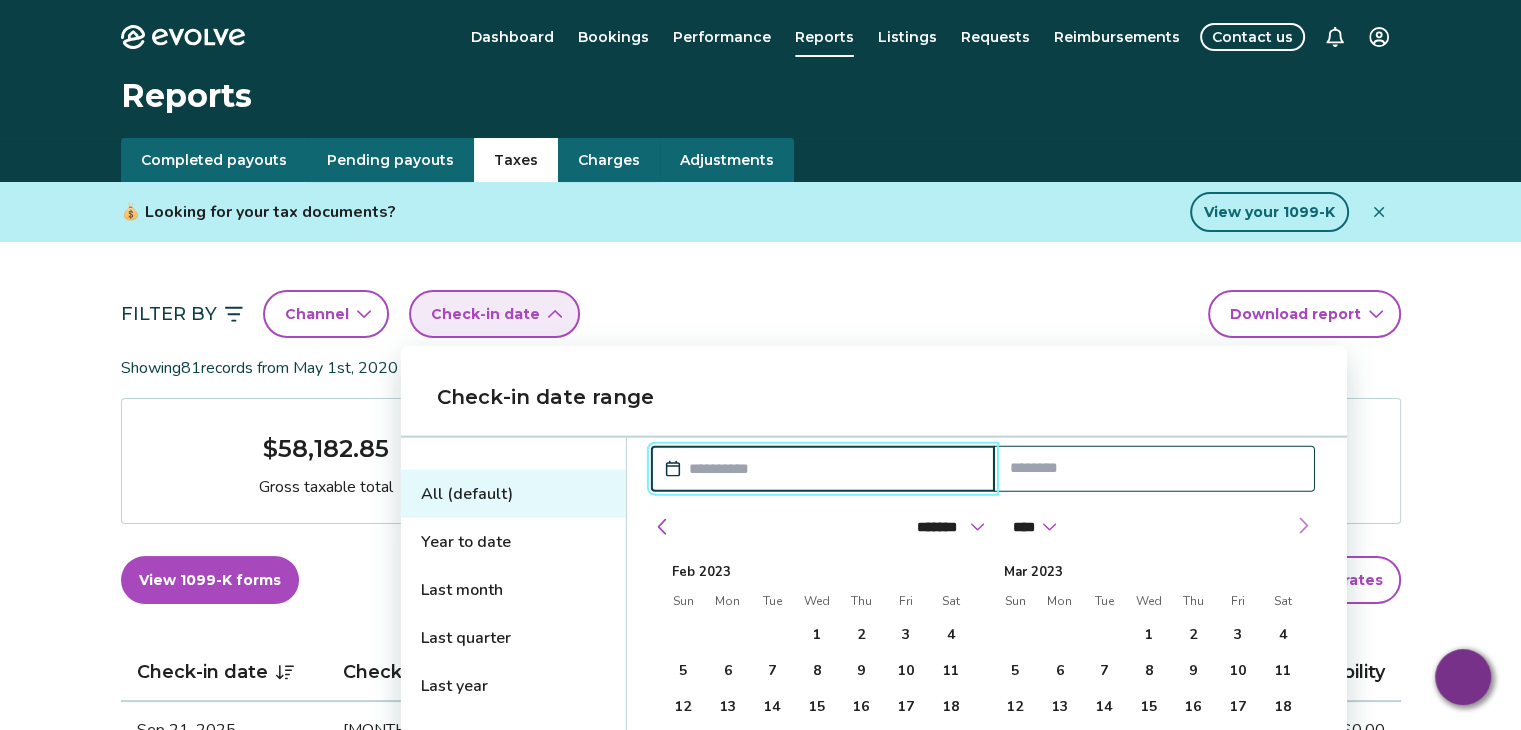 click at bounding box center (1303, 526) 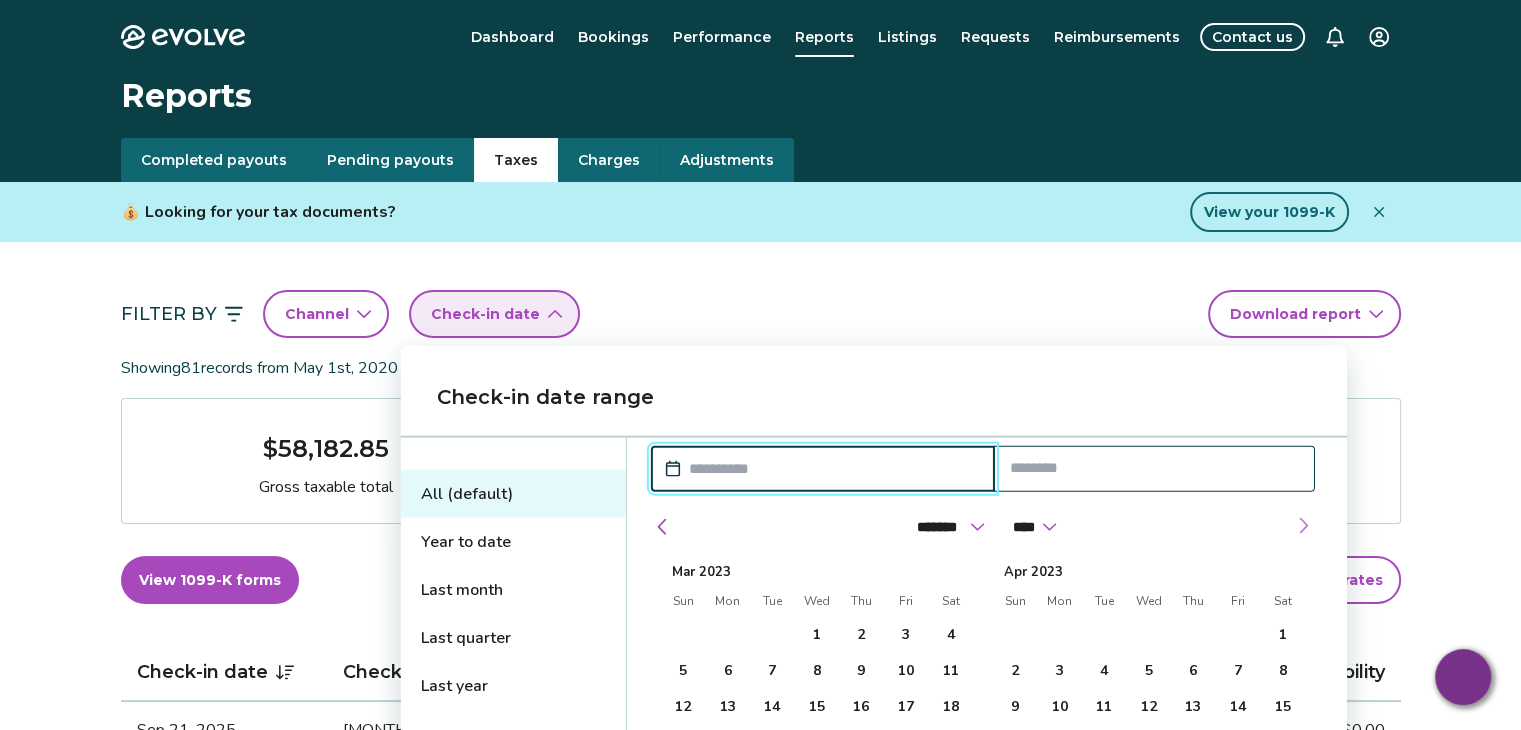 click at bounding box center [1303, 526] 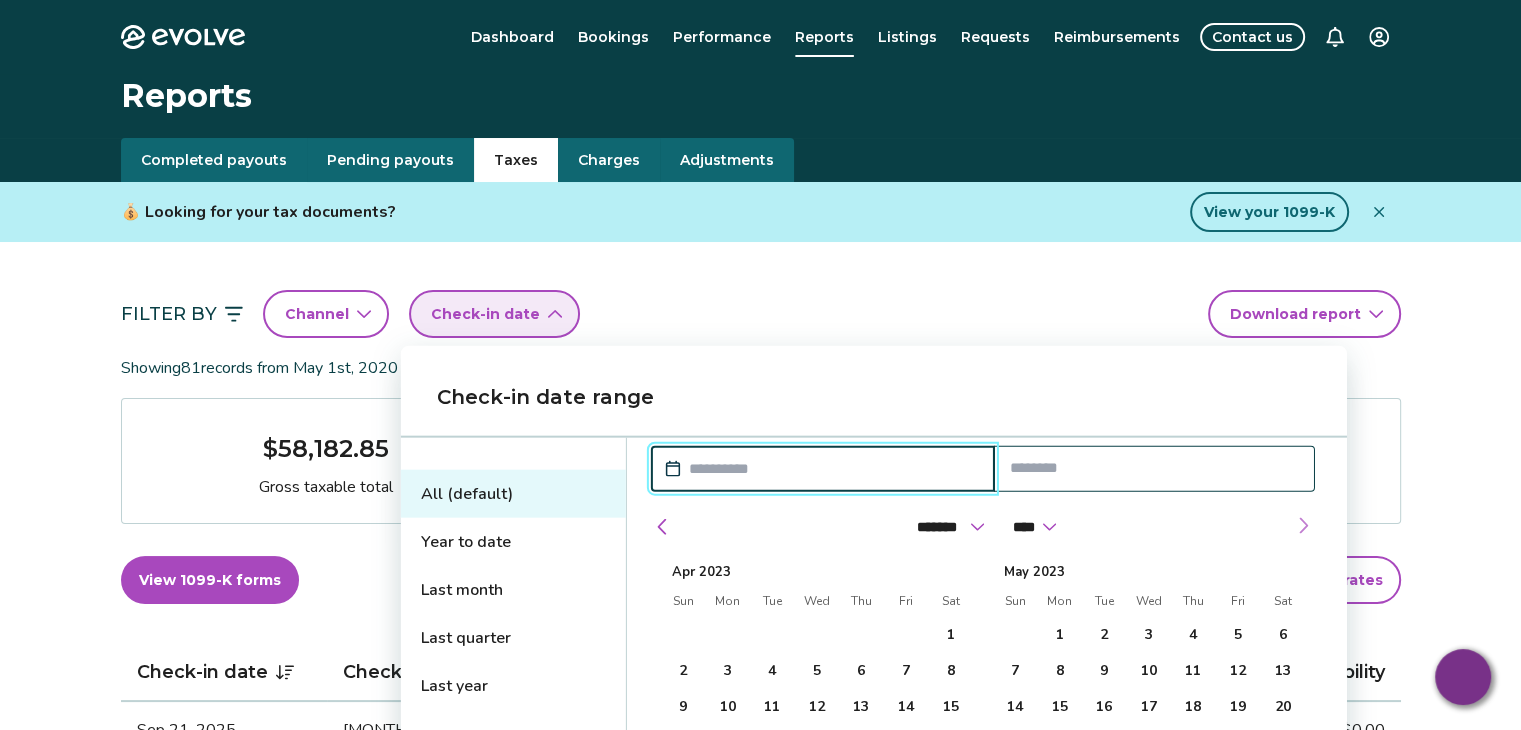 click at bounding box center [1303, 526] 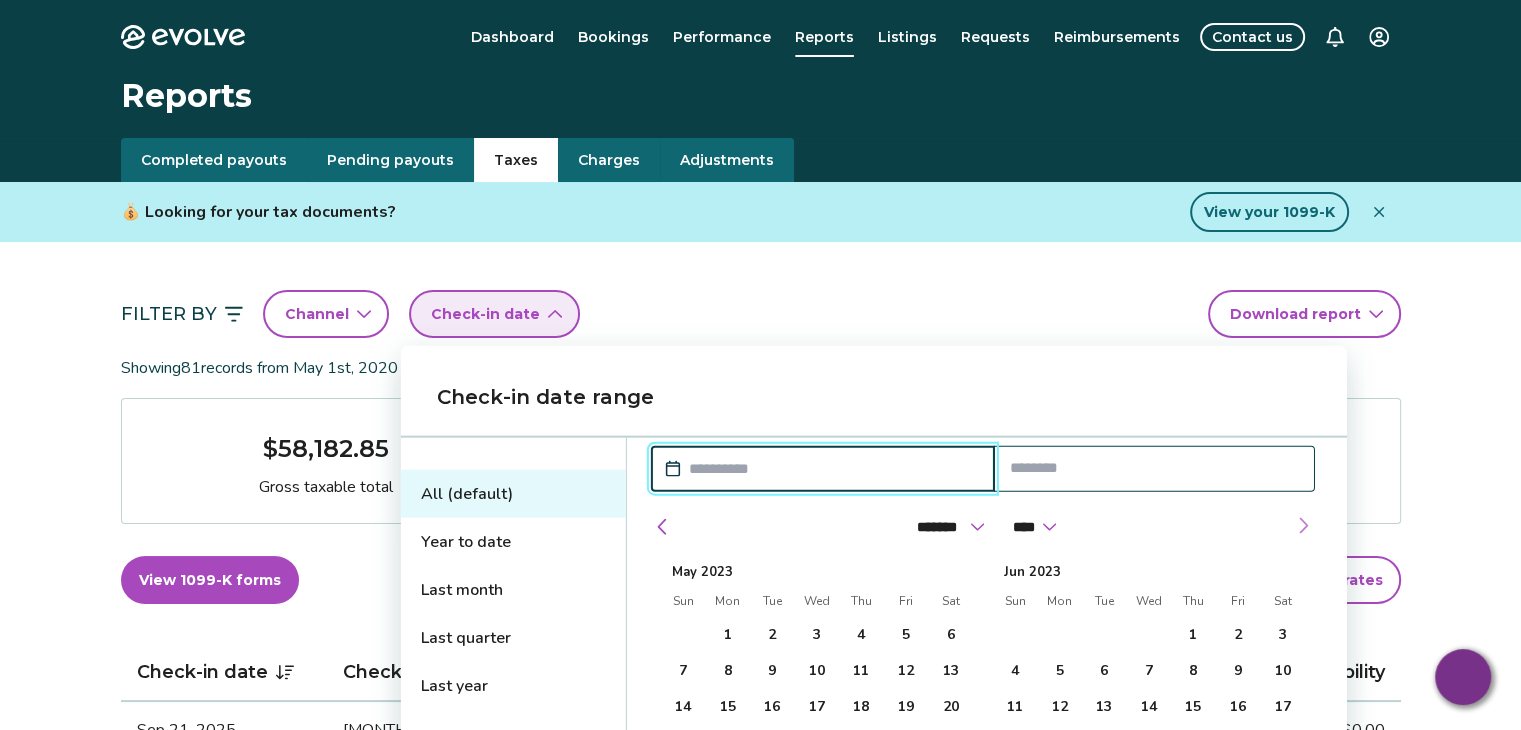 click at bounding box center (1303, 526) 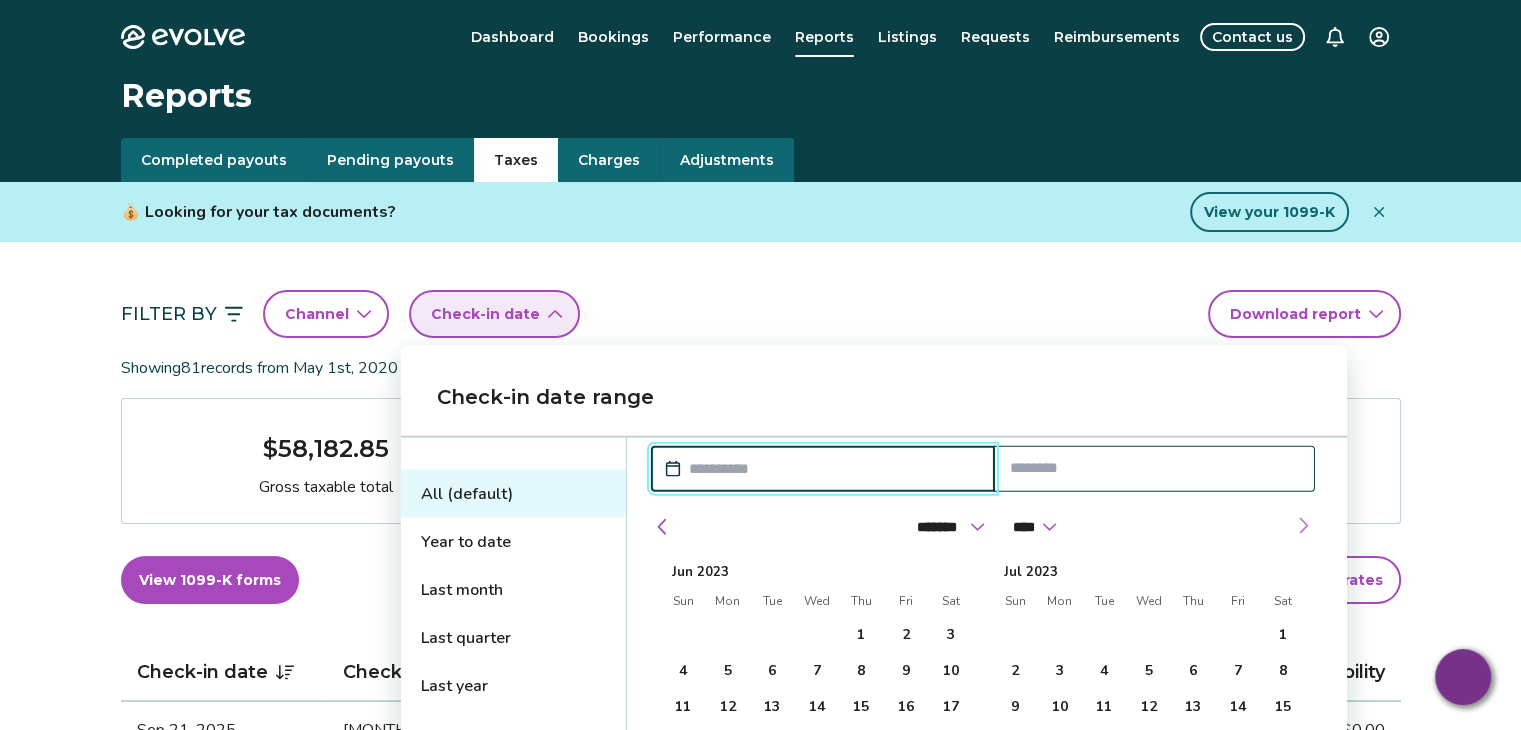 click at bounding box center [1303, 526] 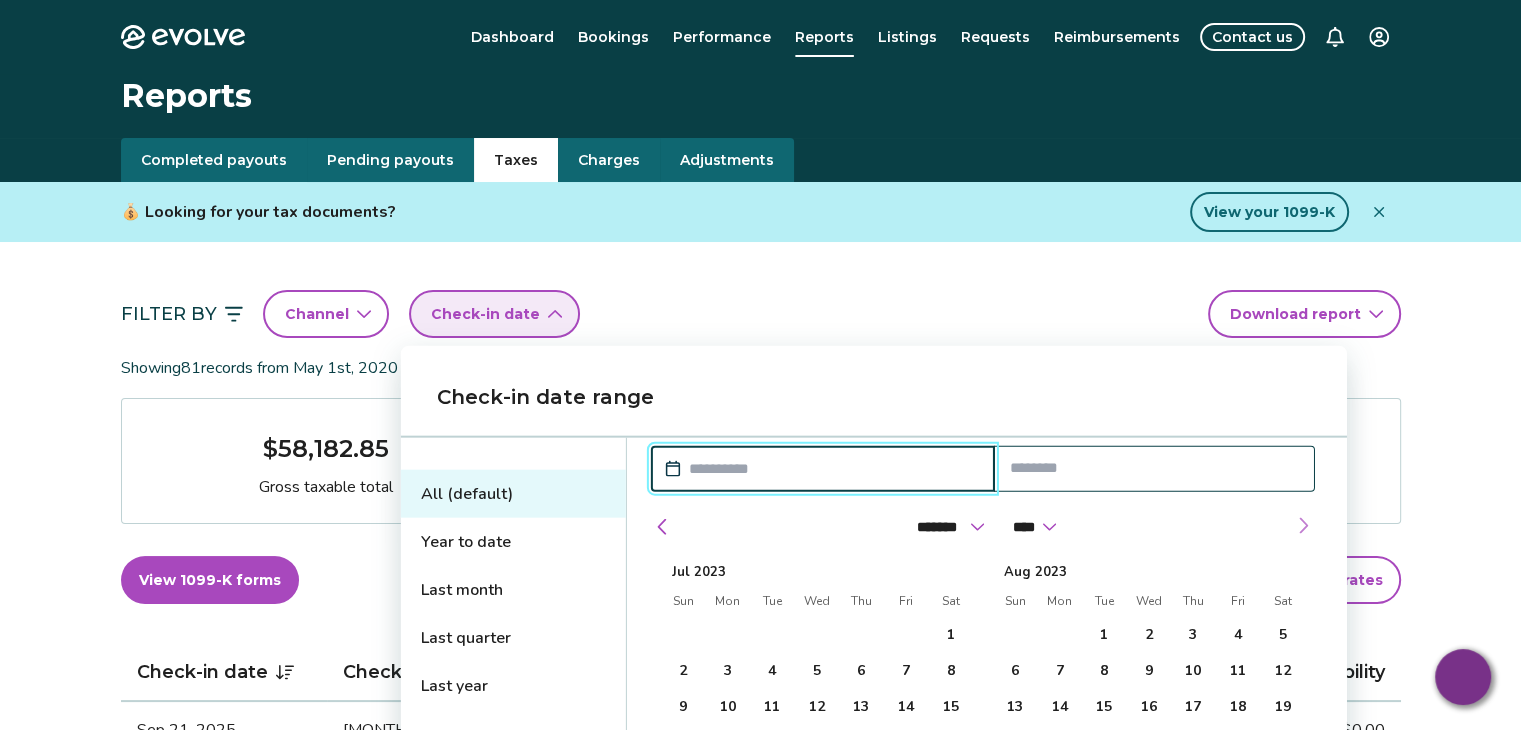 click at bounding box center [1303, 526] 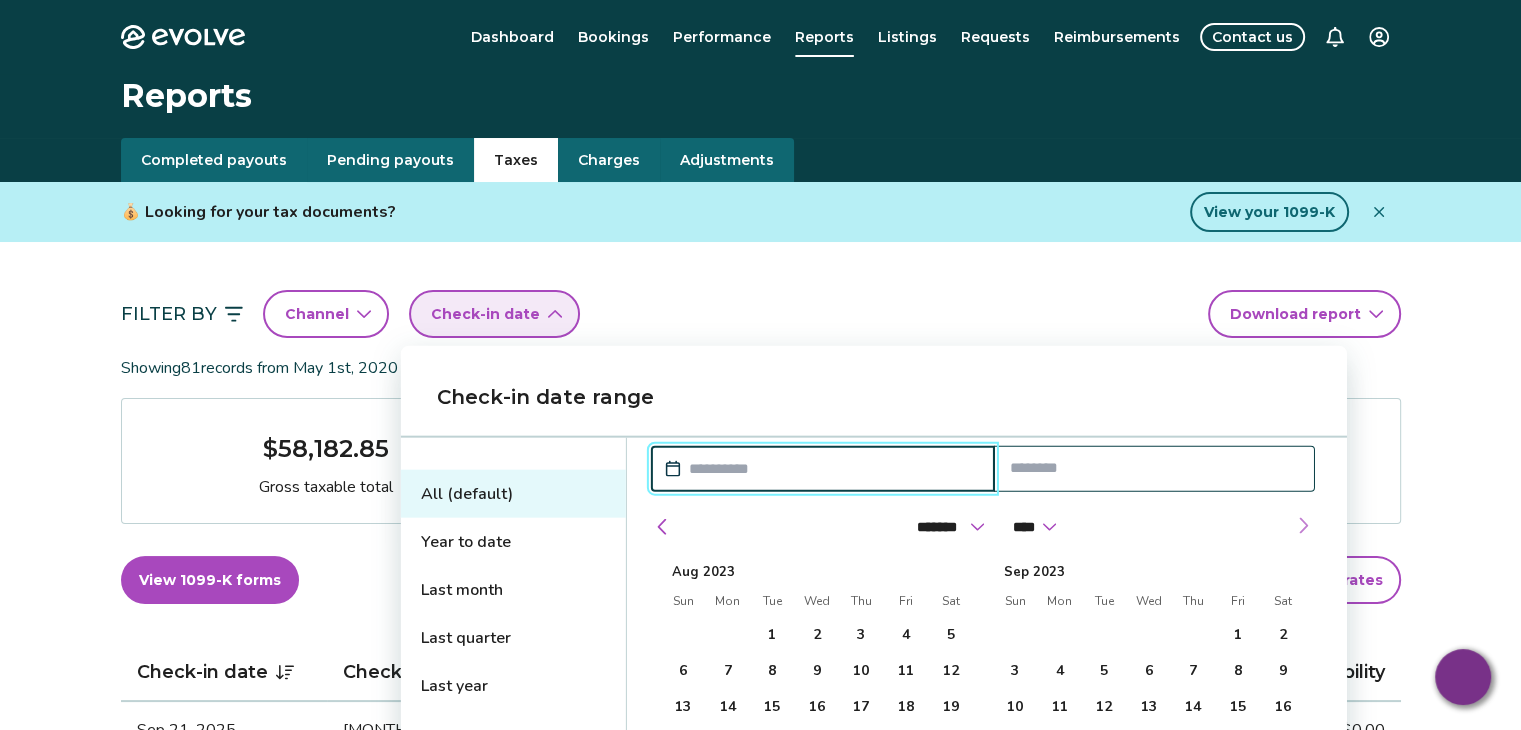 click at bounding box center [1303, 526] 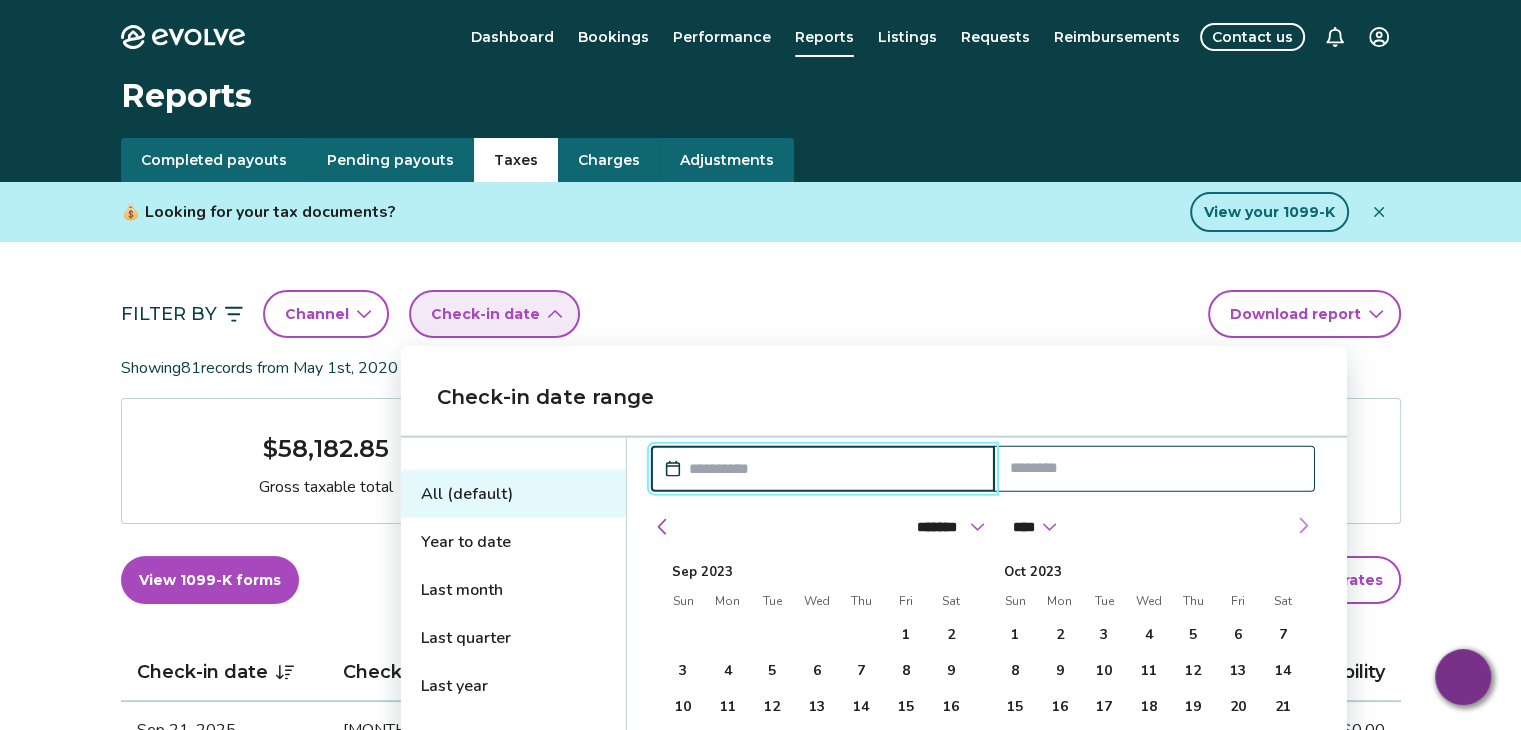 click at bounding box center [1303, 526] 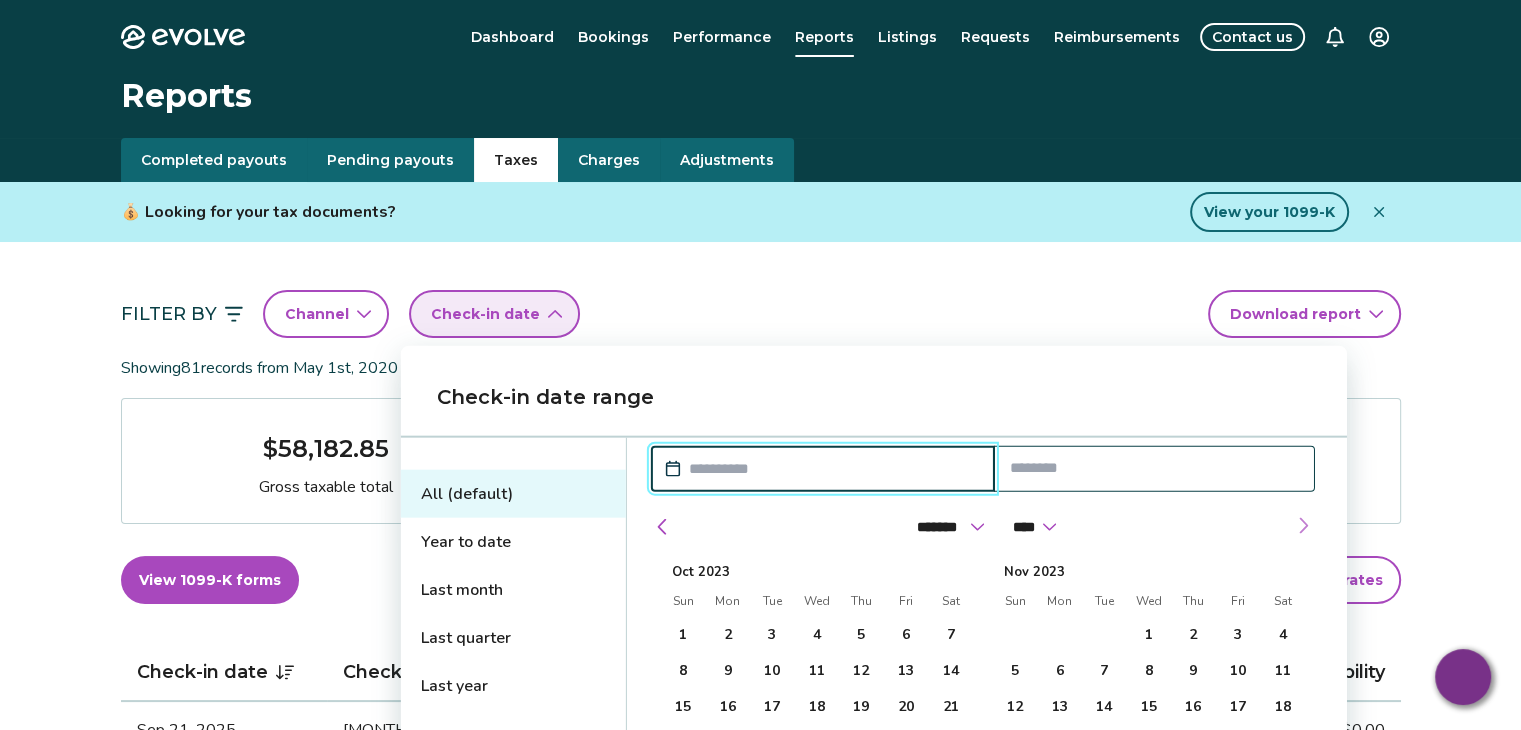 click at bounding box center [1303, 526] 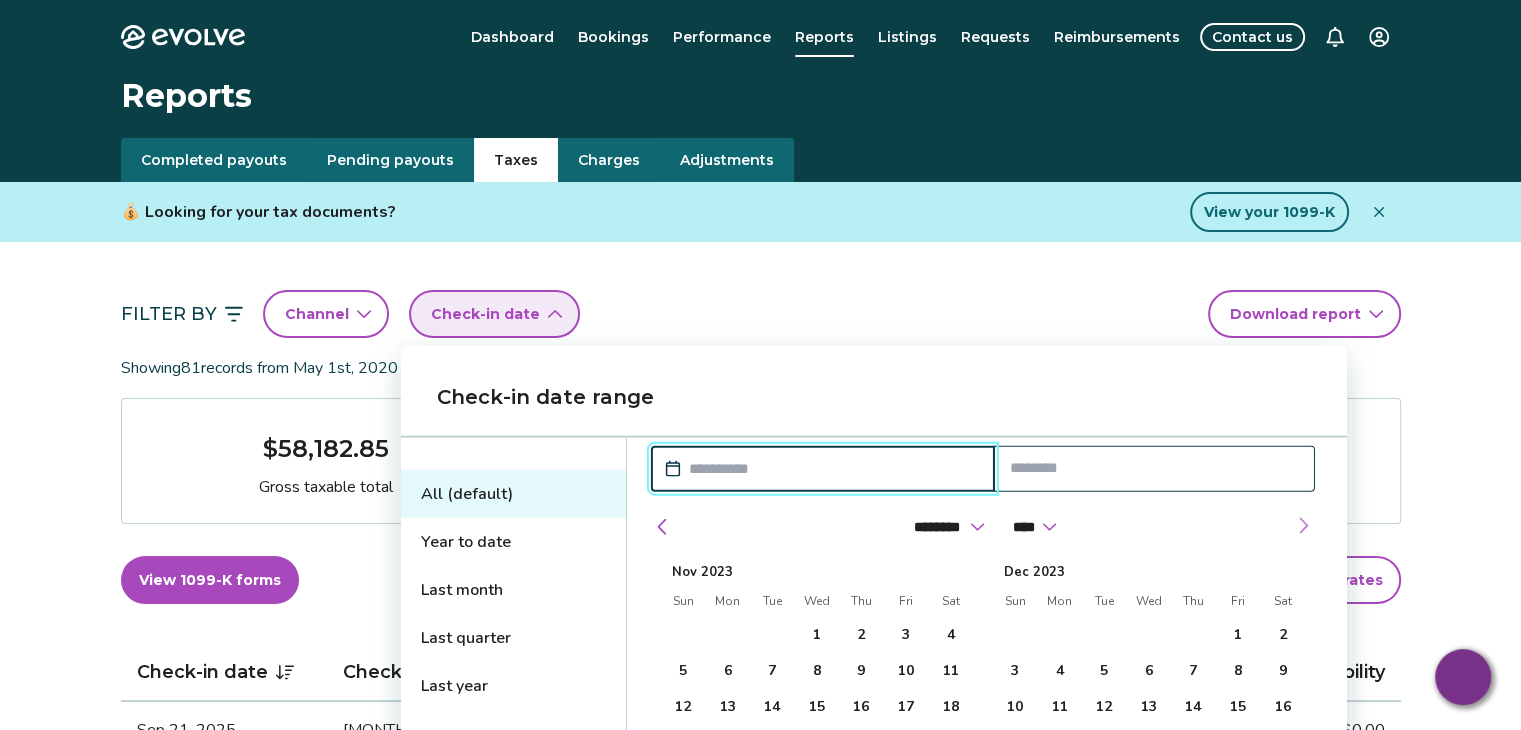 click at bounding box center (1303, 526) 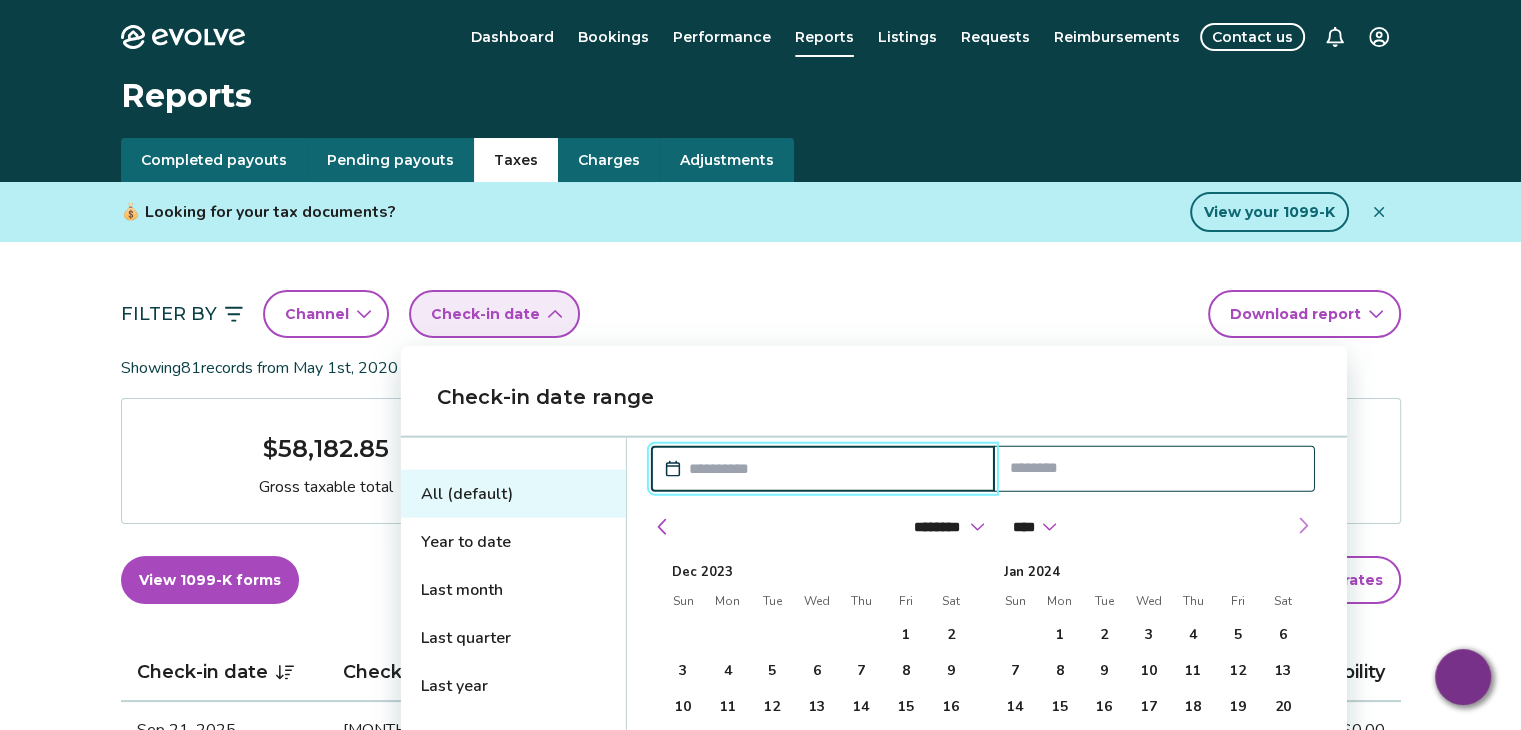 click at bounding box center (1303, 526) 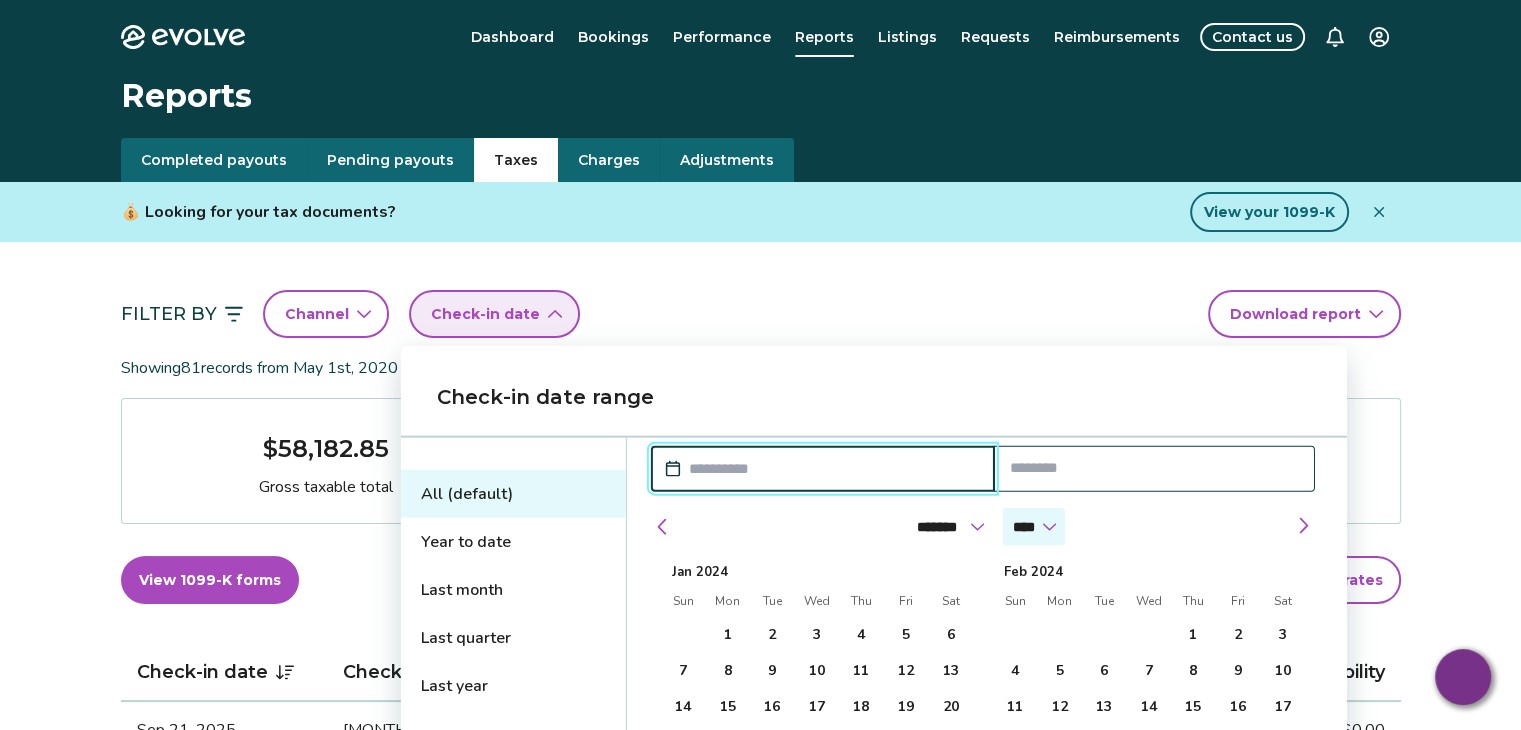 click on "**** **** **** **** **** **** **** **** **** **** **** **** **** **** **** **** **** **** **** **** **** **** **** **** **** ****" at bounding box center [1034, 527] 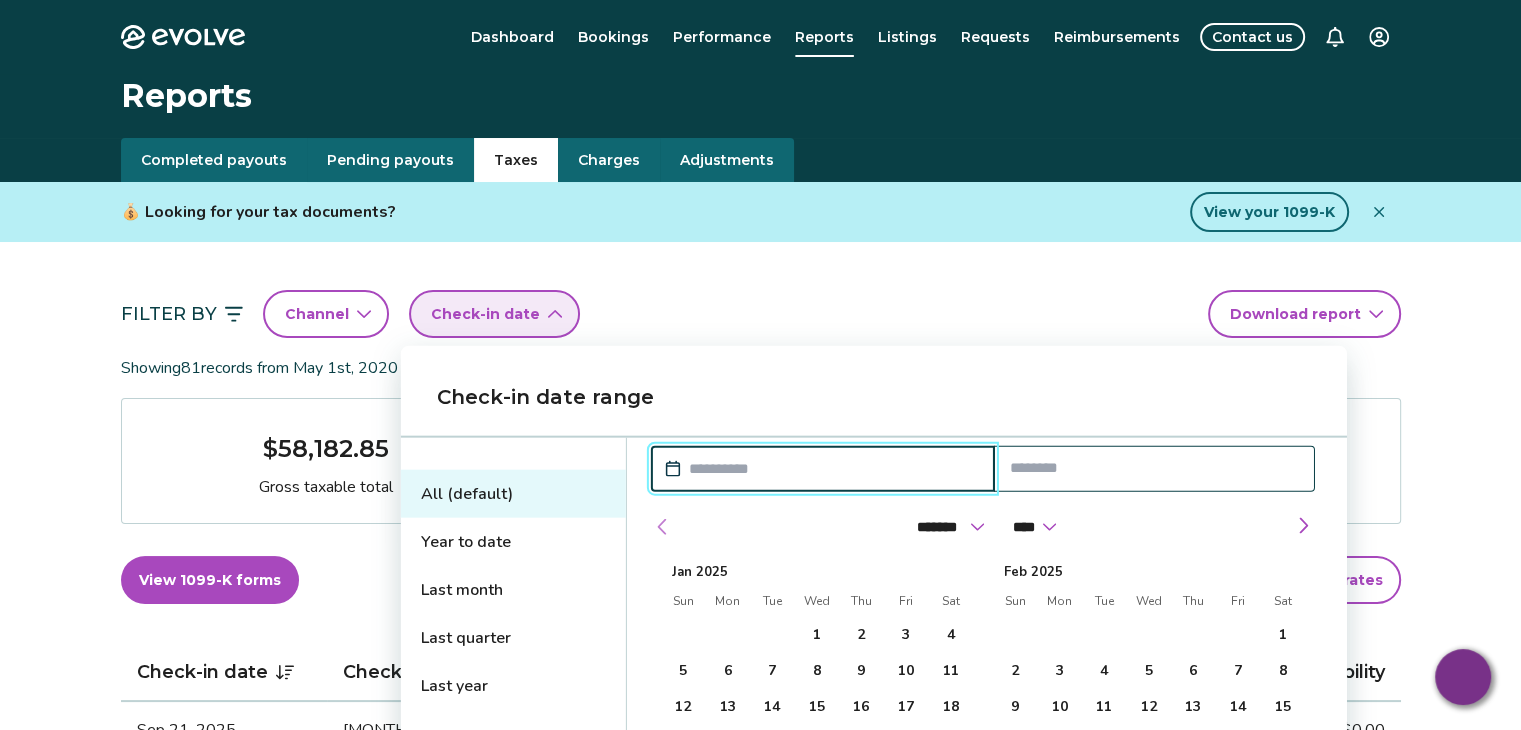 click at bounding box center [663, 527] 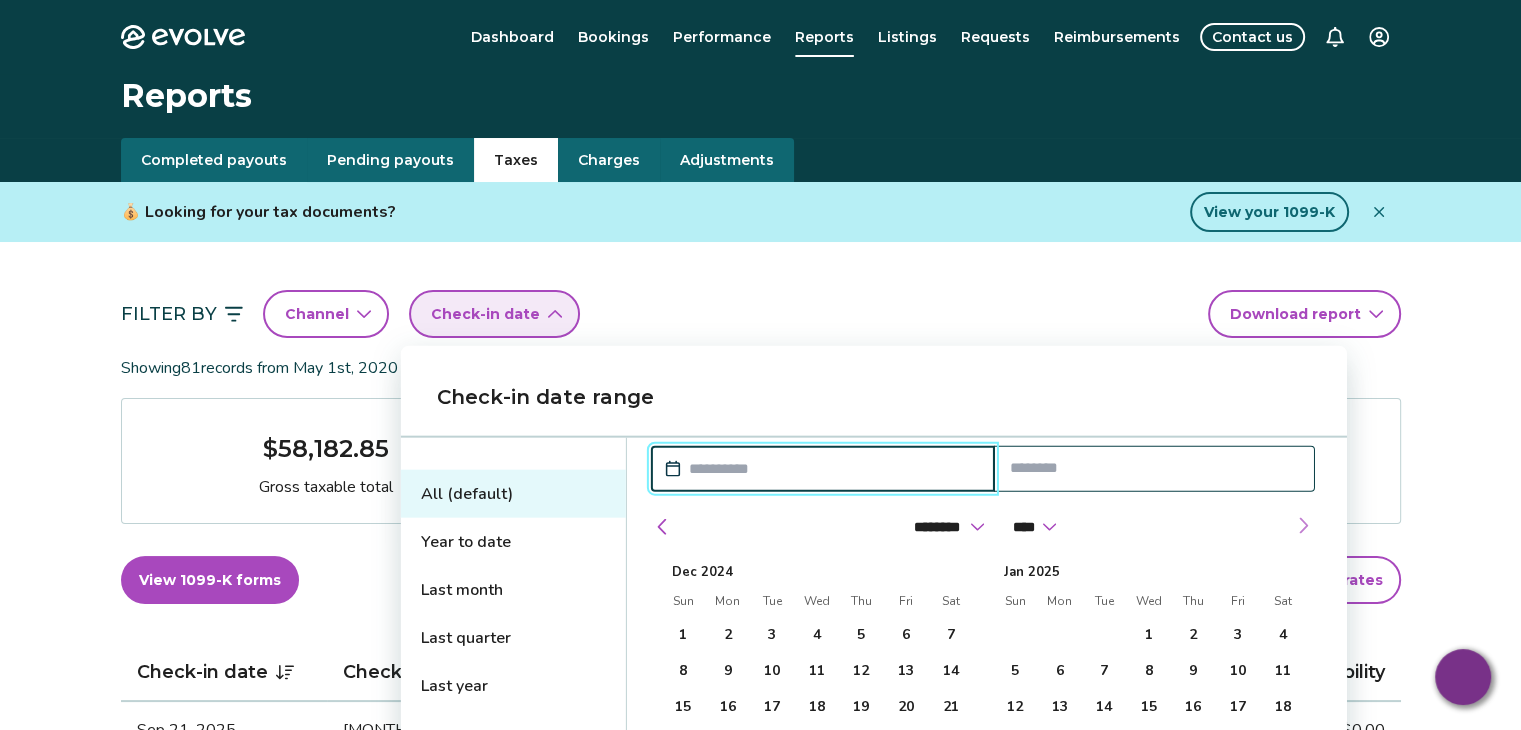click at bounding box center (1303, 526) 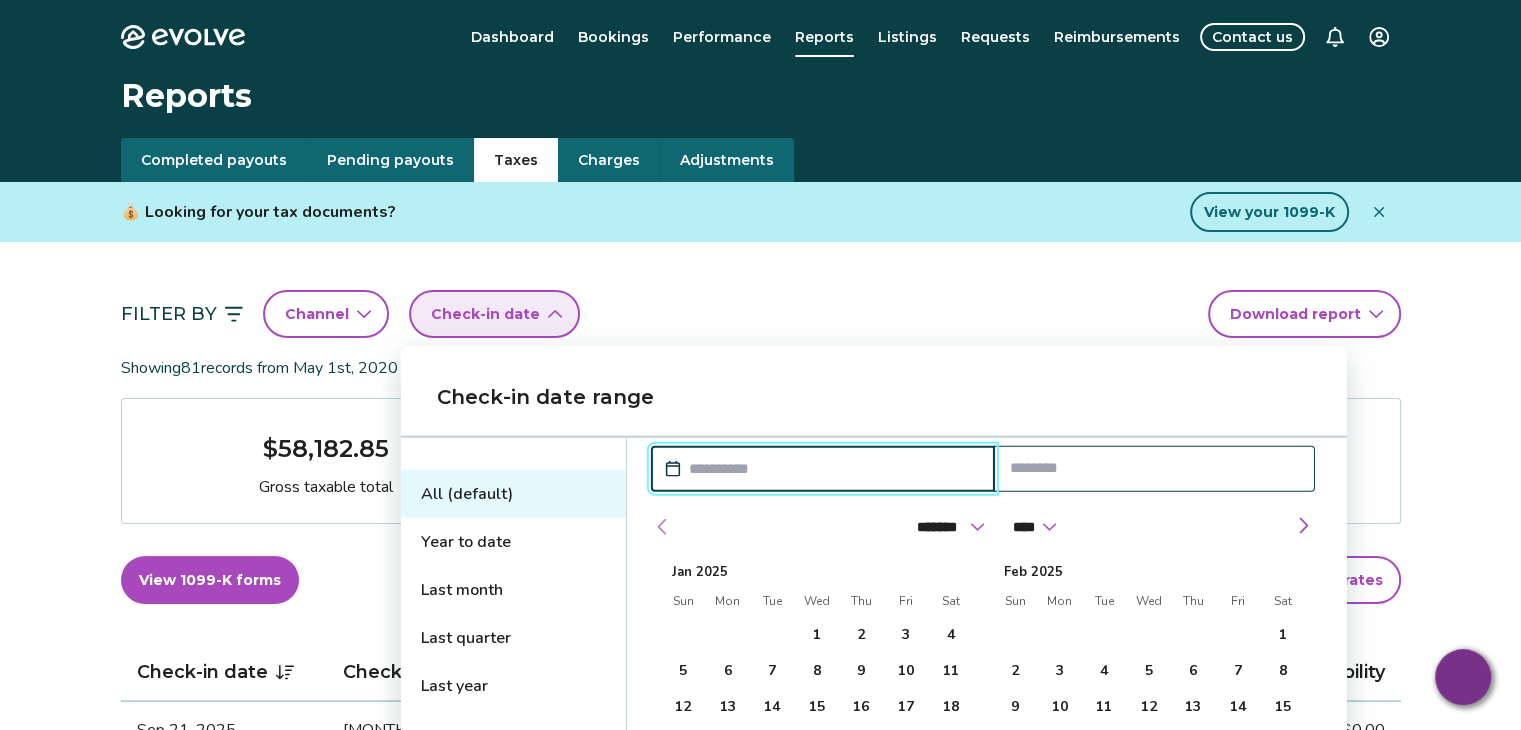 click at bounding box center (663, 527) 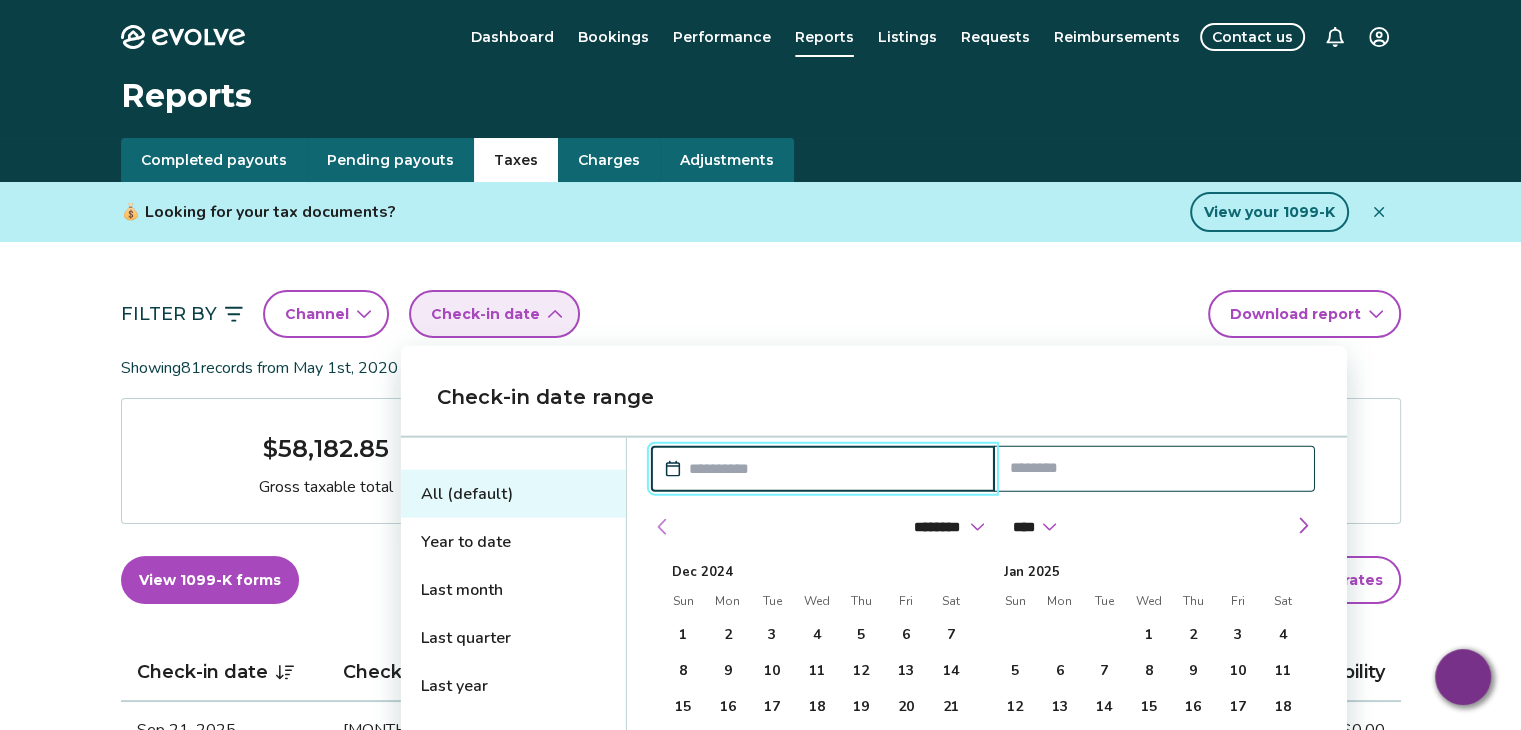 click at bounding box center [663, 527] 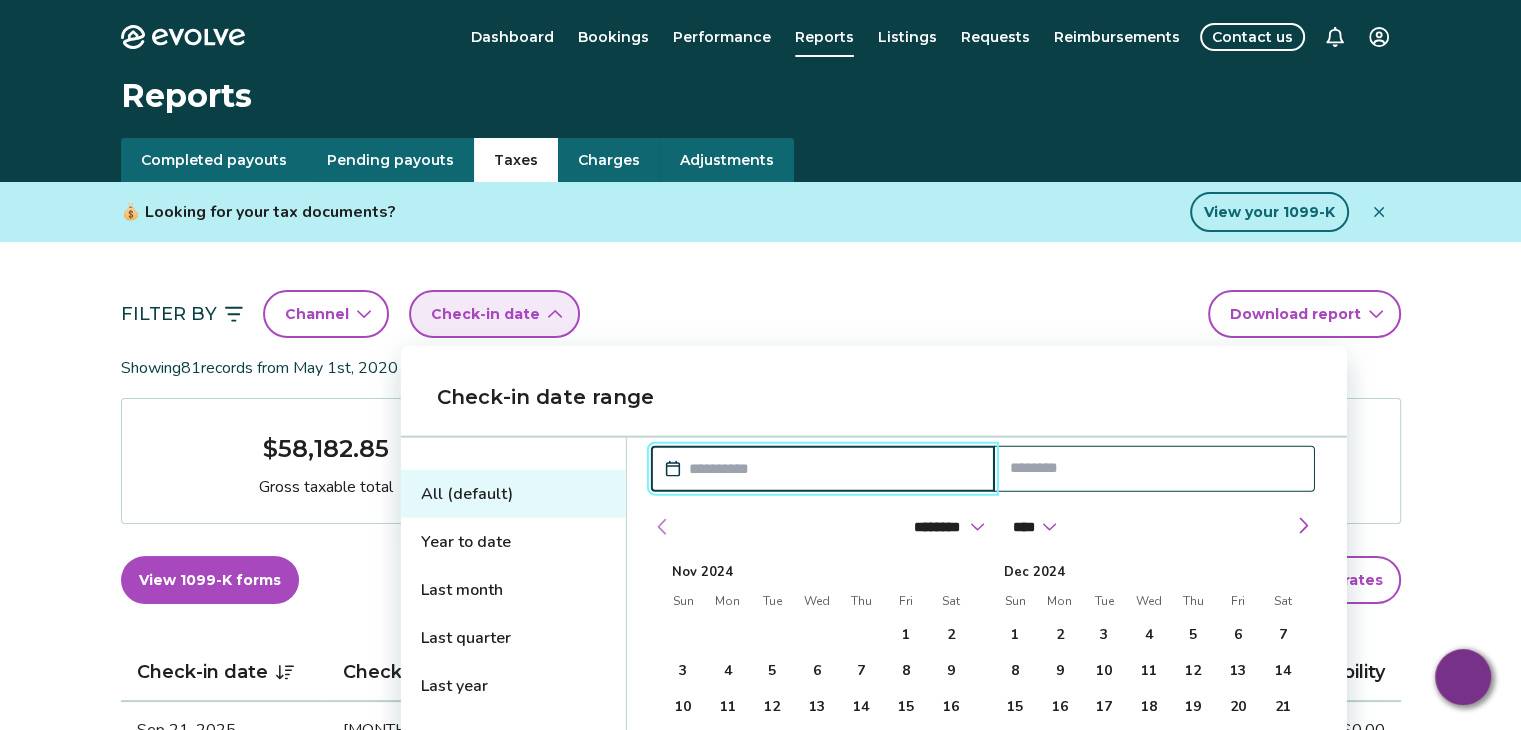 click at bounding box center [663, 527] 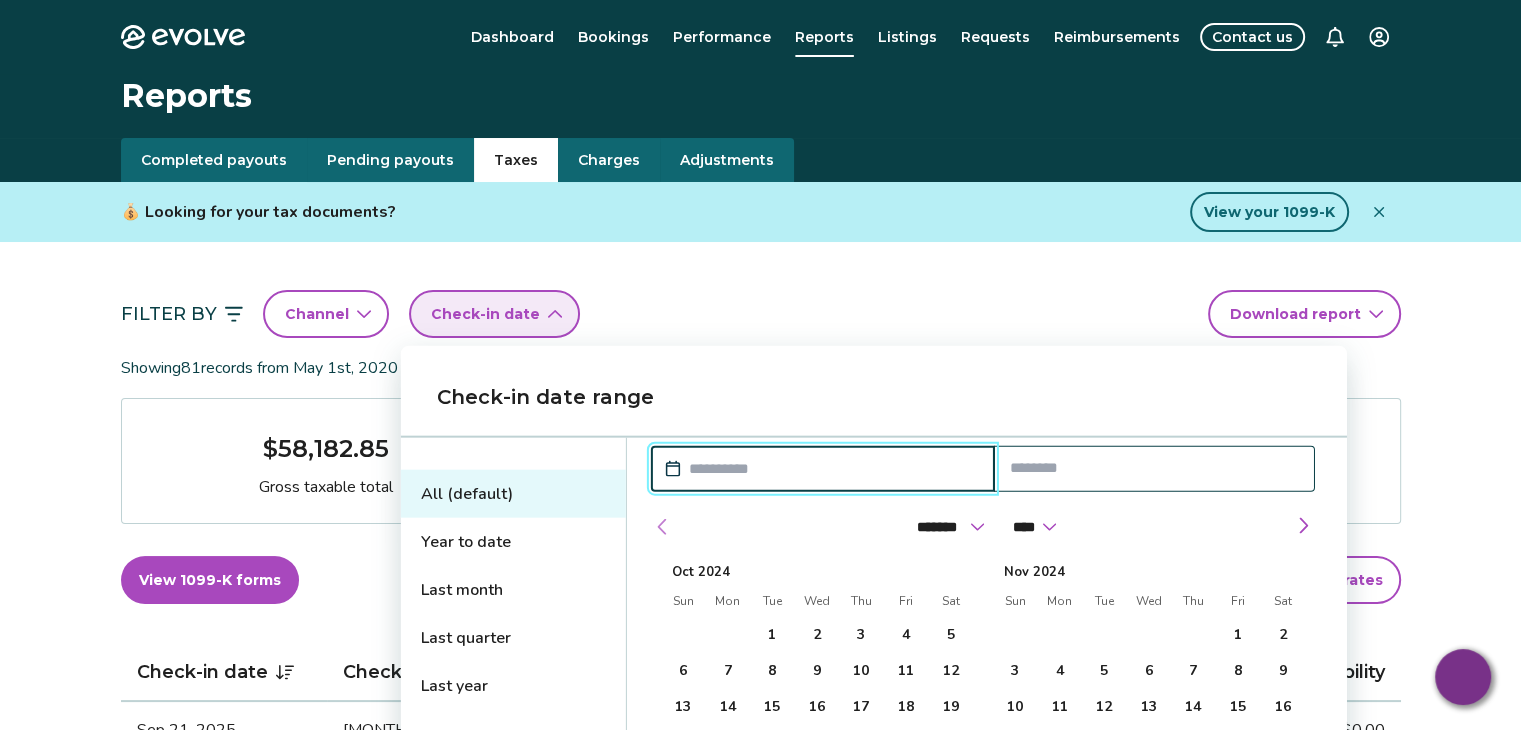 click at bounding box center (663, 527) 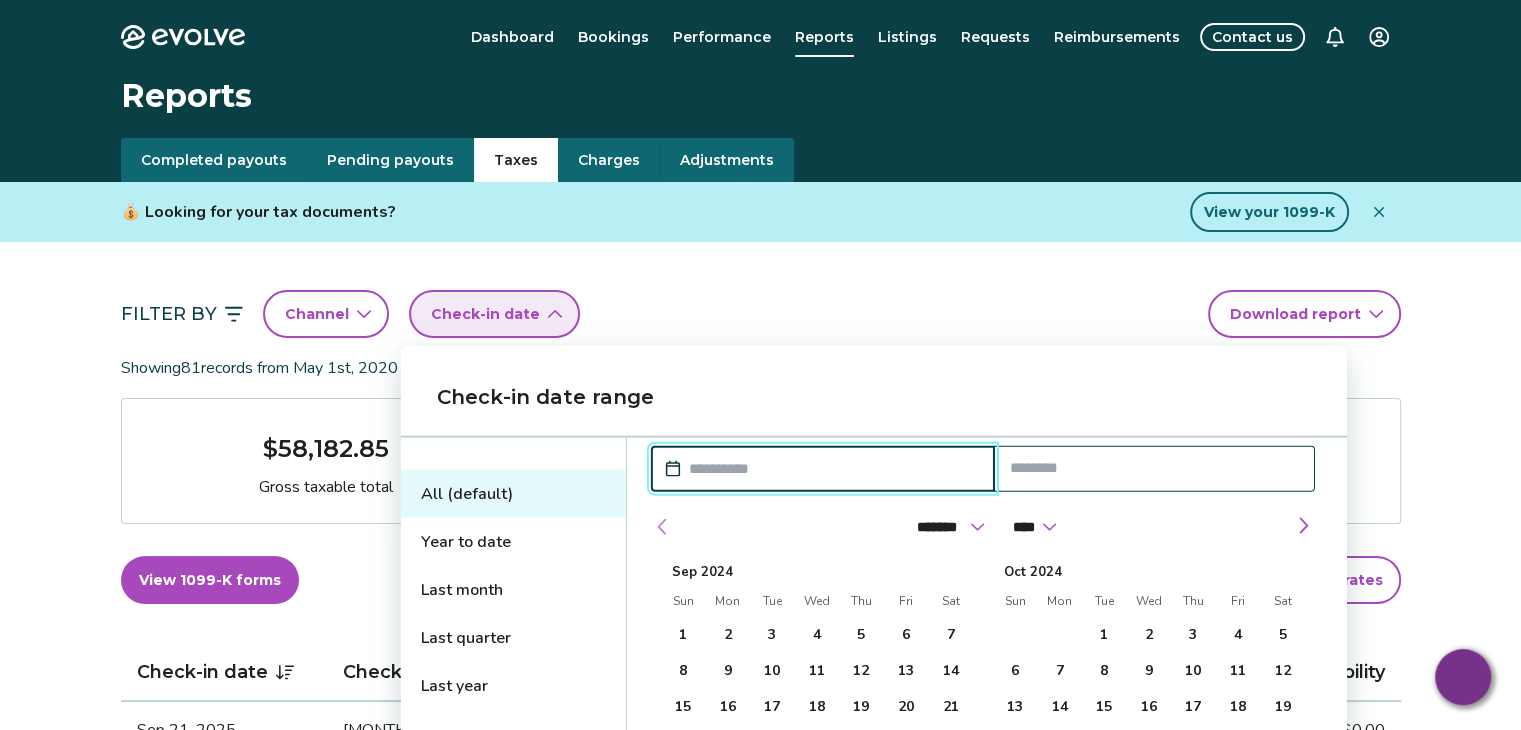 click at bounding box center [663, 527] 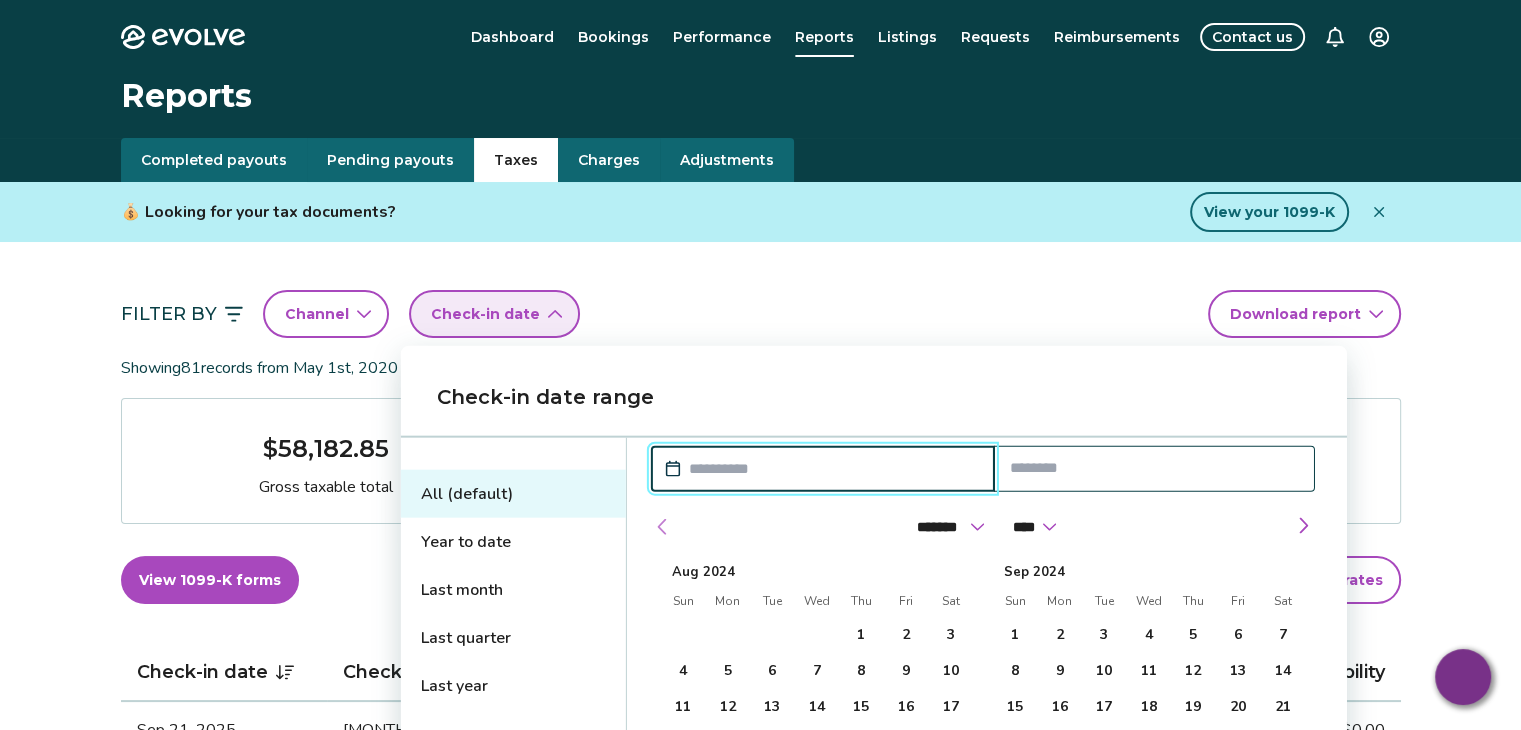 click at bounding box center [663, 527] 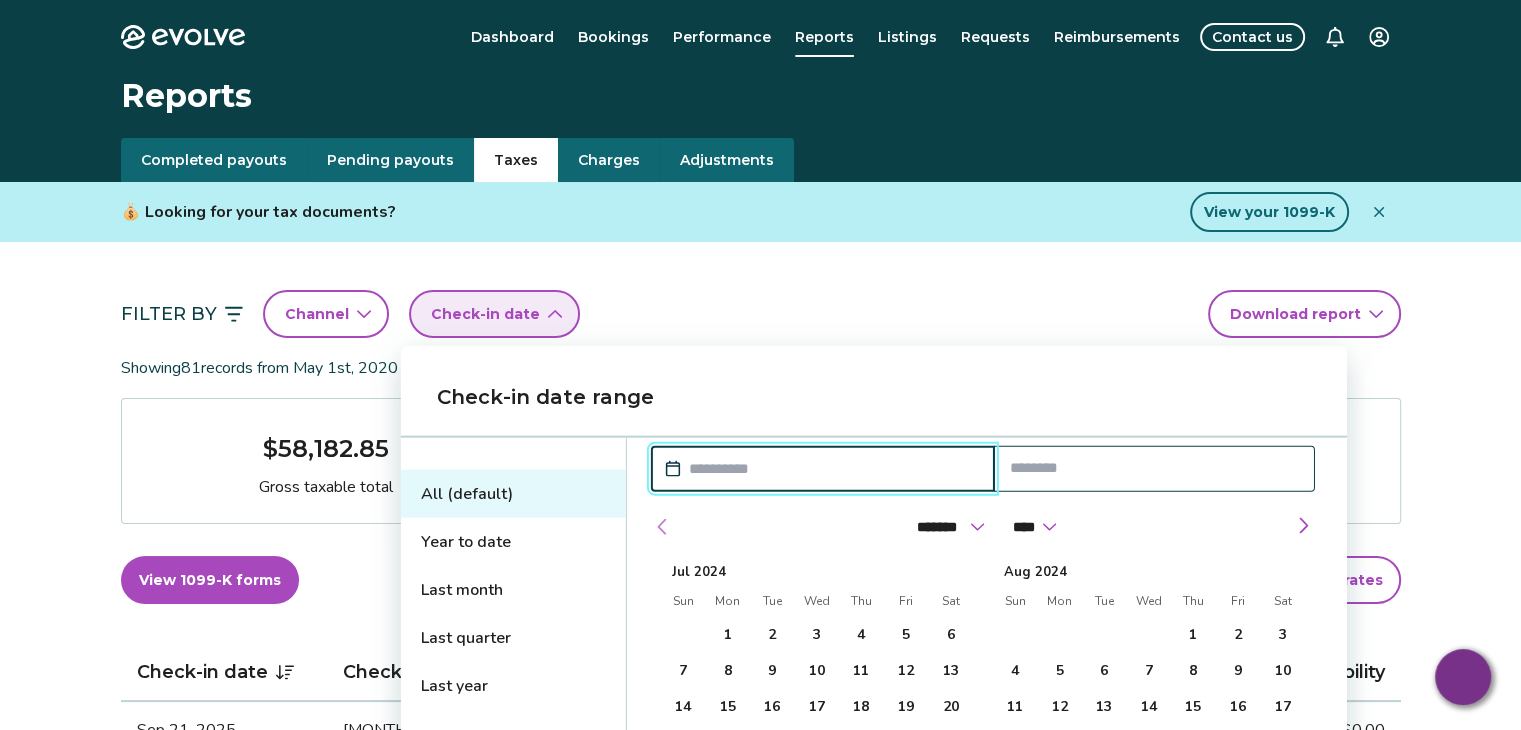 click at bounding box center [663, 527] 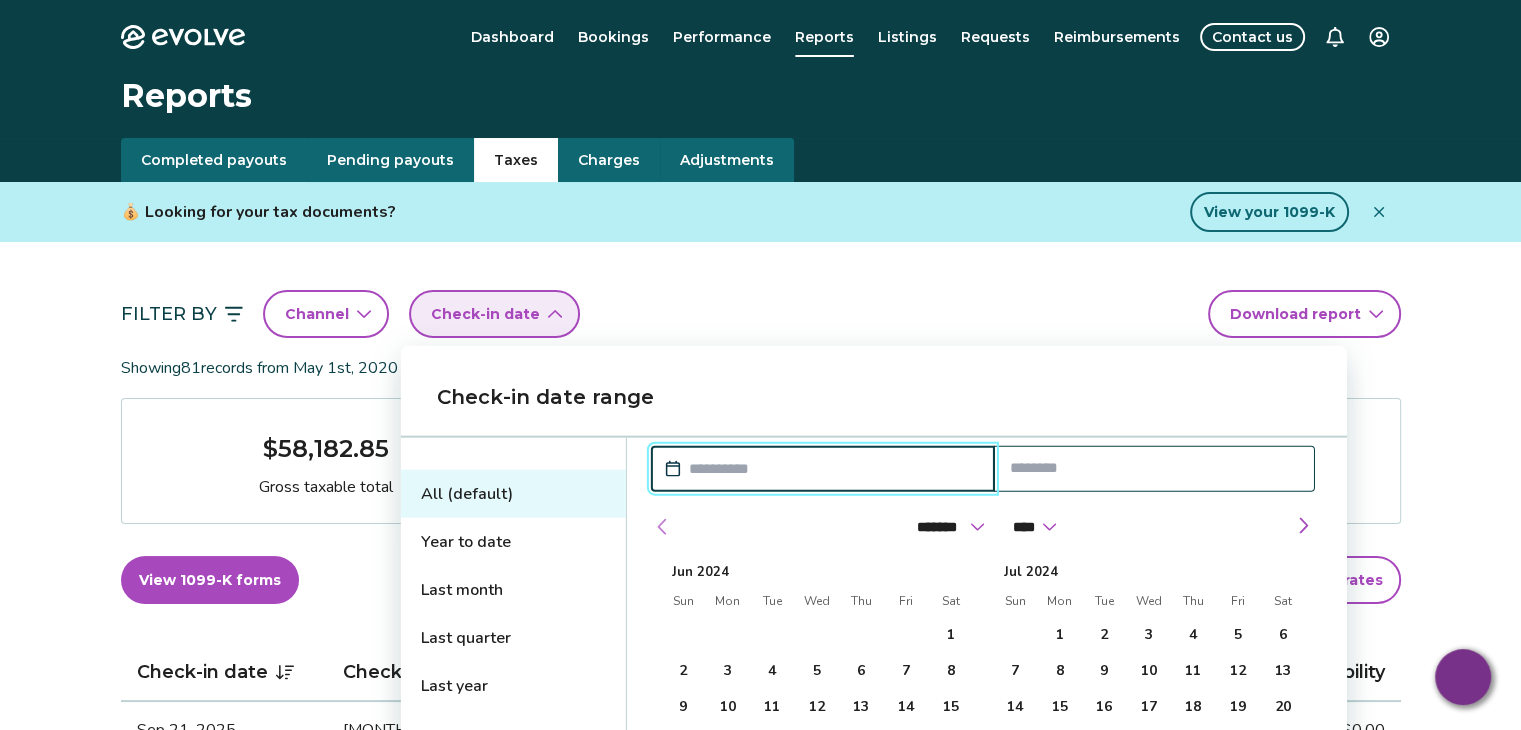 click at bounding box center (663, 527) 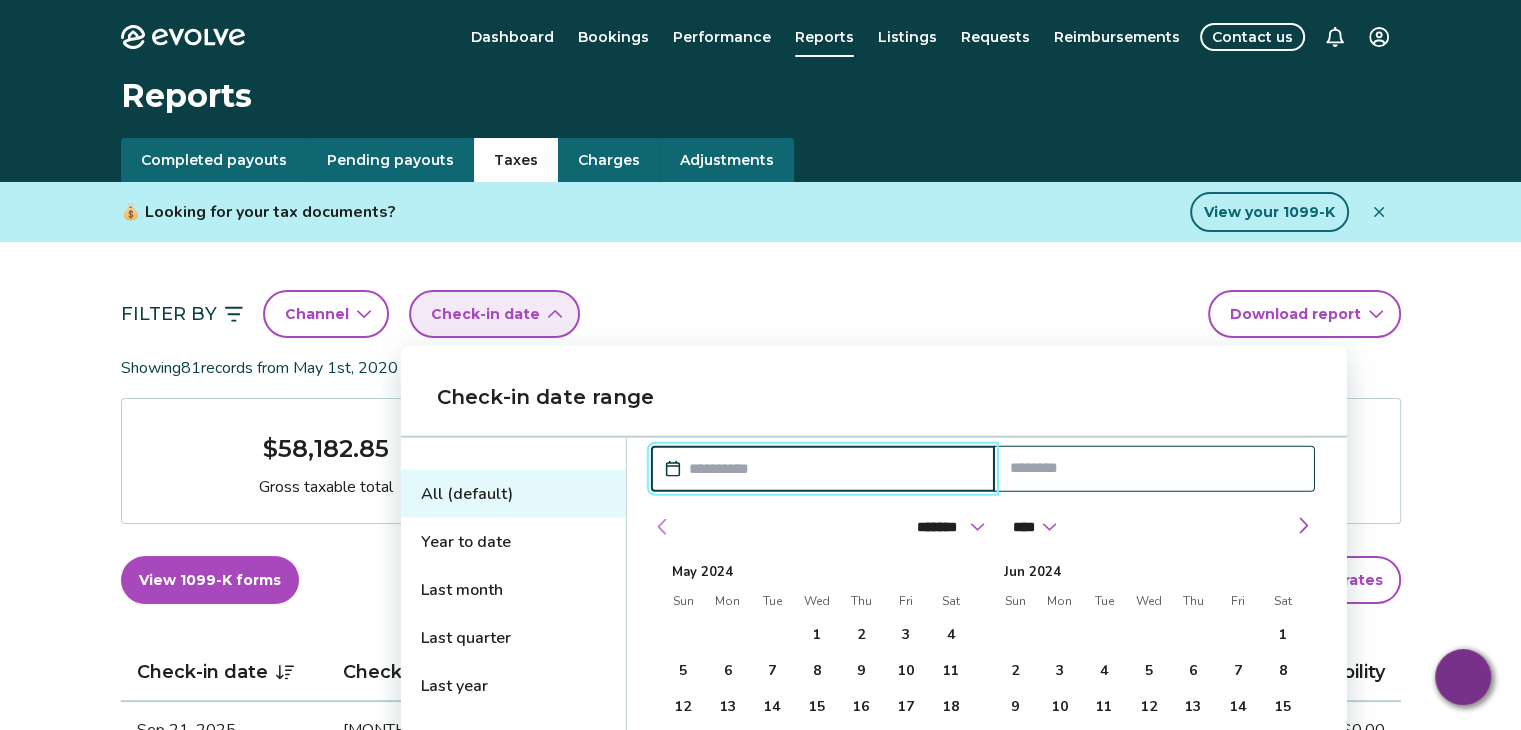 click at bounding box center [663, 527] 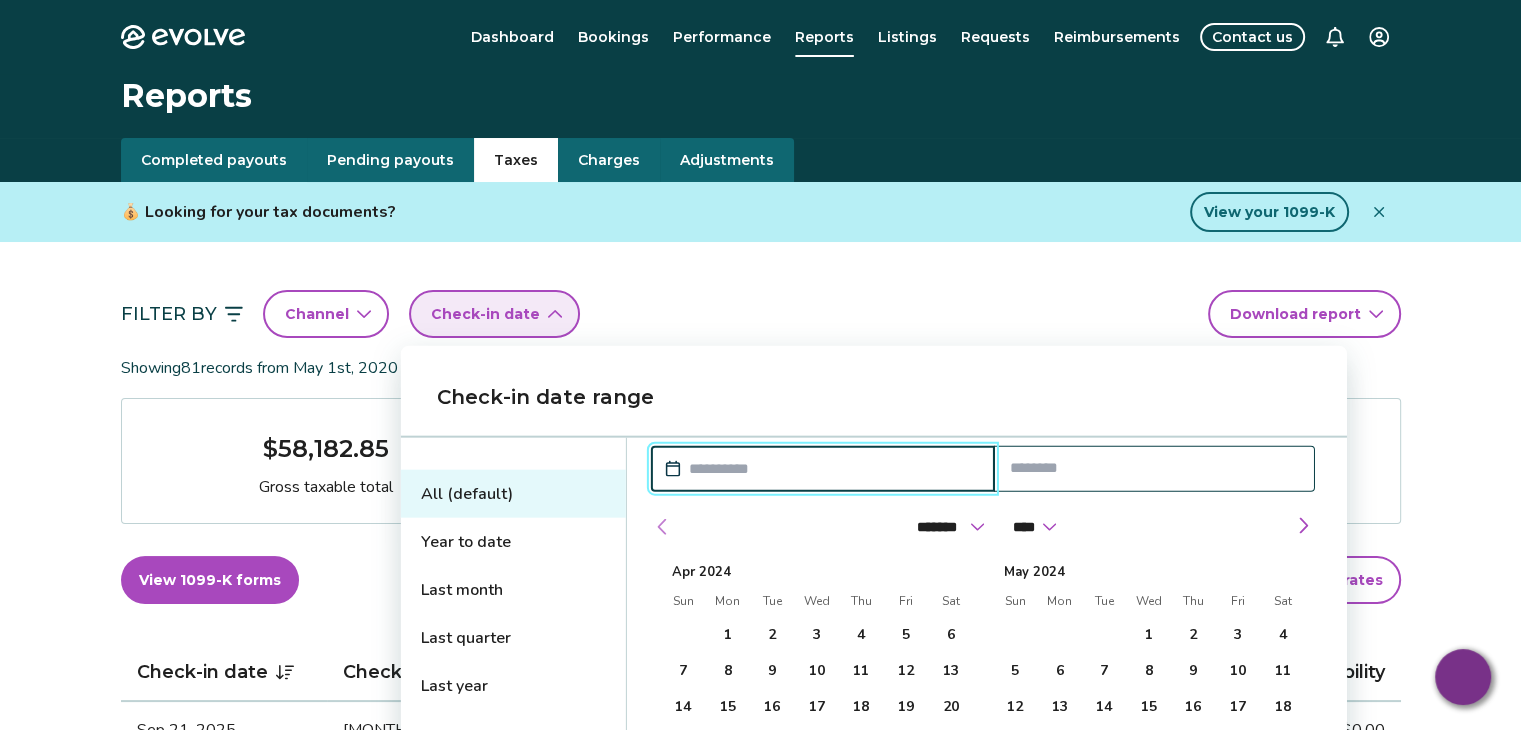 click at bounding box center (663, 527) 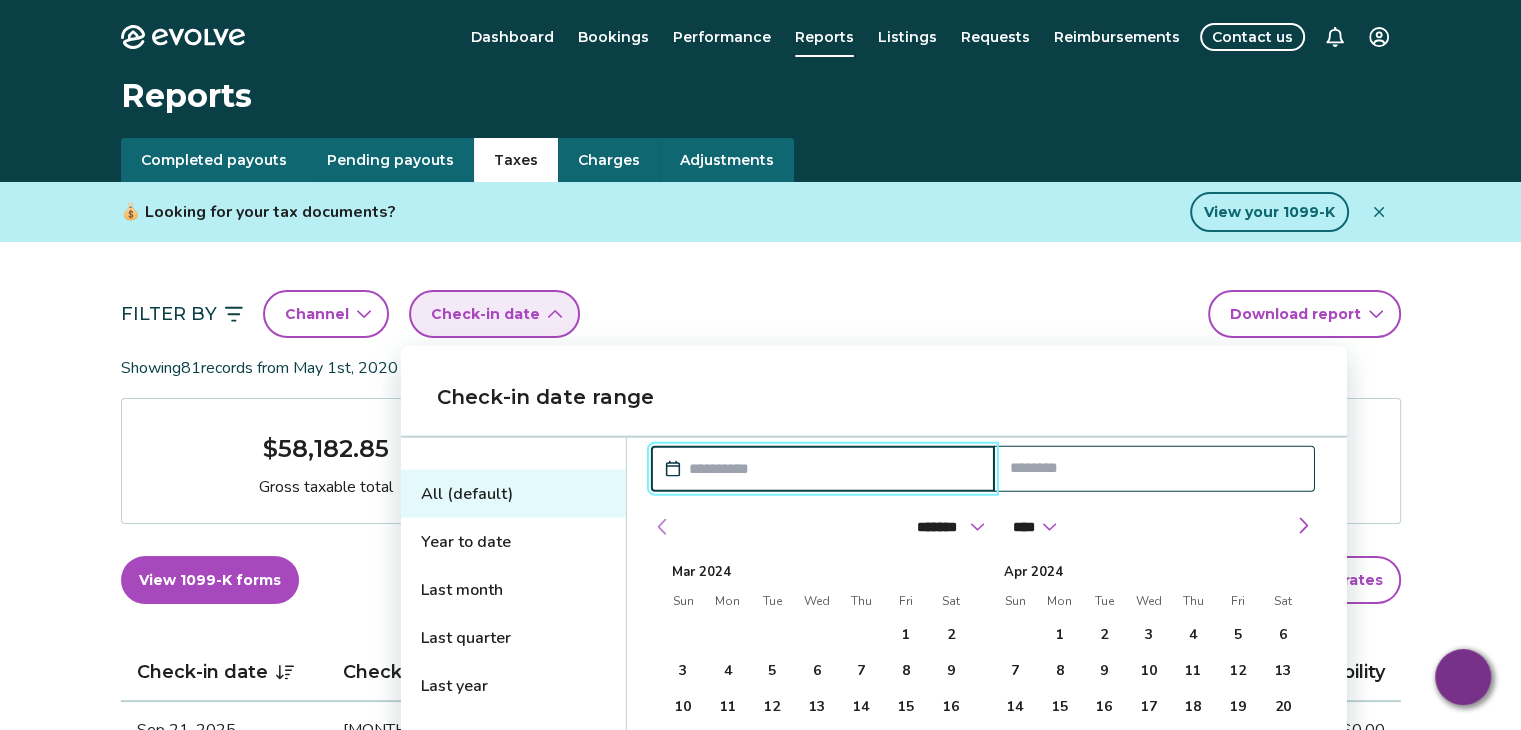 click at bounding box center (663, 527) 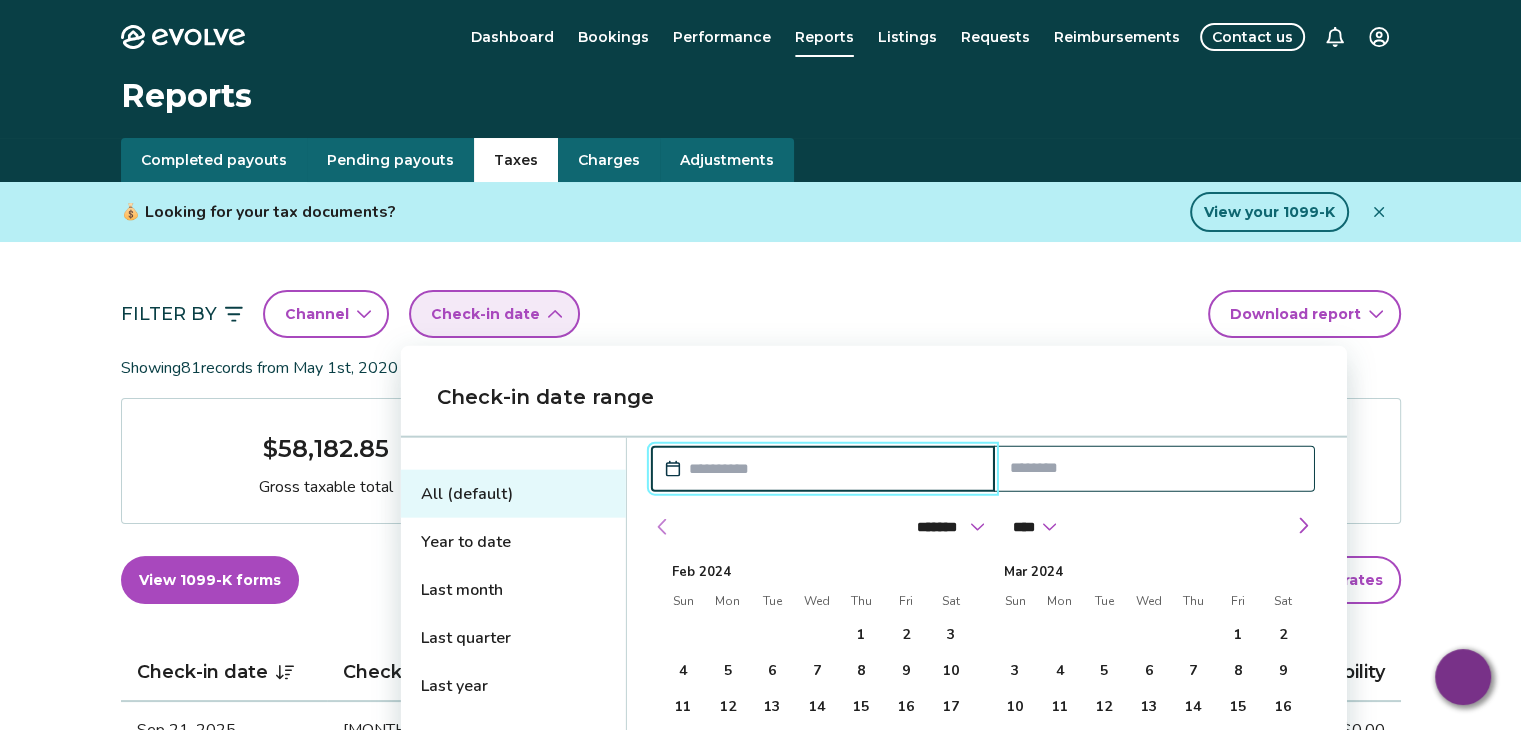 click at bounding box center [663, 527] 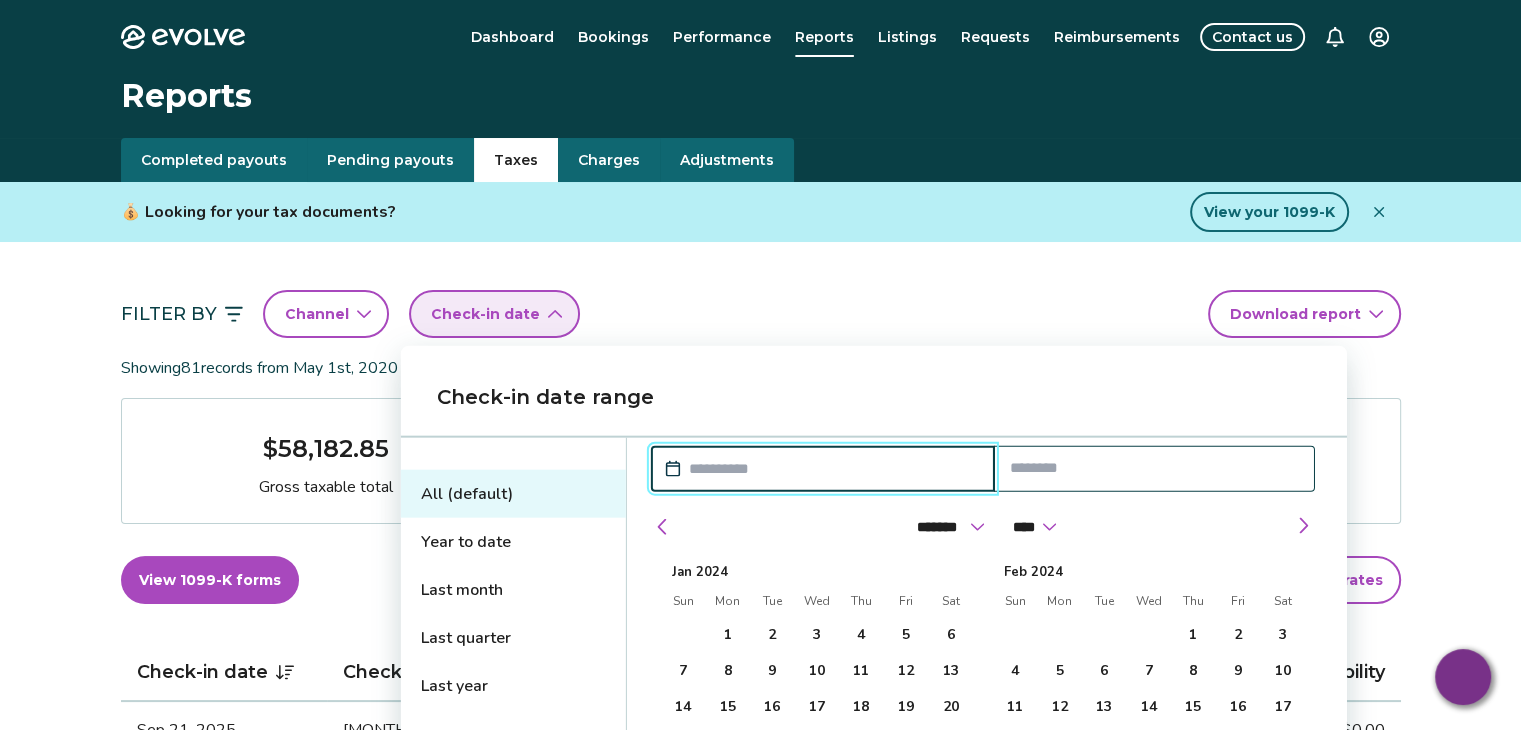 click at bounding box center [1154, 468] 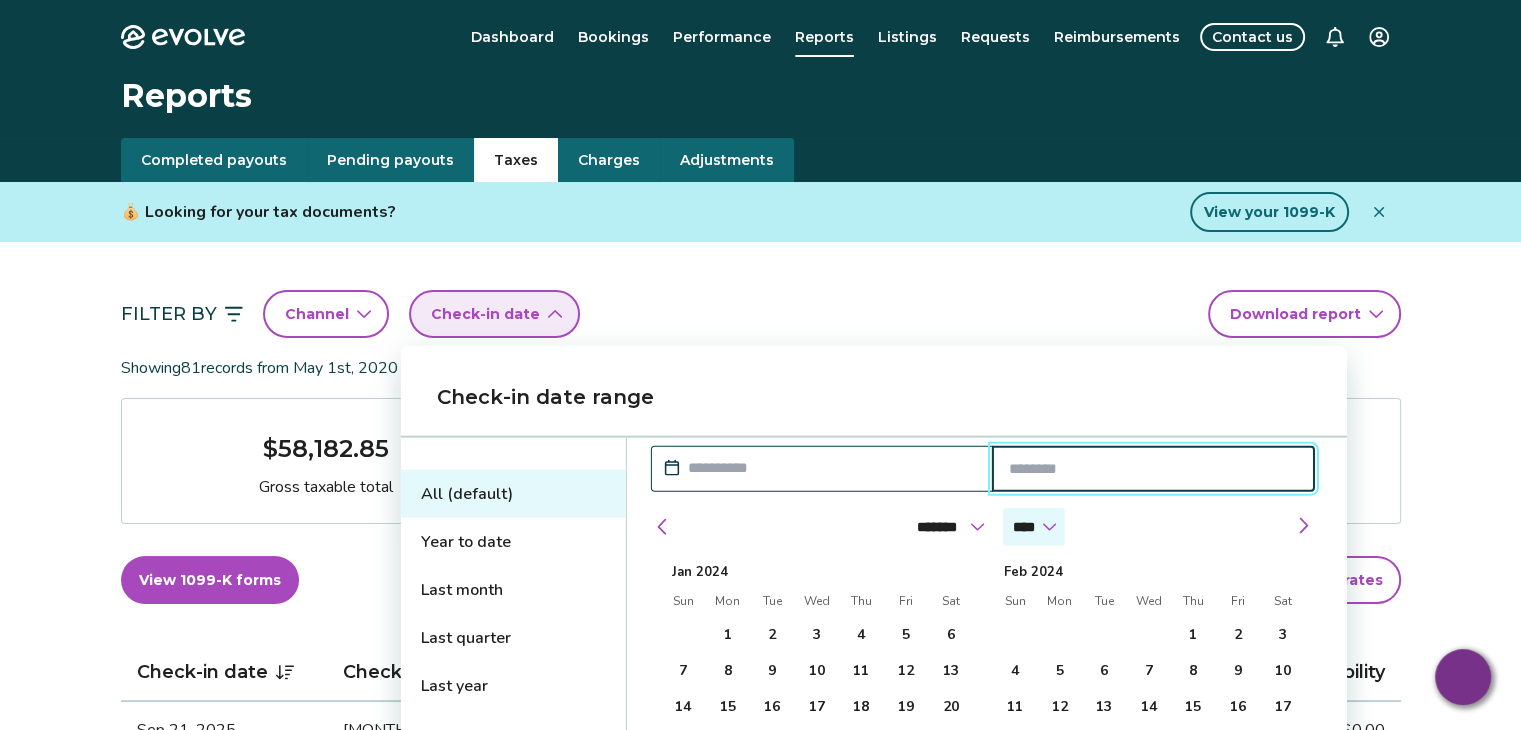 click on "**** **** **** **** **** **** **** **** **** **** **** **** **** **** **** **** **** **** **** **** **** **** **** **** **** ****" at bounding box center (1034, 527) 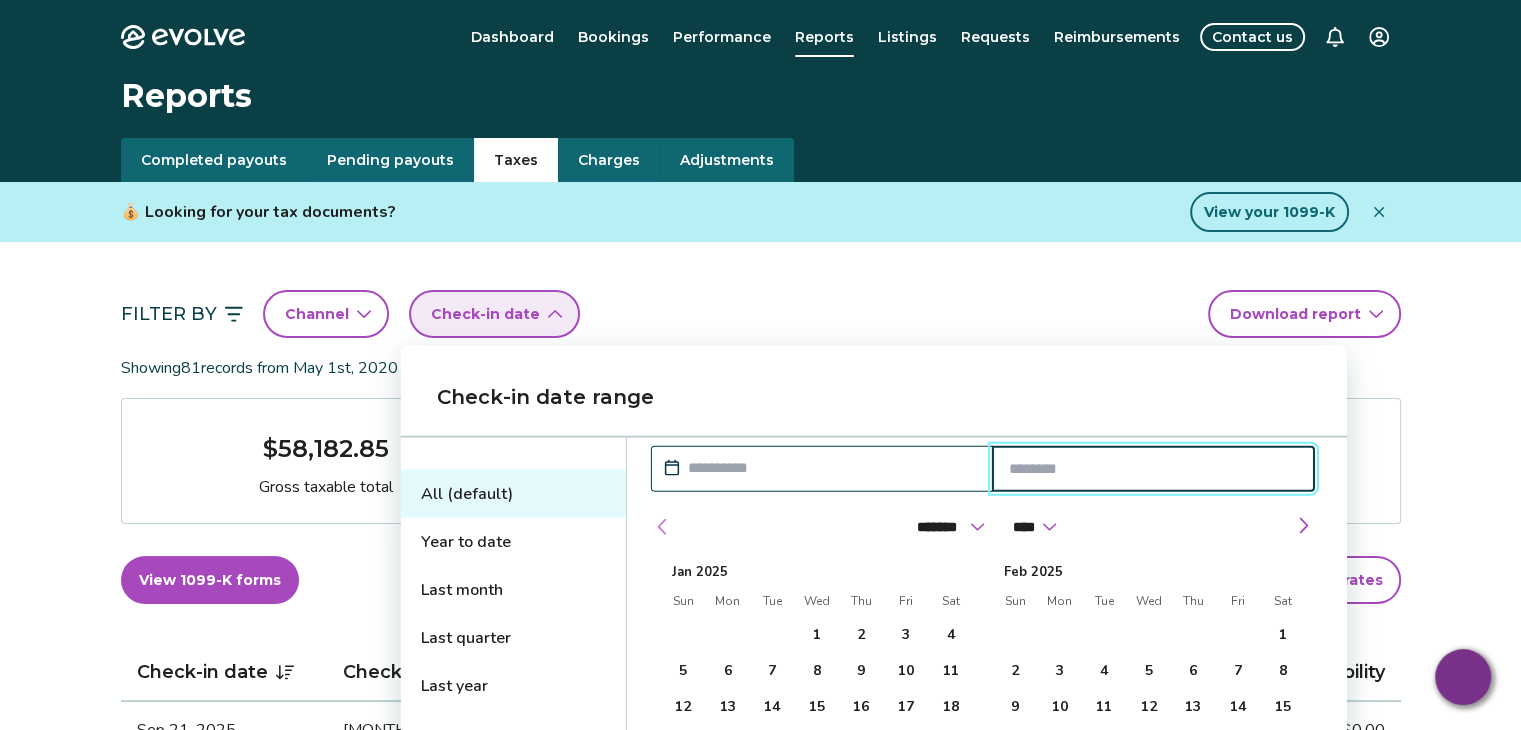 click at bounding box center (663, 527) 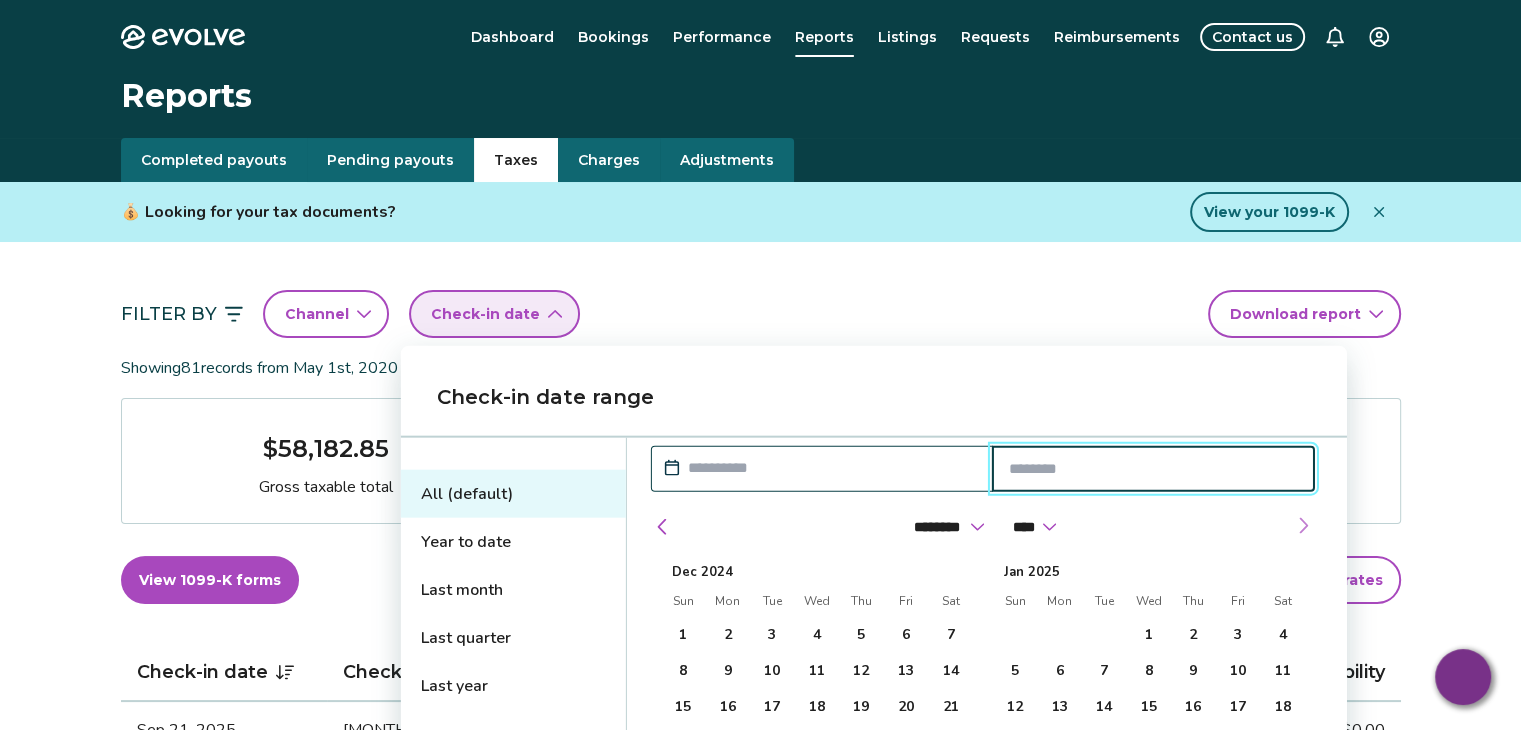 click at bounding box center (1303, 526) 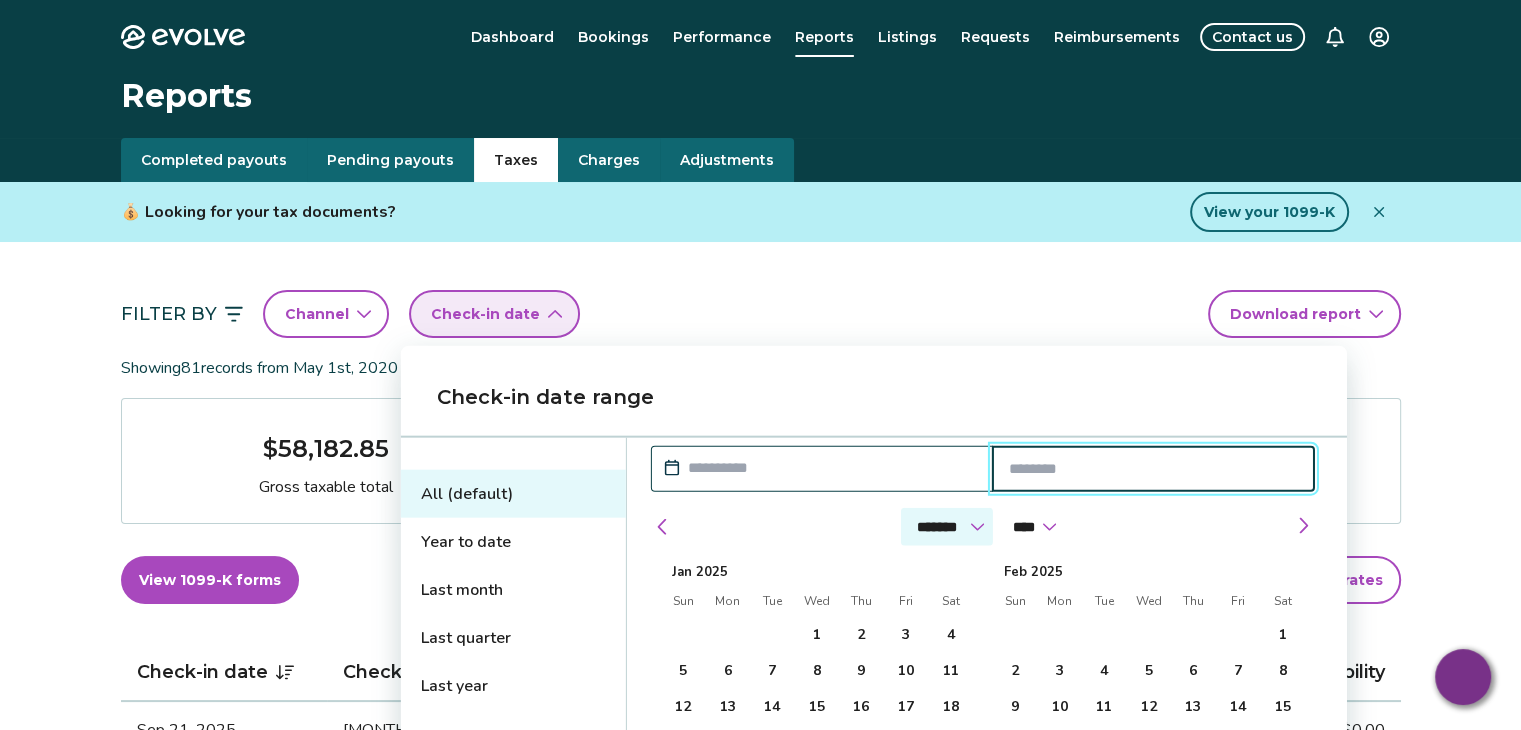 click on "******* ******** ***** ***** *** **** **** ****** ********* ******* ******** ********" at bounding box center [947, 527] 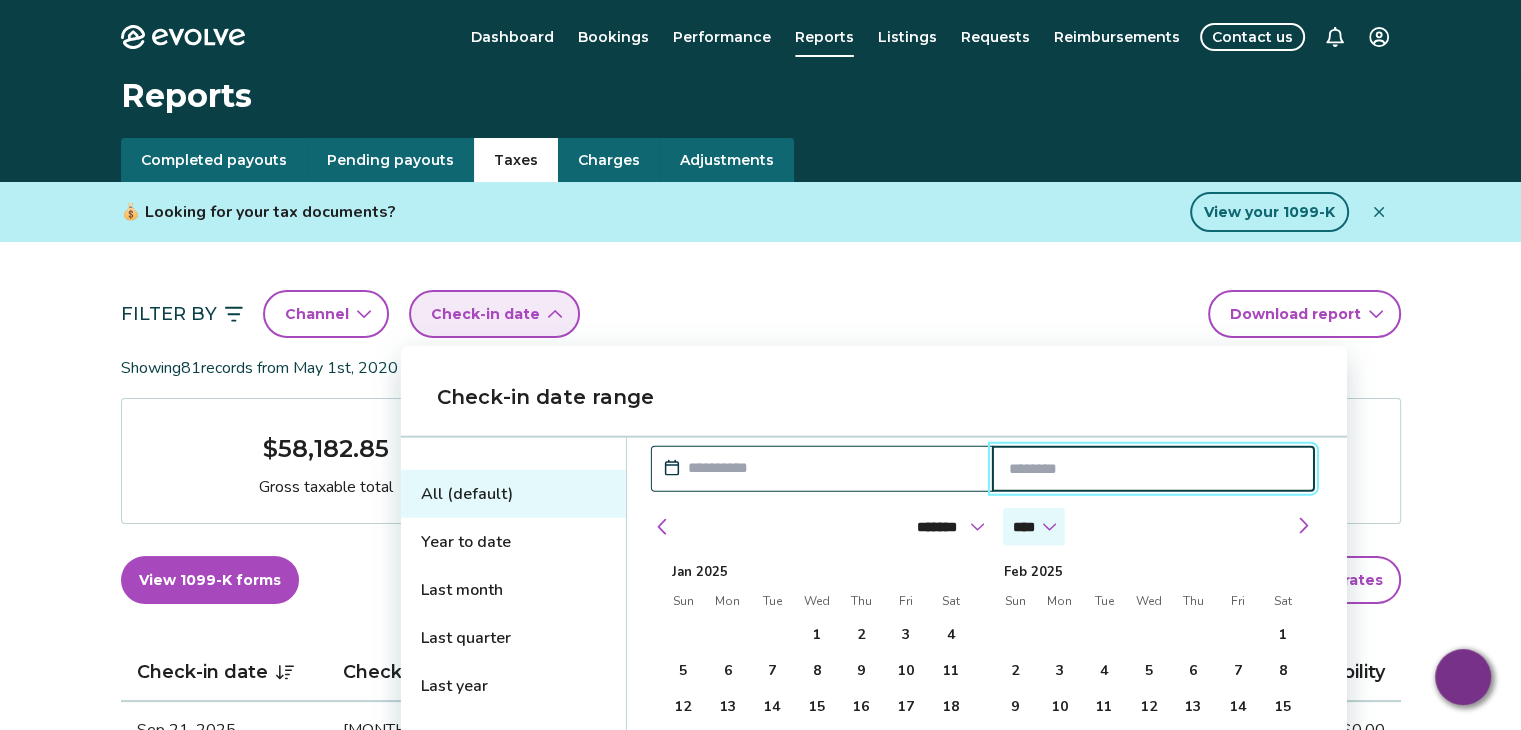 click on "**** **** **** **** **** **** **** **** **** **** **** **** **** **** **** **** **** **** **** **** **** **** **** **** **** ****" at bounding box center (1034, 527) 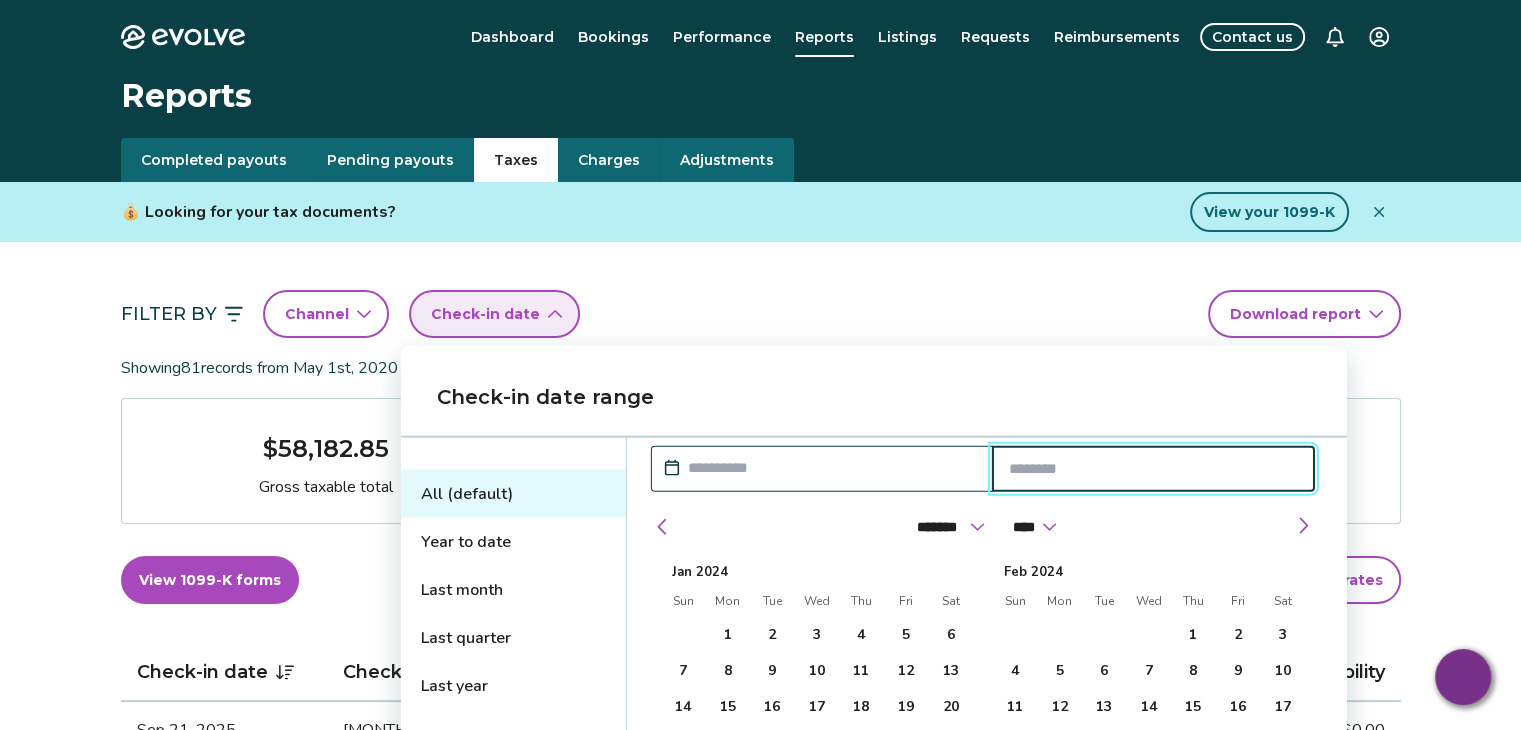 click at bounding box center [1153, 469] 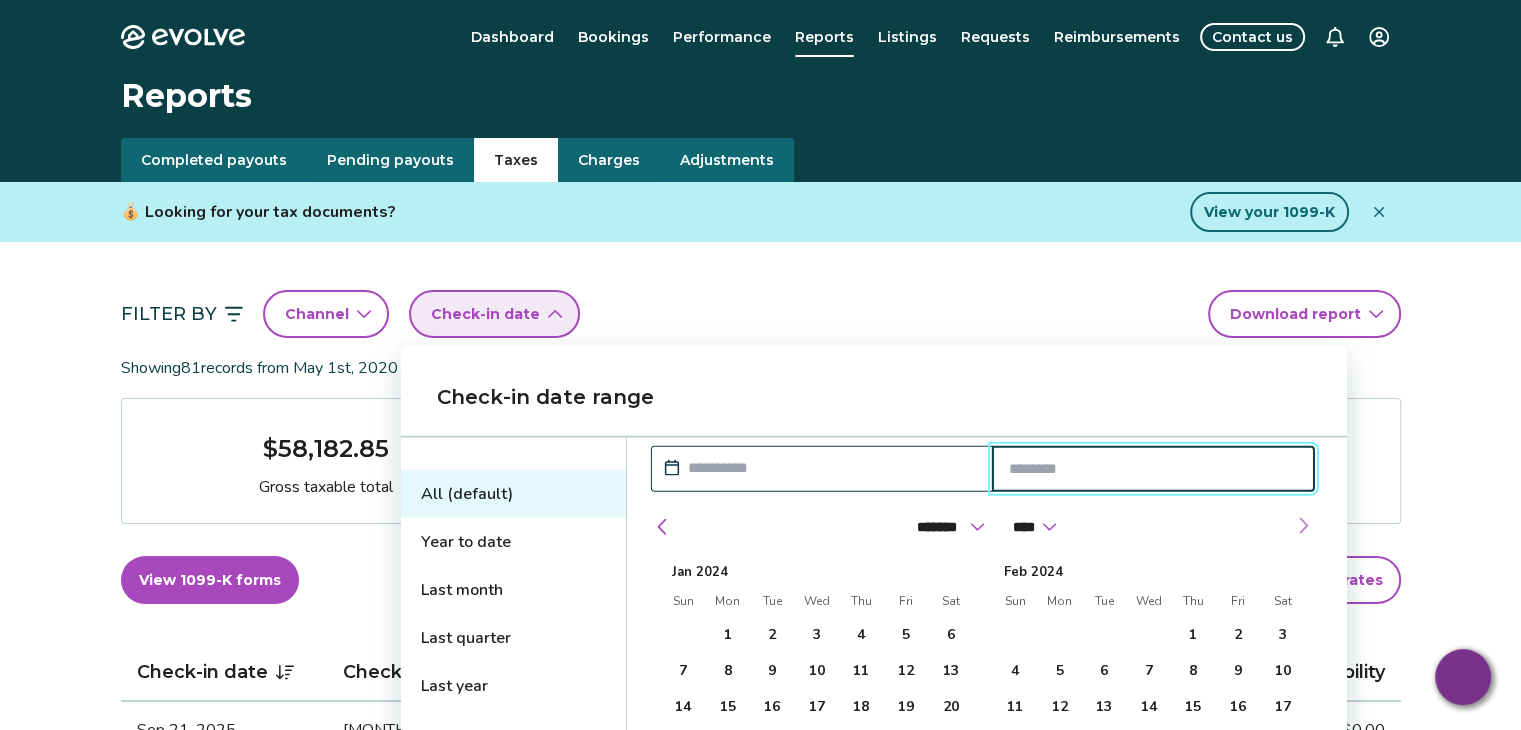 click at bounding box center (1303, 526) 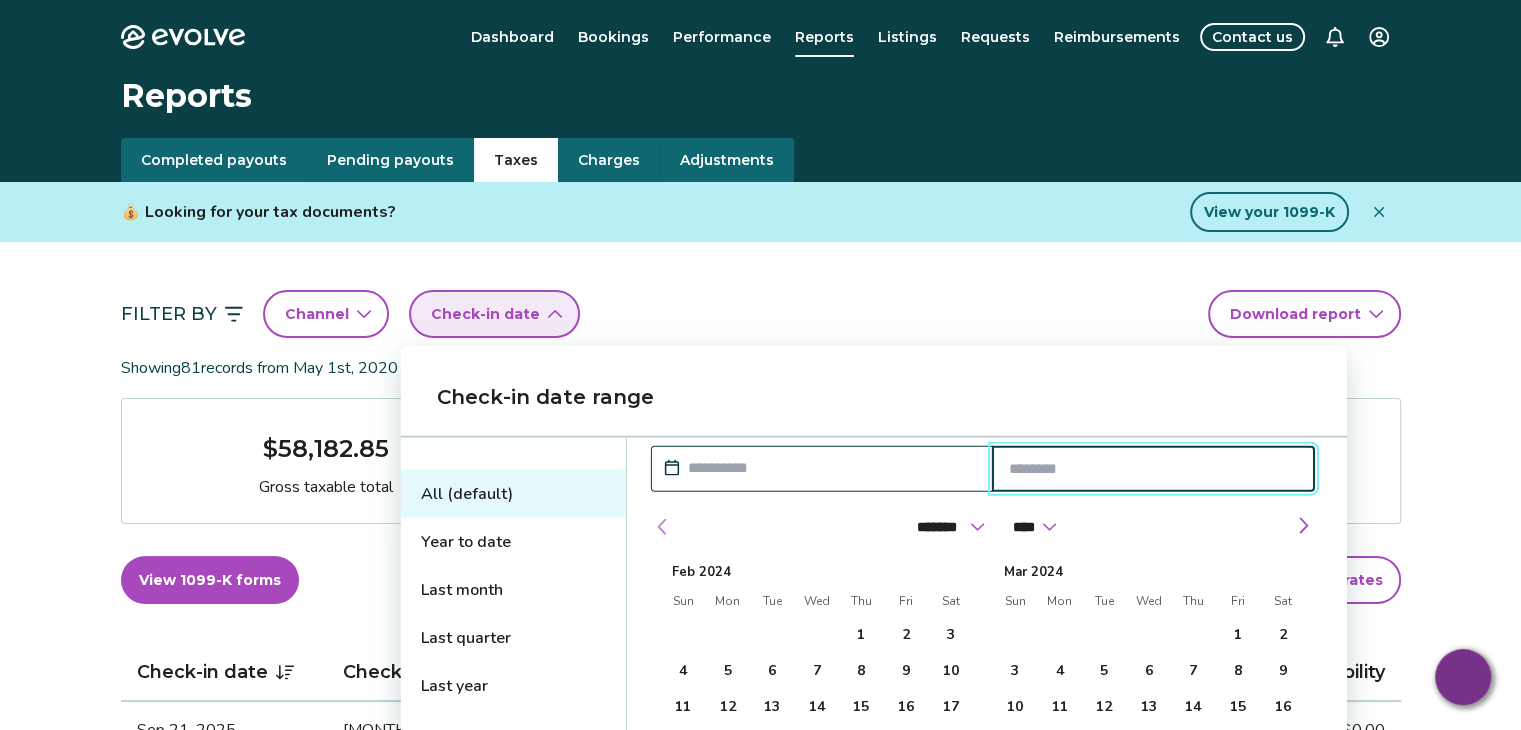 click at bounding box center [663, 527] 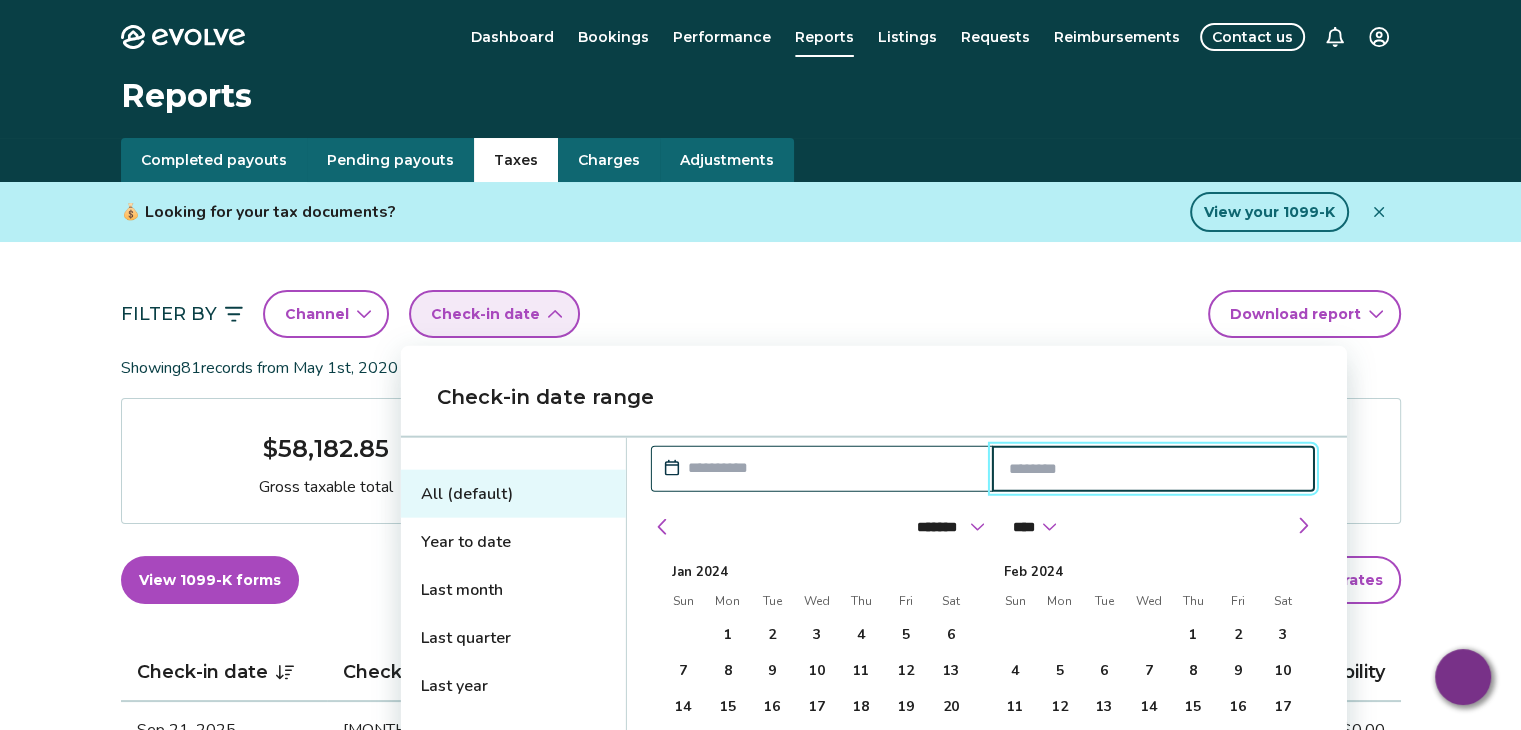 click at bounding box center [832, 468] 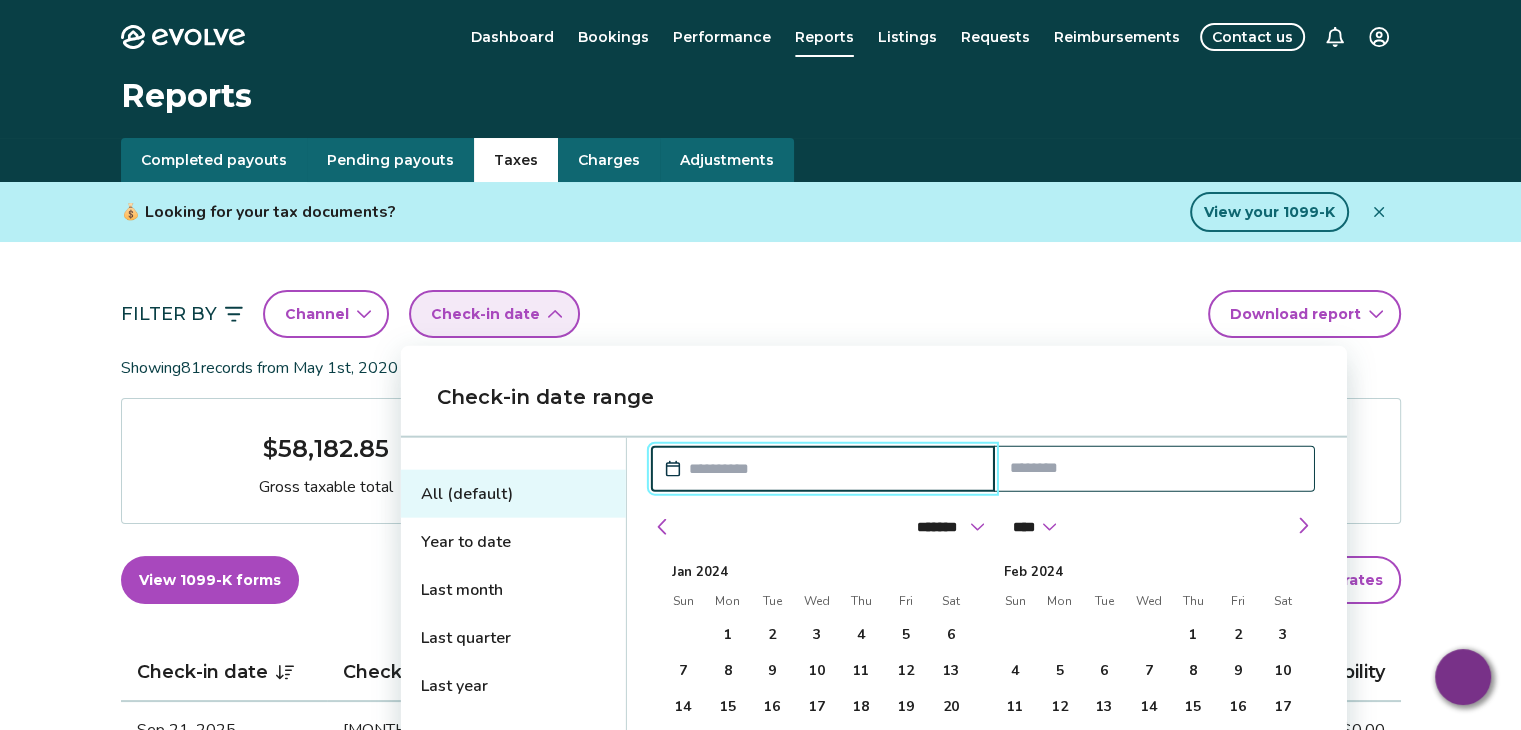 click at bounding box center [1154, 468] 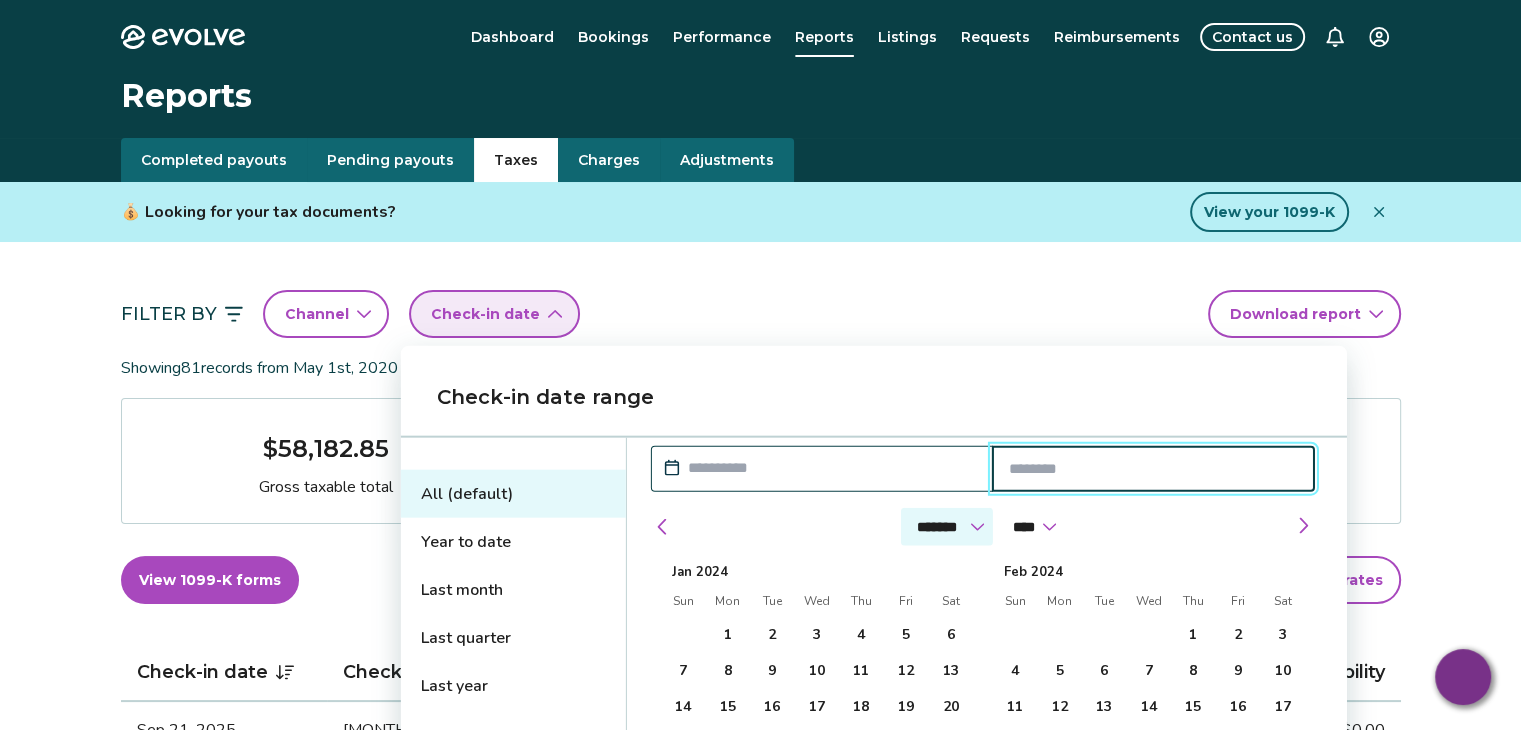 click on "******* ******** ***** ***** *** **** **** ****** ********* ******* ******** ********" at bounding box center [947, 527] 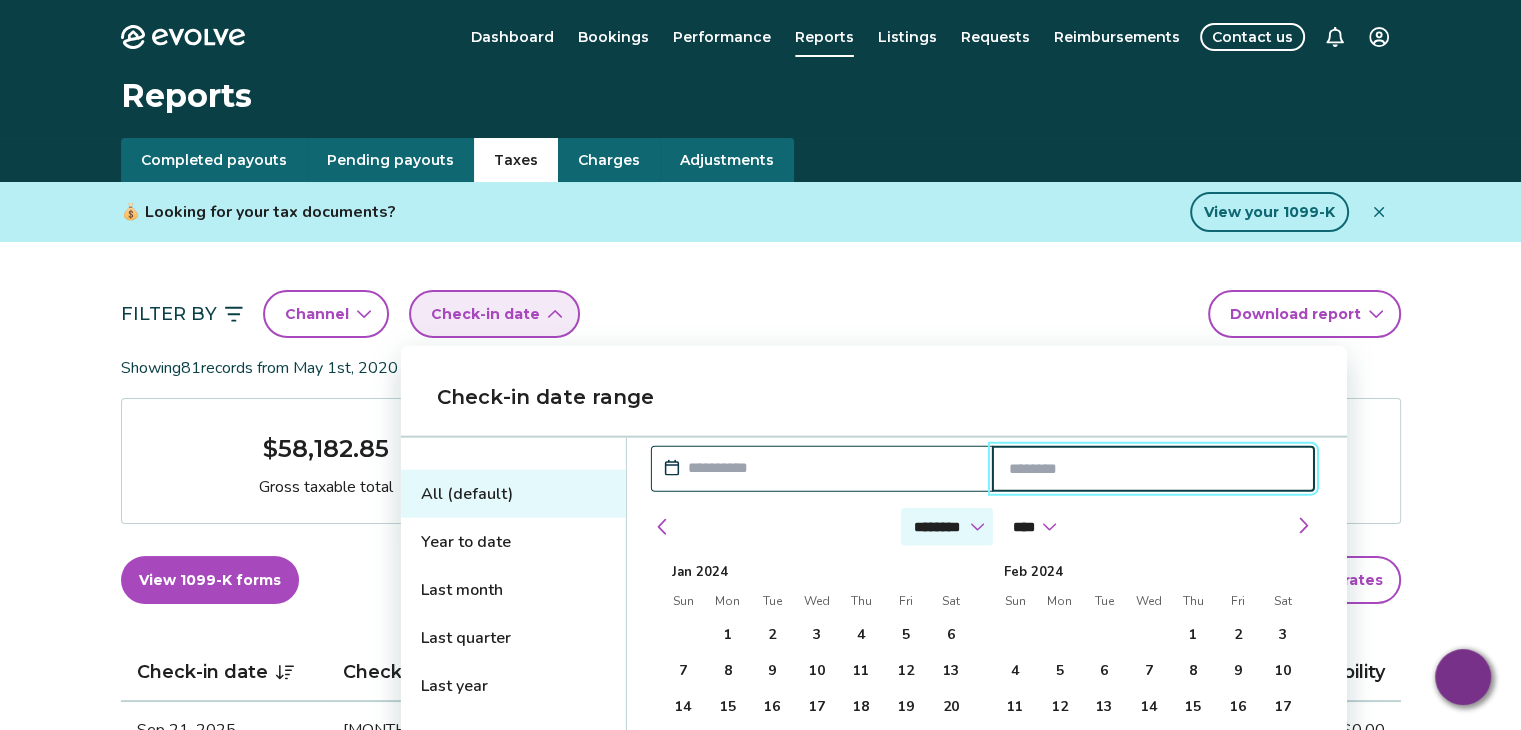 click on "******* ******** ***** ***** *** **** **** ****** ********* ******* ******** ********" at bounding box center [947, 527] 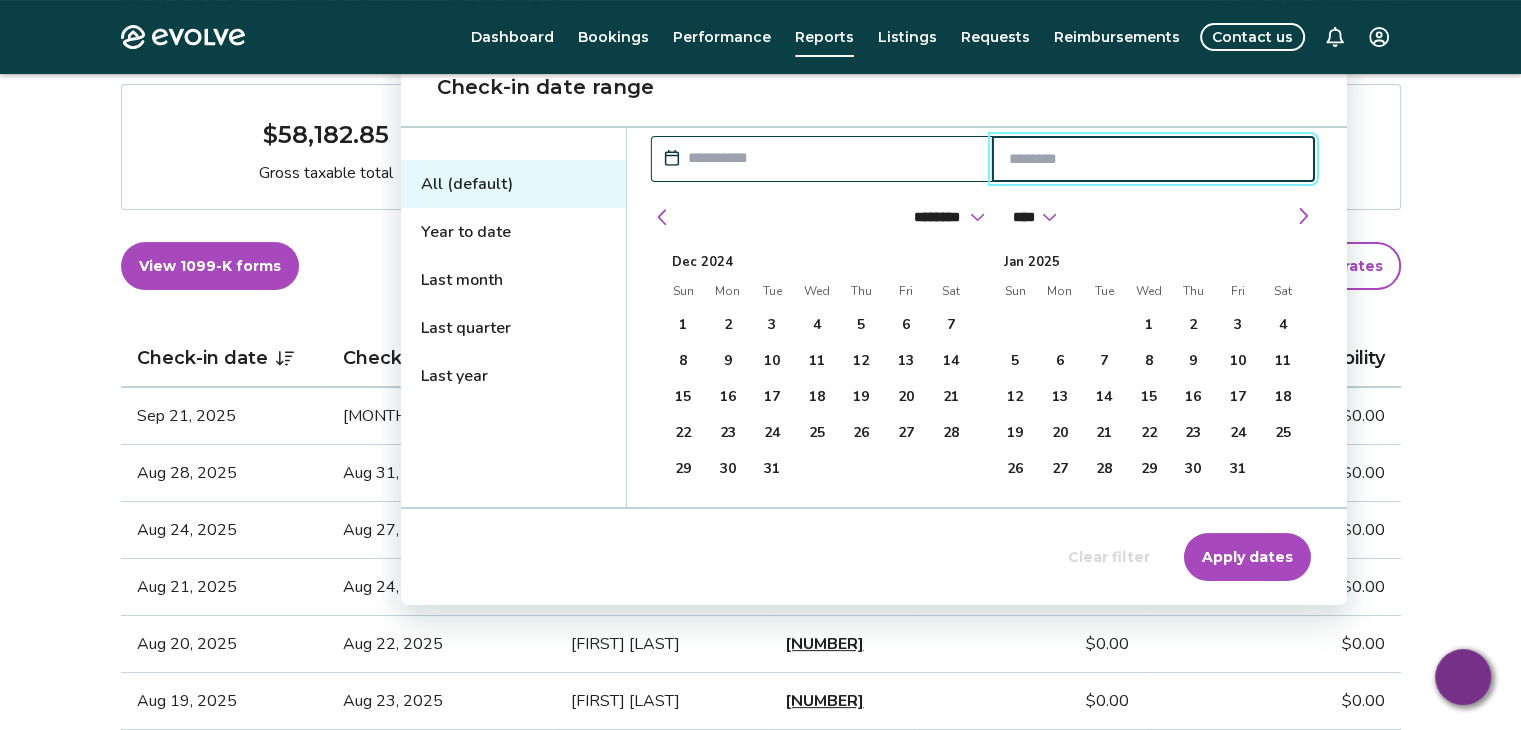 scroll, scrollTop: 320, scrollLeft: 0, axis: vertical 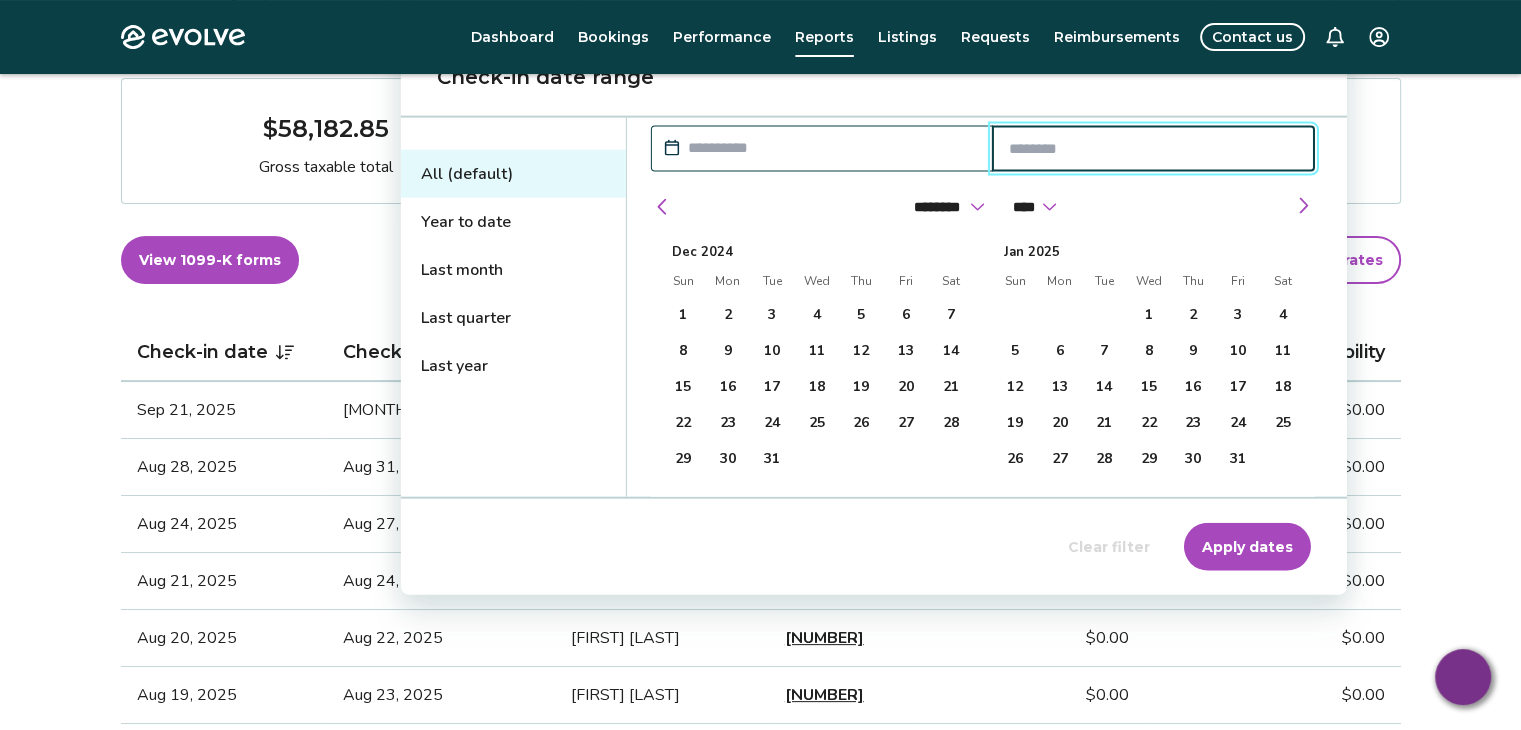 click on "Apply dates" at bounding box center (1247, 547) 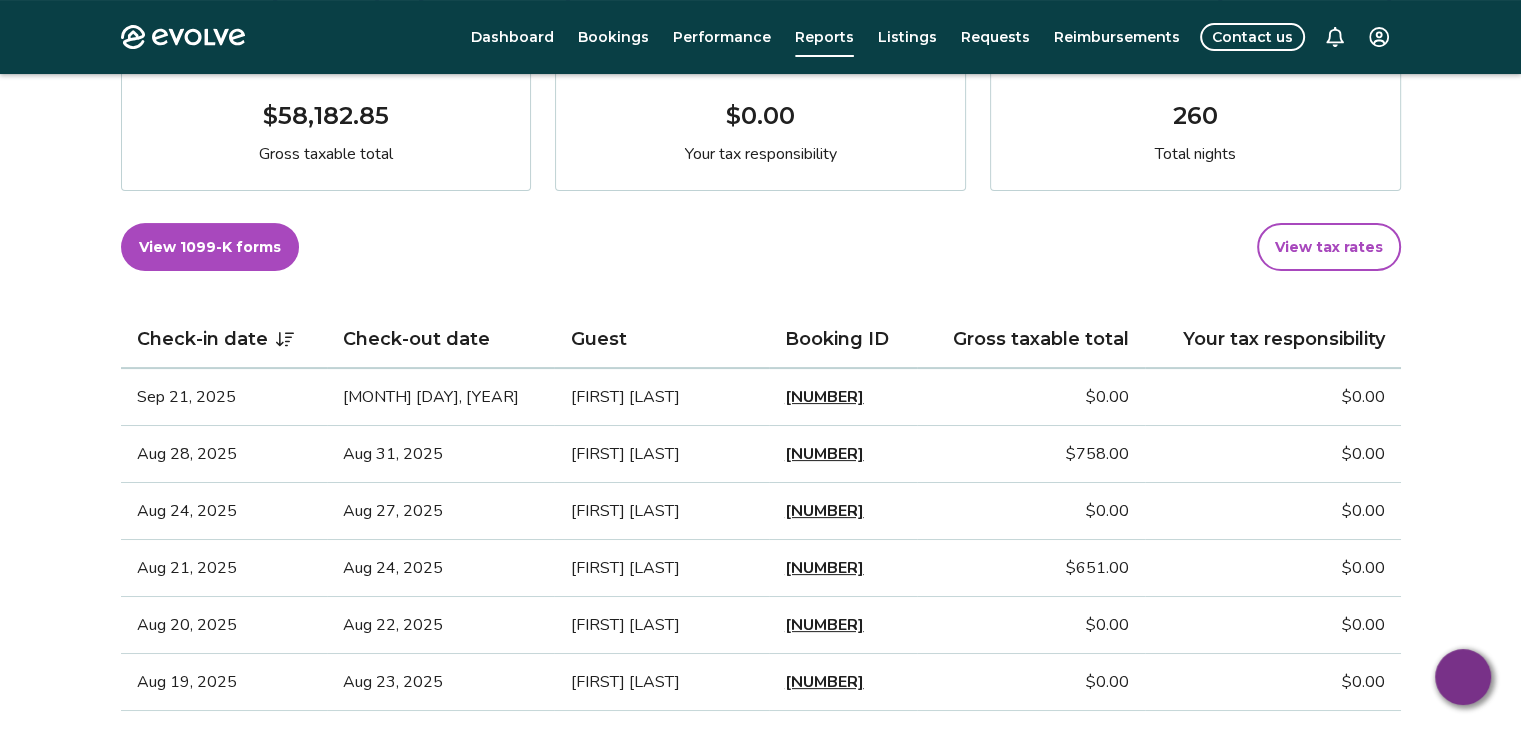 scroll, scrollTop: 332, scrollLeft: 0, axis: vertical 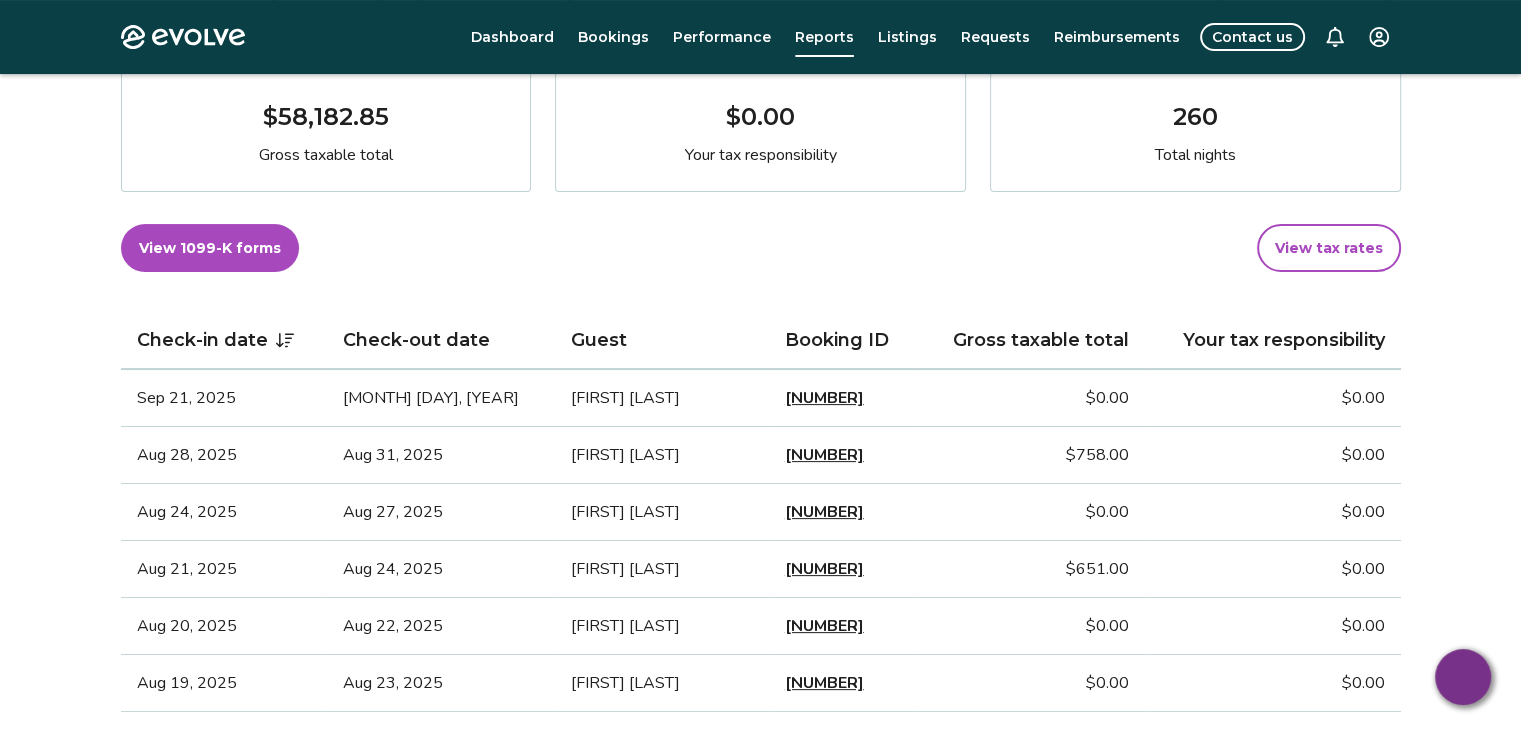 click on "$0.00" at bounding box center [1273, 512] 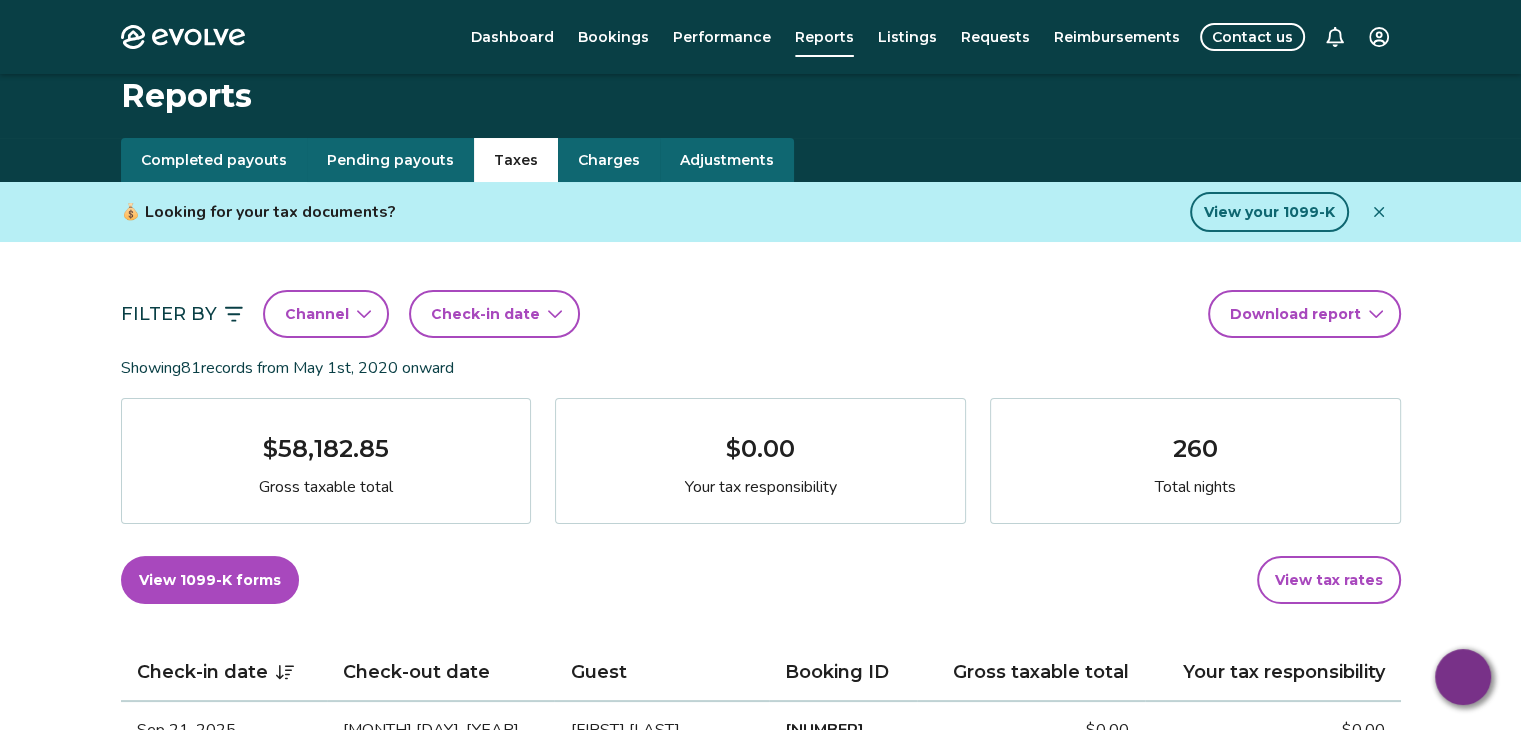 scroll, scrollTop: 0, scrollLeft: 0, axis: both 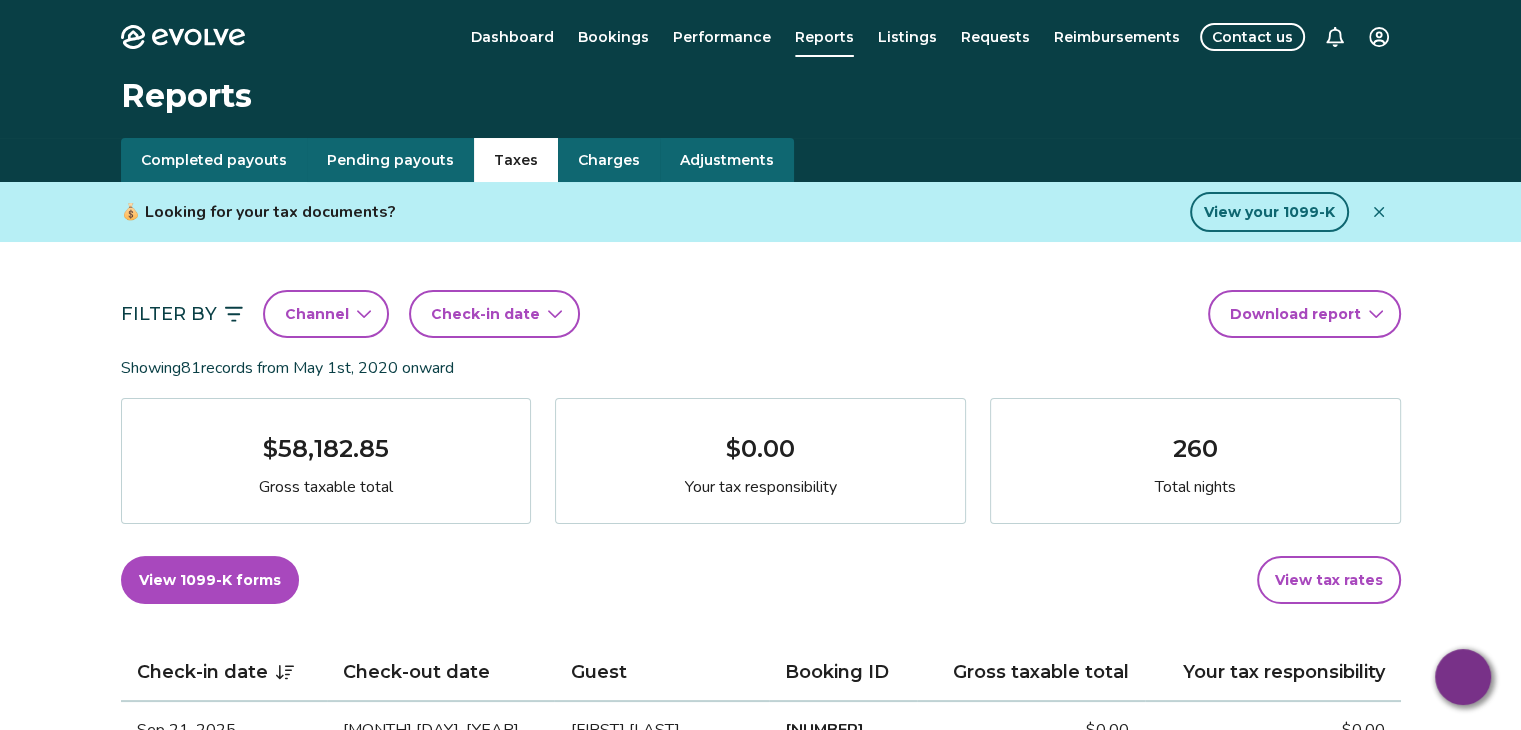 click 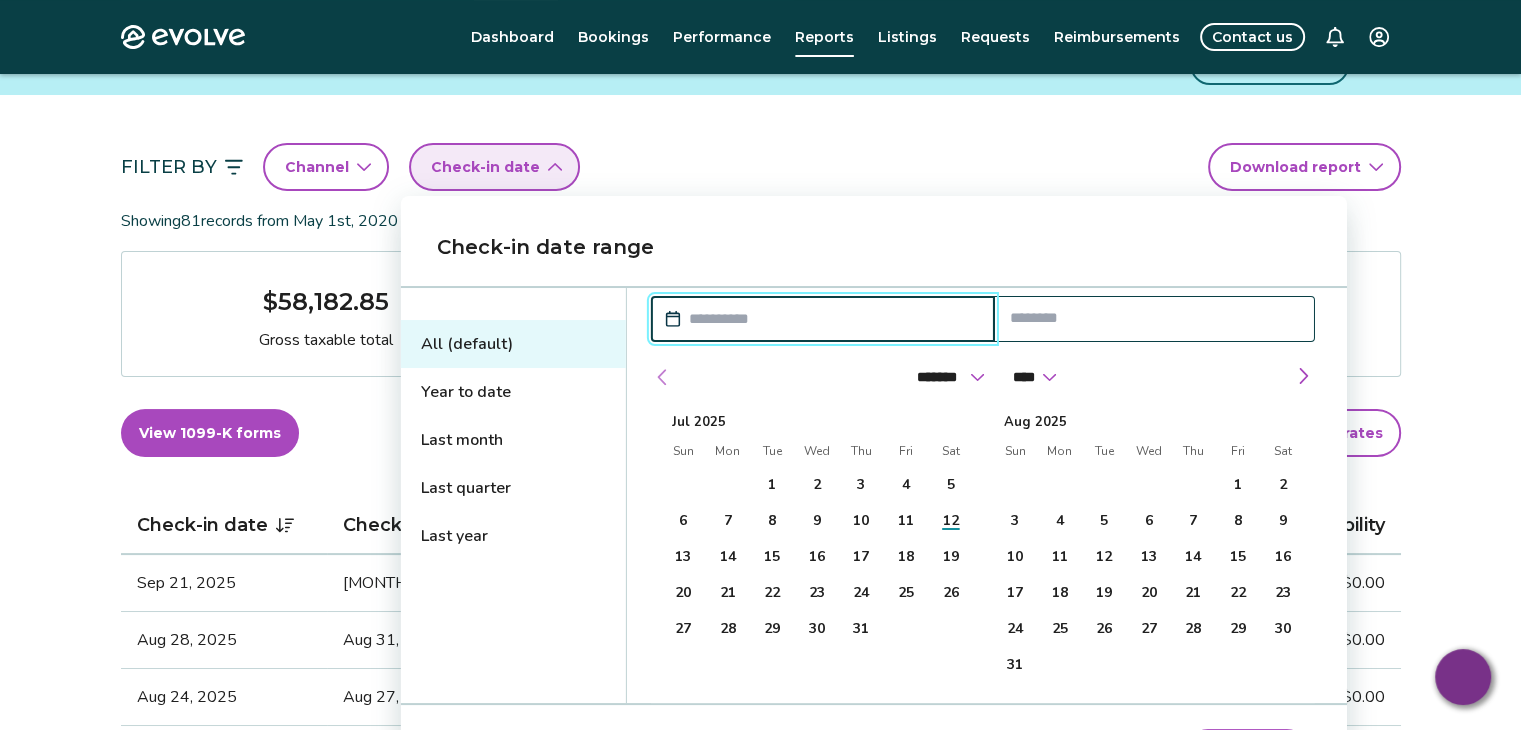 scroll, scrollTop: 150, scrollLeft: 0, axis: vertical 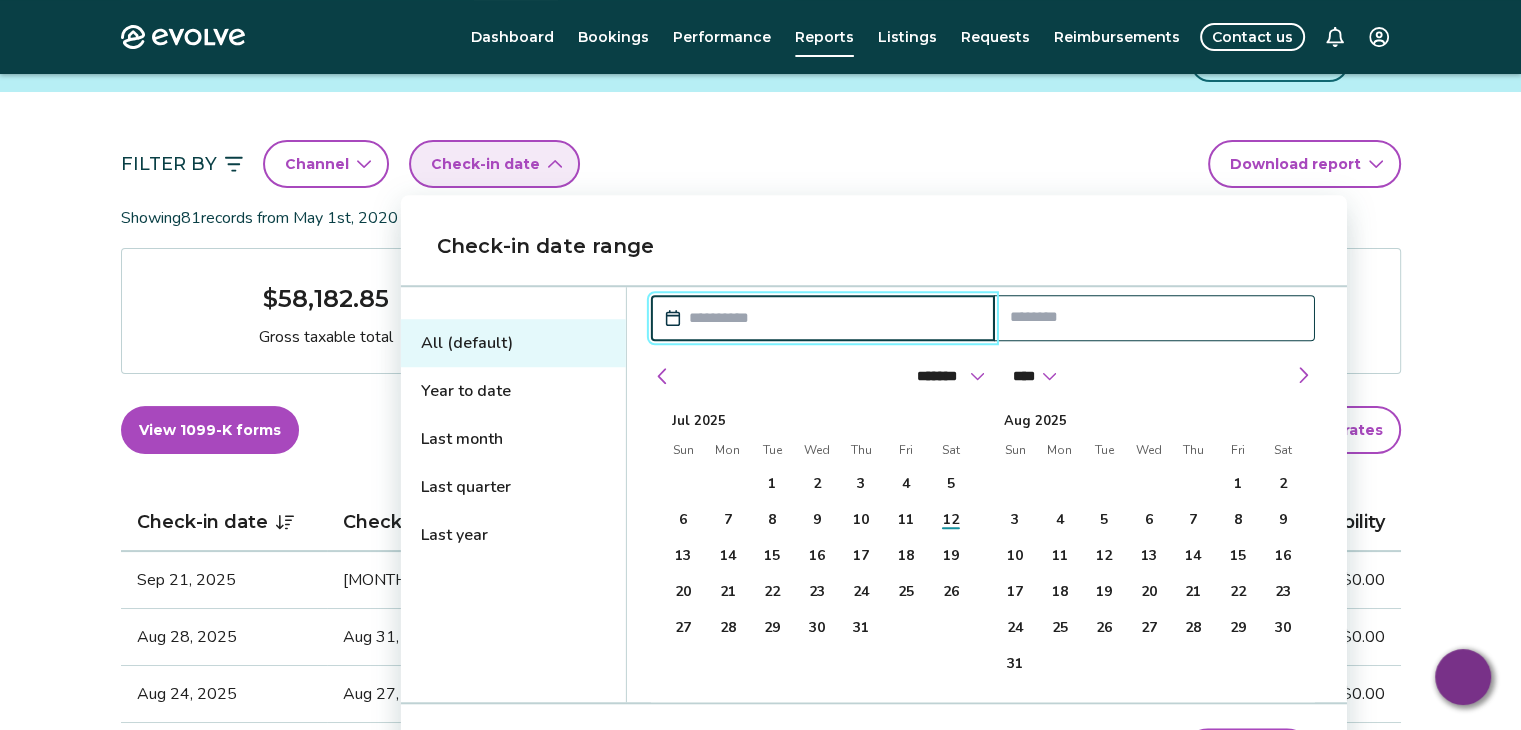 click on "Last year" at bounding box center [513, 535] 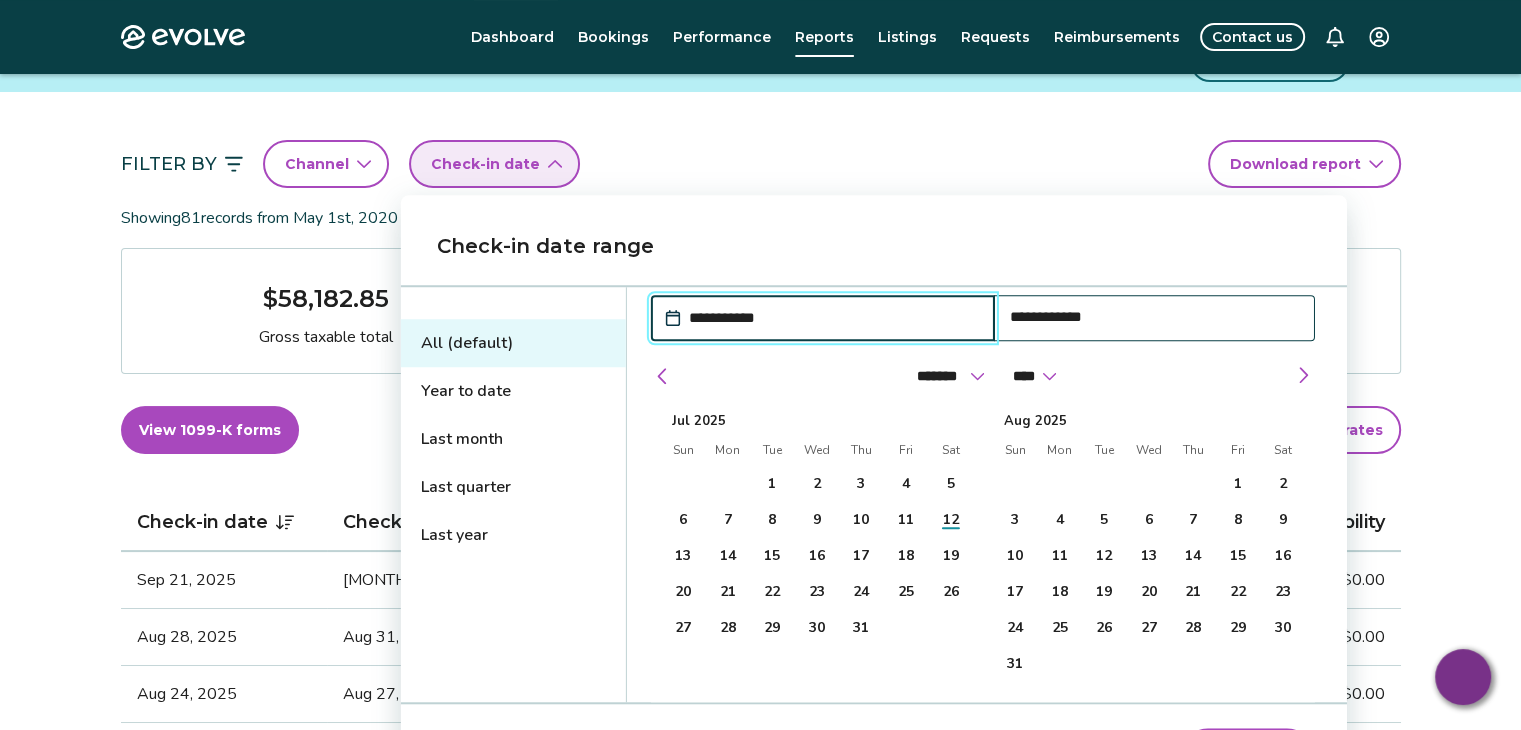 select on "*" 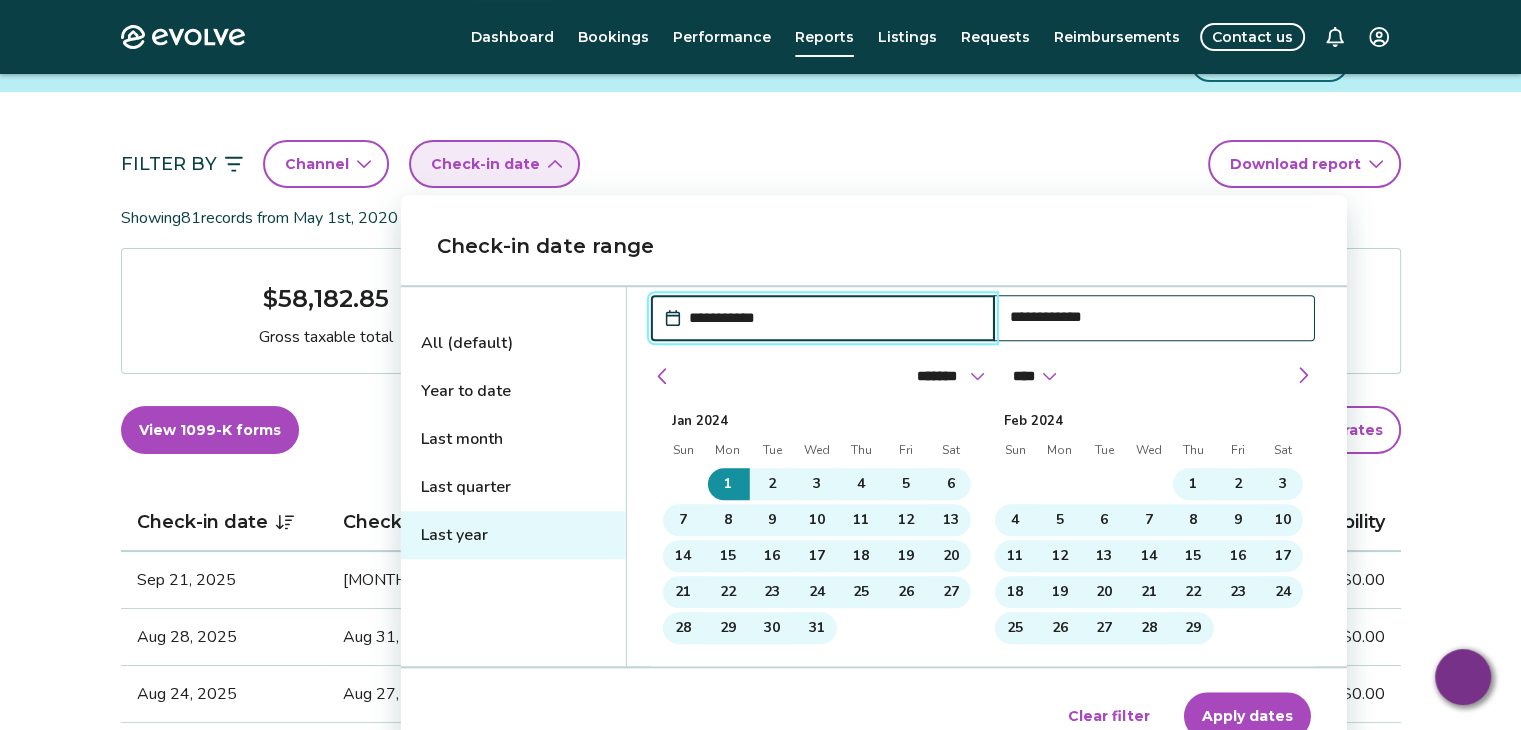 click on "Apply dates" at bounding box center [1247, 716] 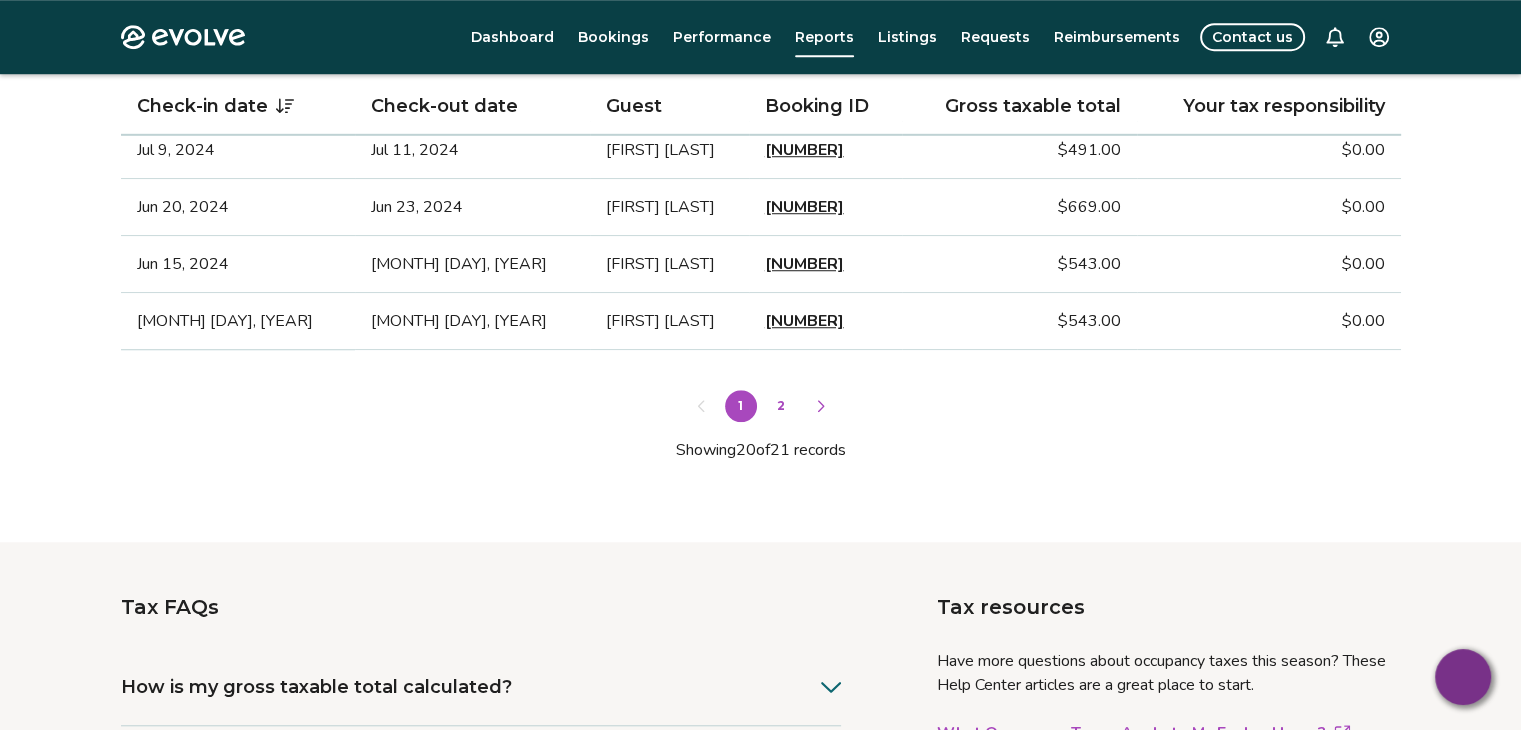 scroll, scrollTop: 1512, scrollLeft: 0, axis: vertical 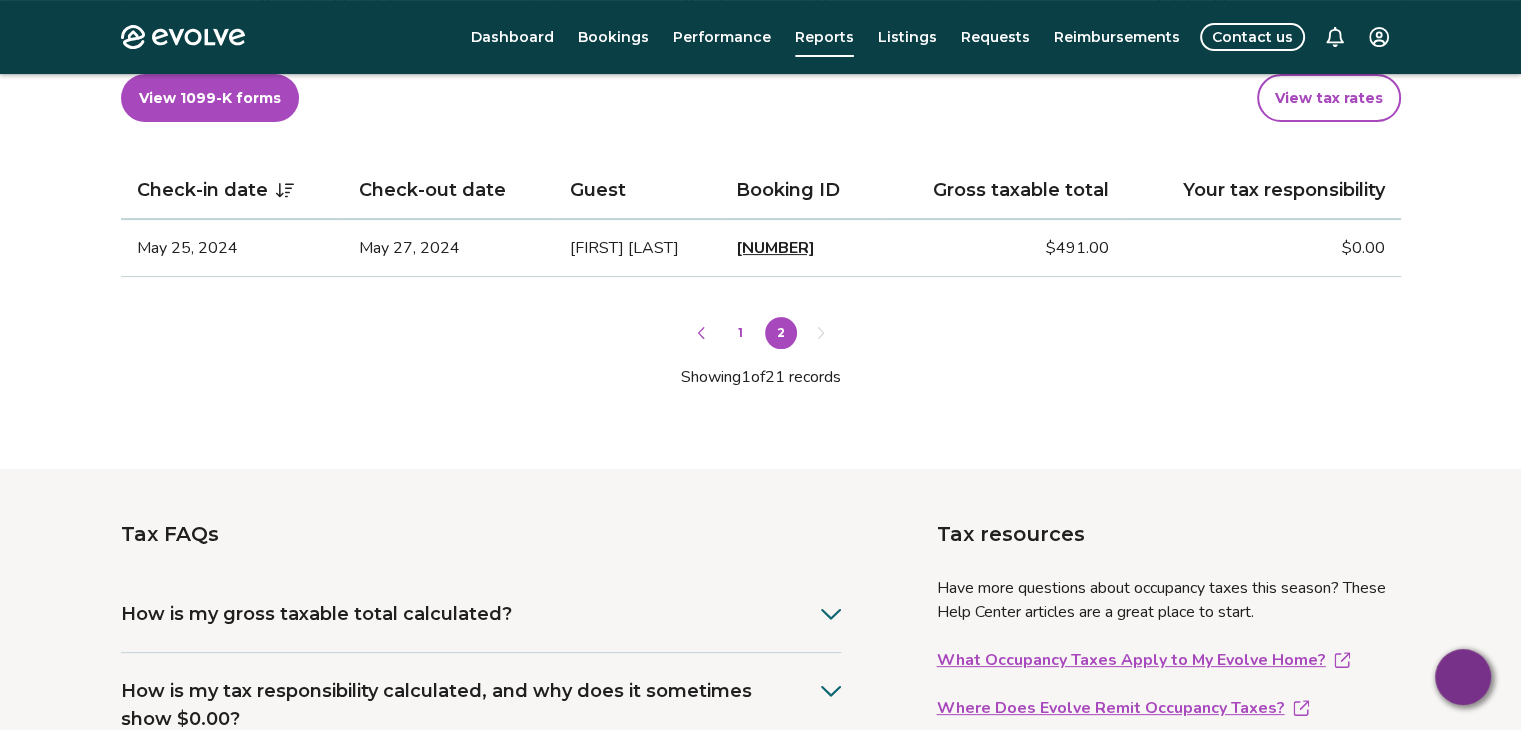 click on "1" at bounding box center [741, 333] 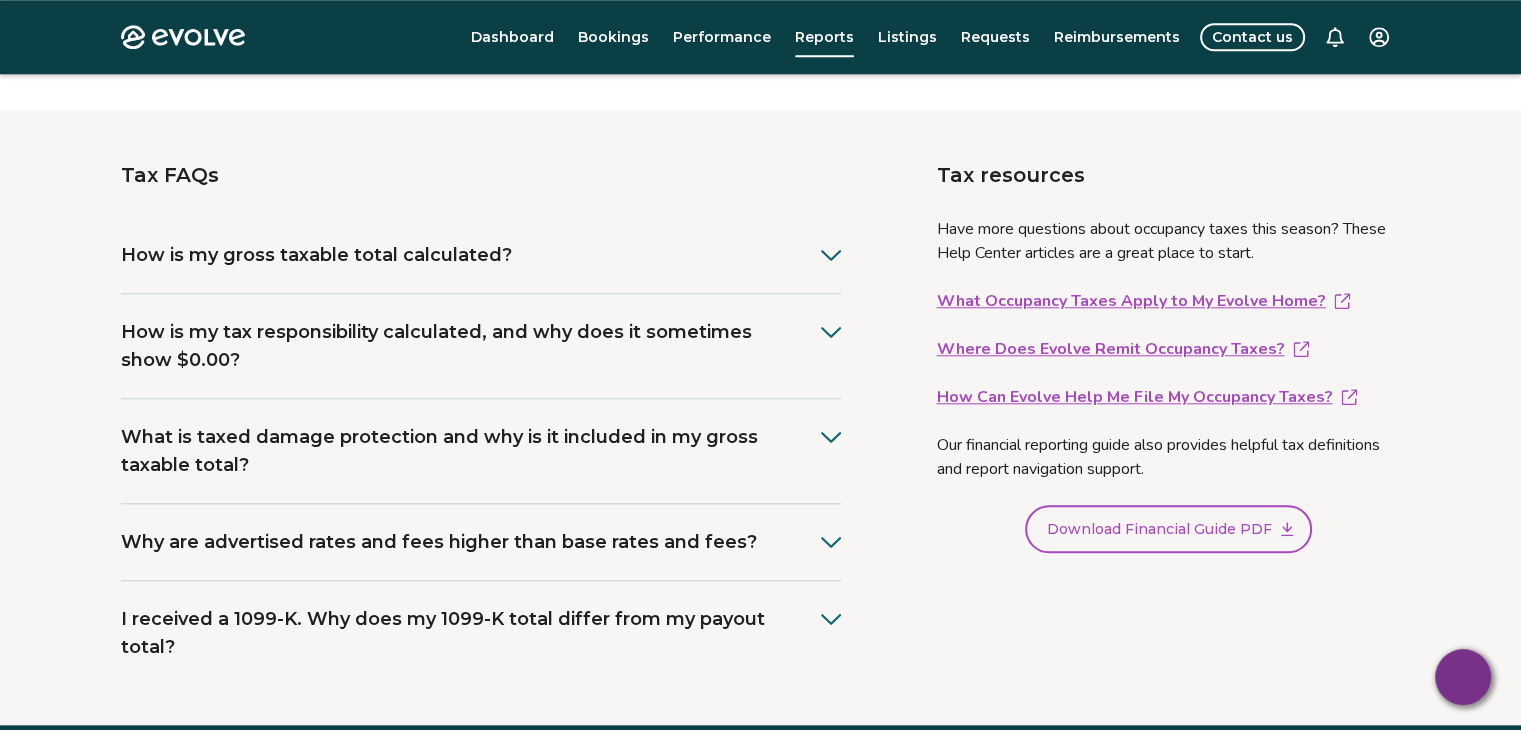 scroll, scrollTop: 1944, scrollLeft: 0, axis: vertical 